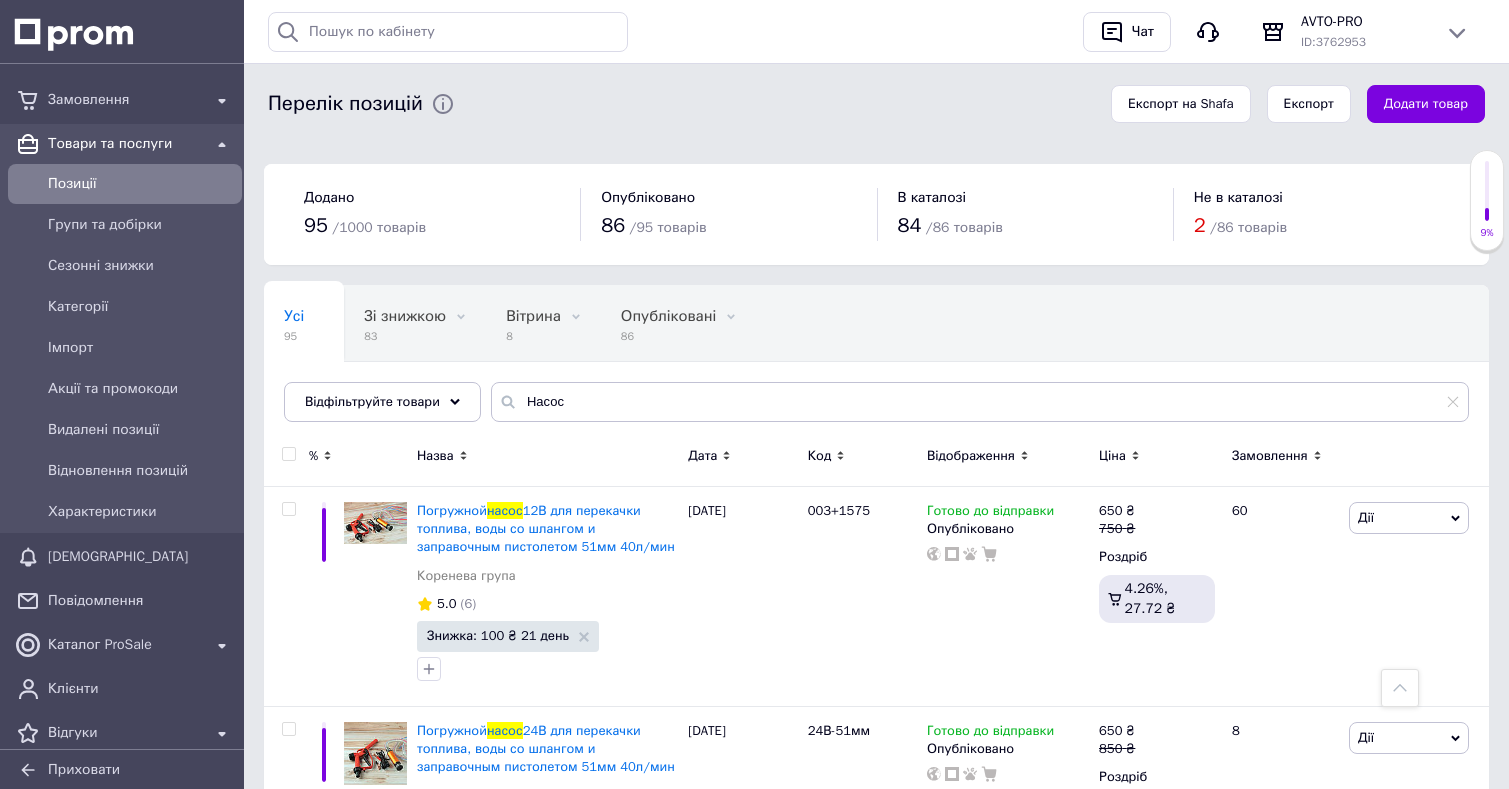 scroll, scrollTop: 700, scrollLeft: 0, axis: vertical 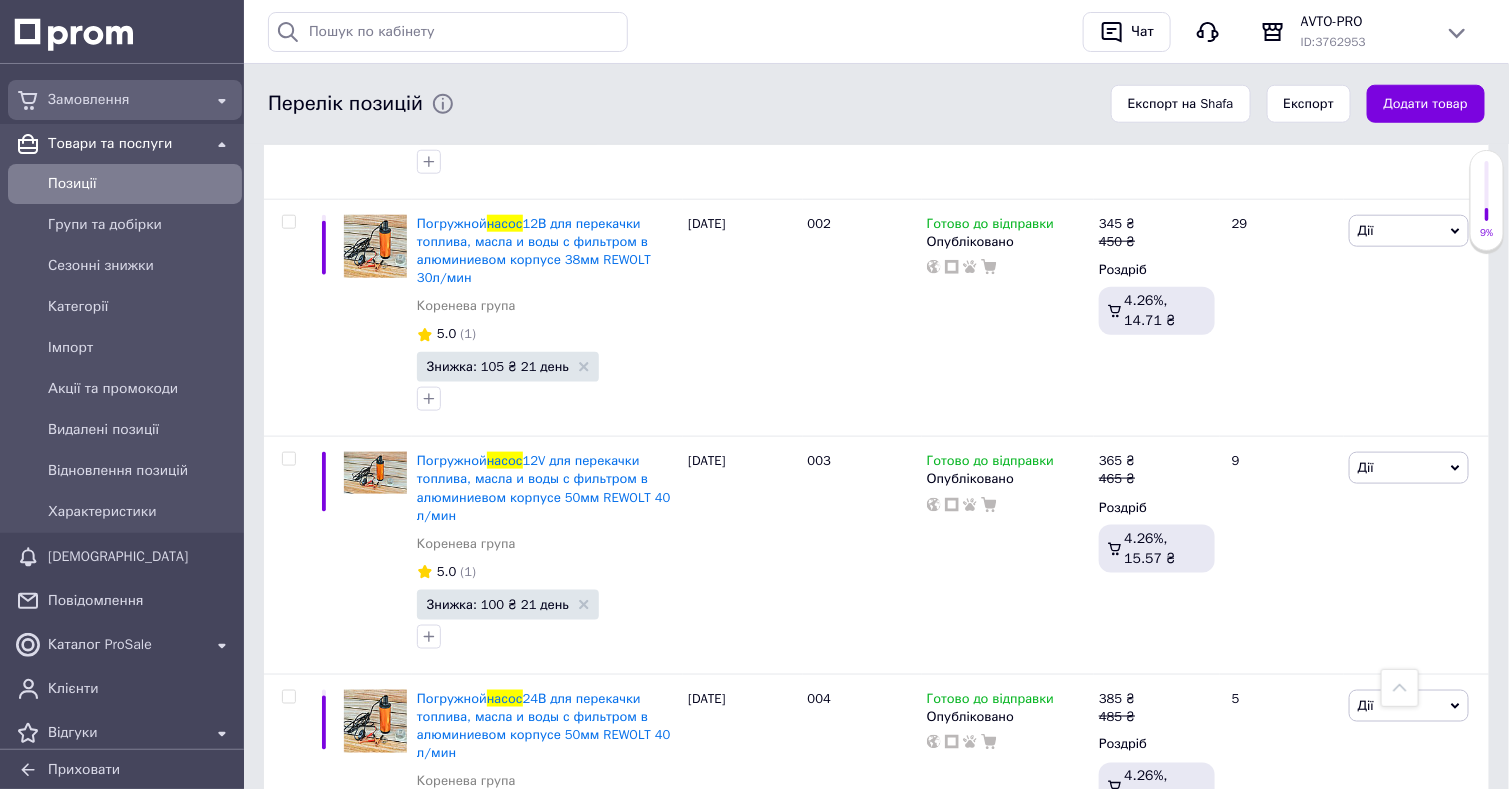 click on "Замовлення" at bounding box center [125, 100] 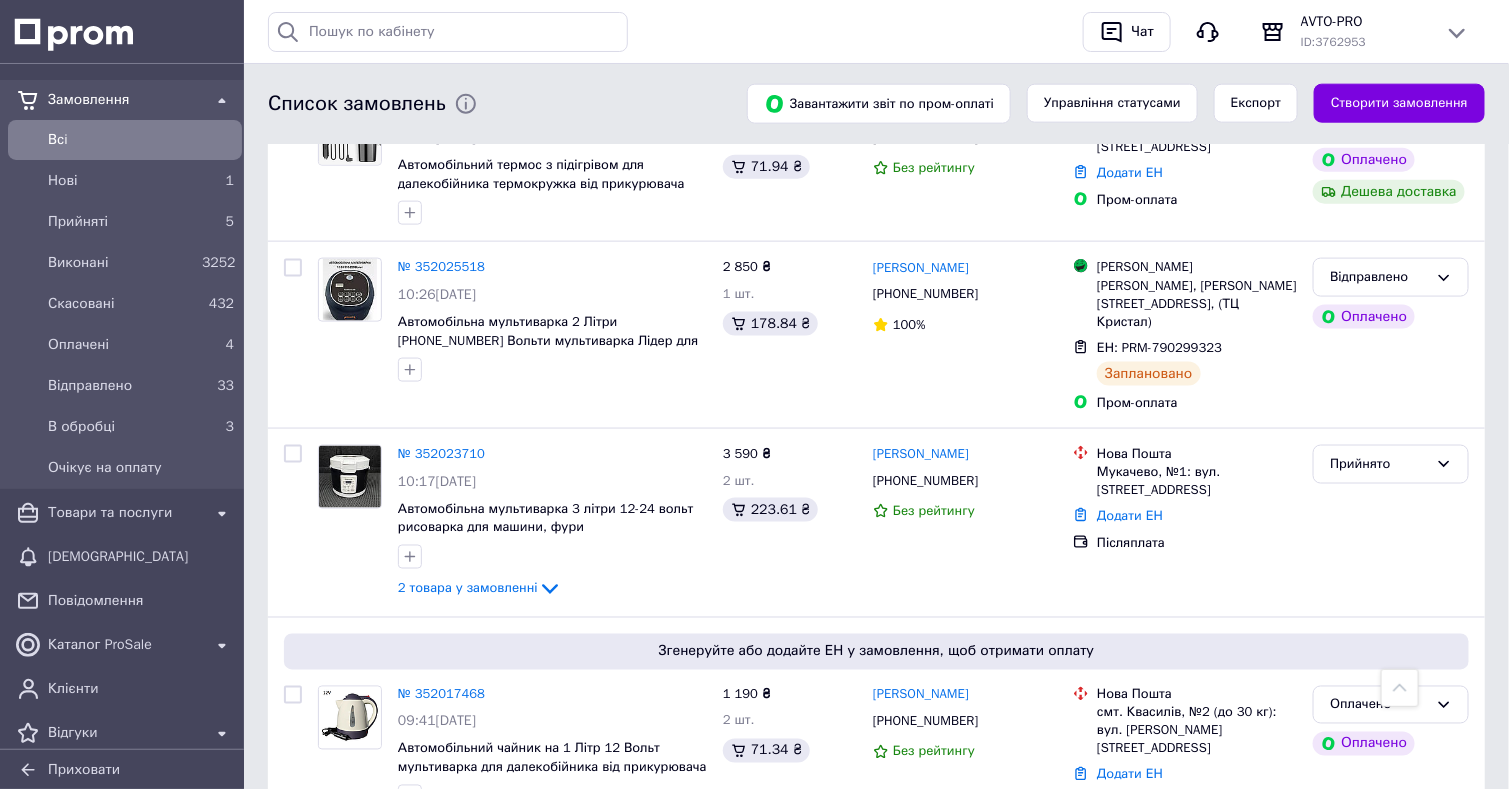 scroll, scrollTop: 899, scrollLeft: 0, axis: vertical 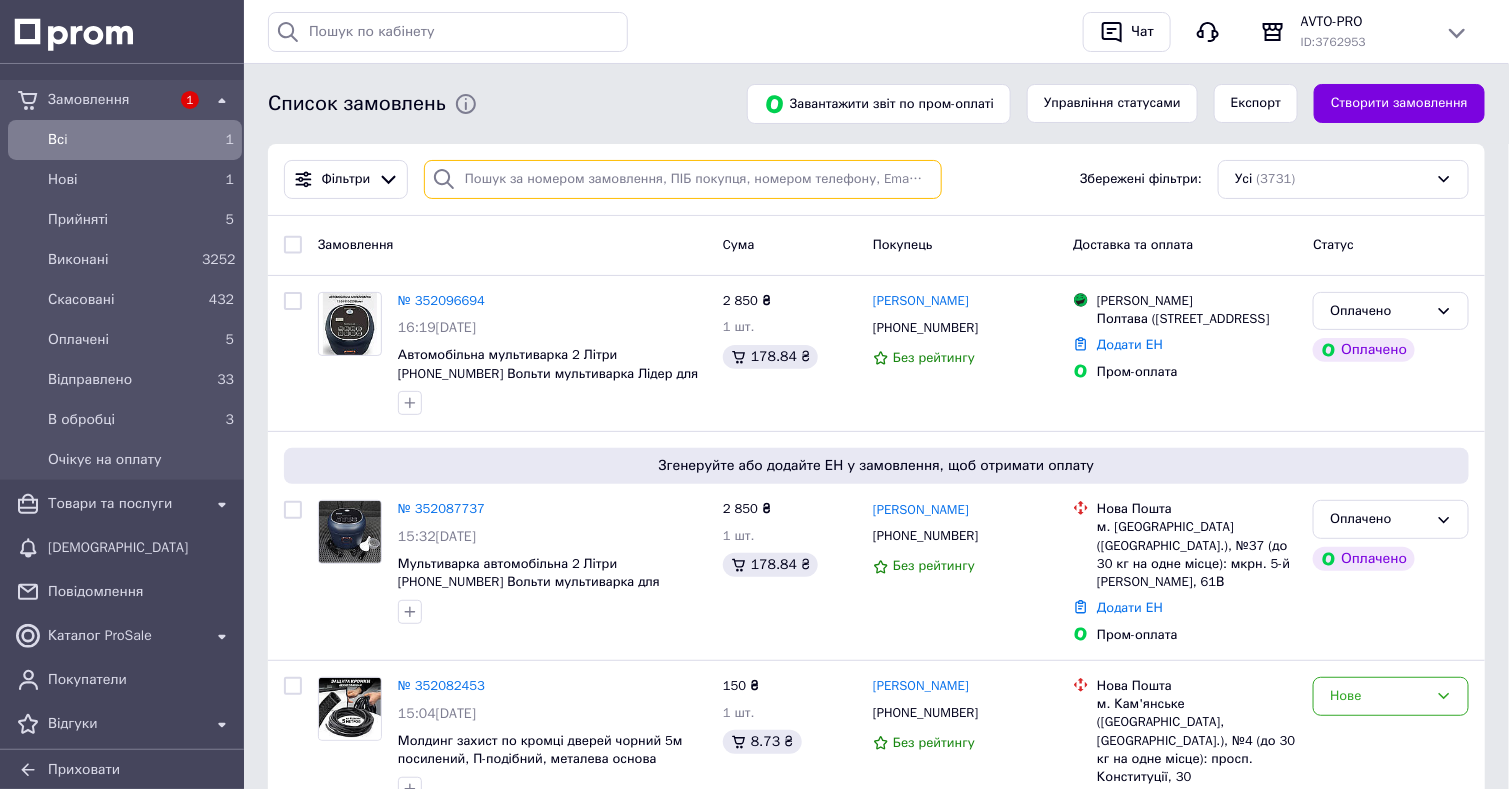 click at bounding box center (683, 179) 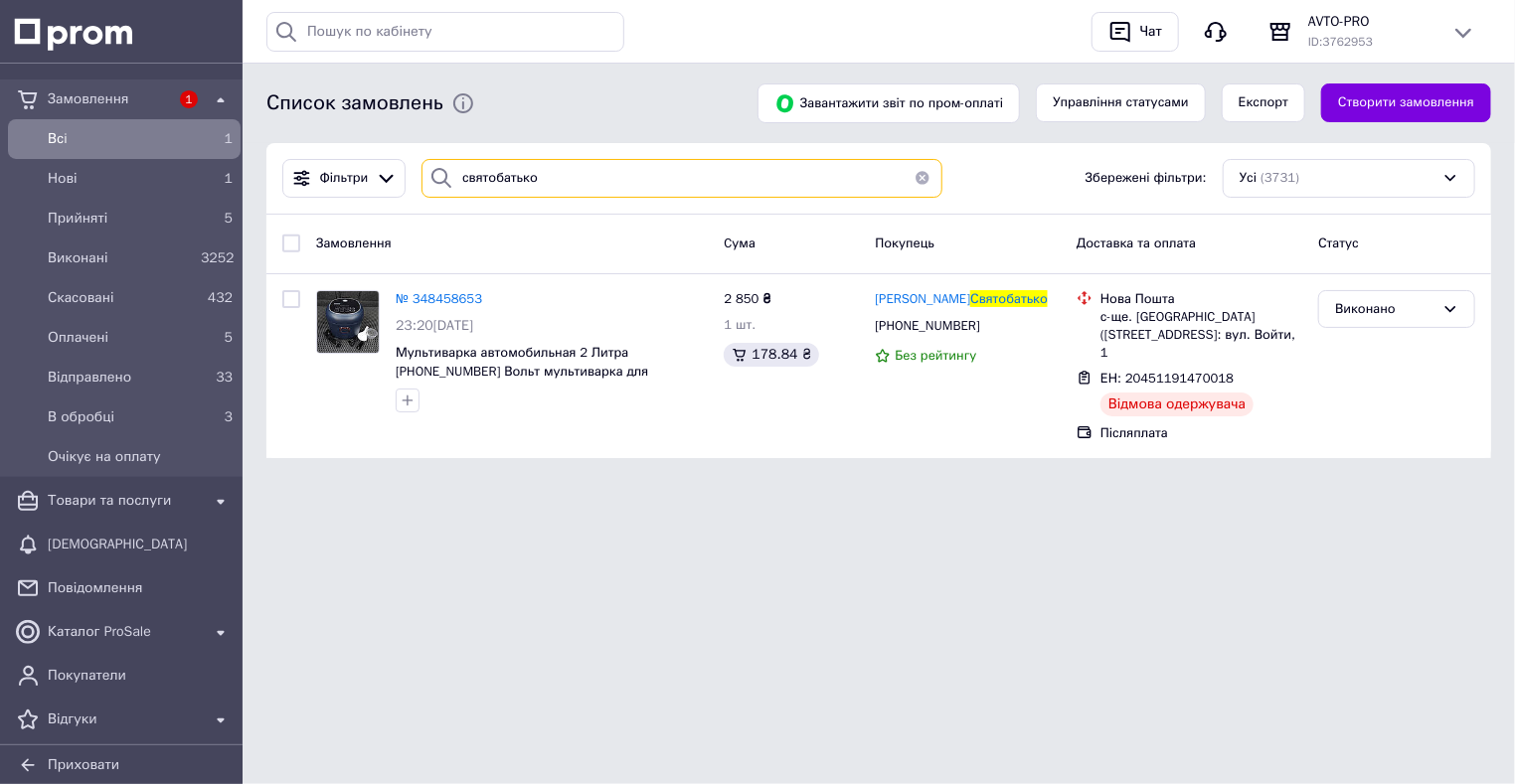 type on "святобатько" 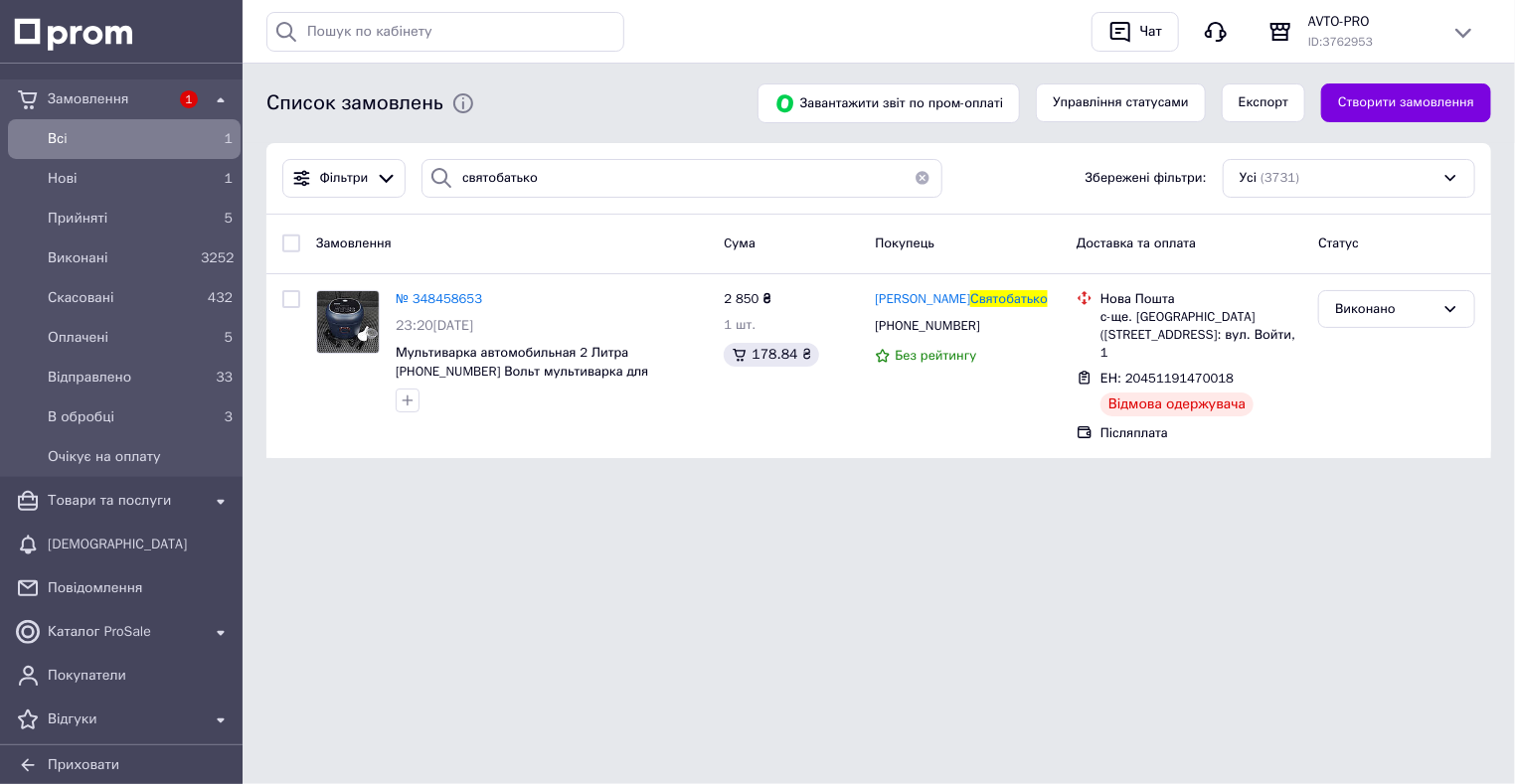 click at bounding box center (923, 178) 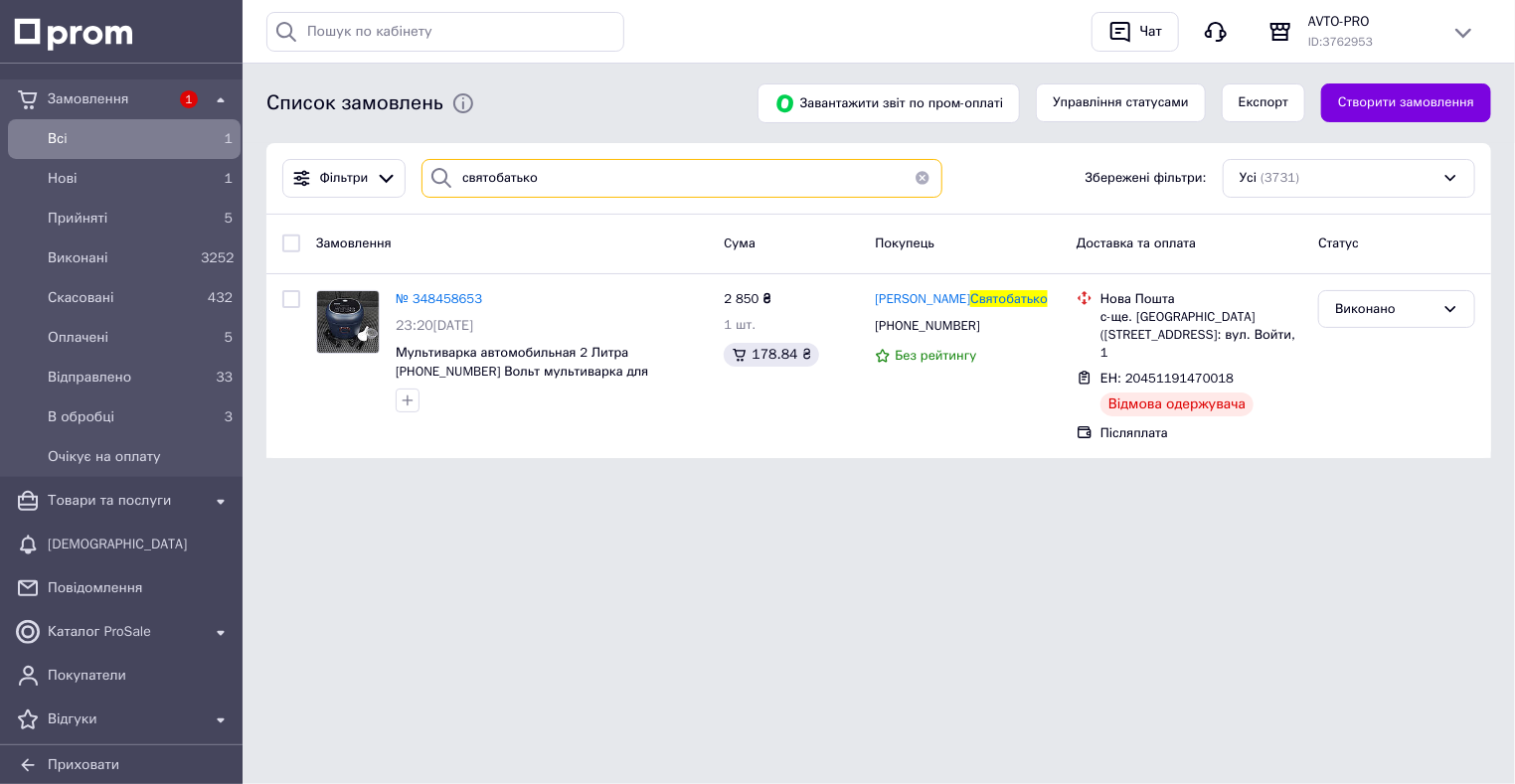 type 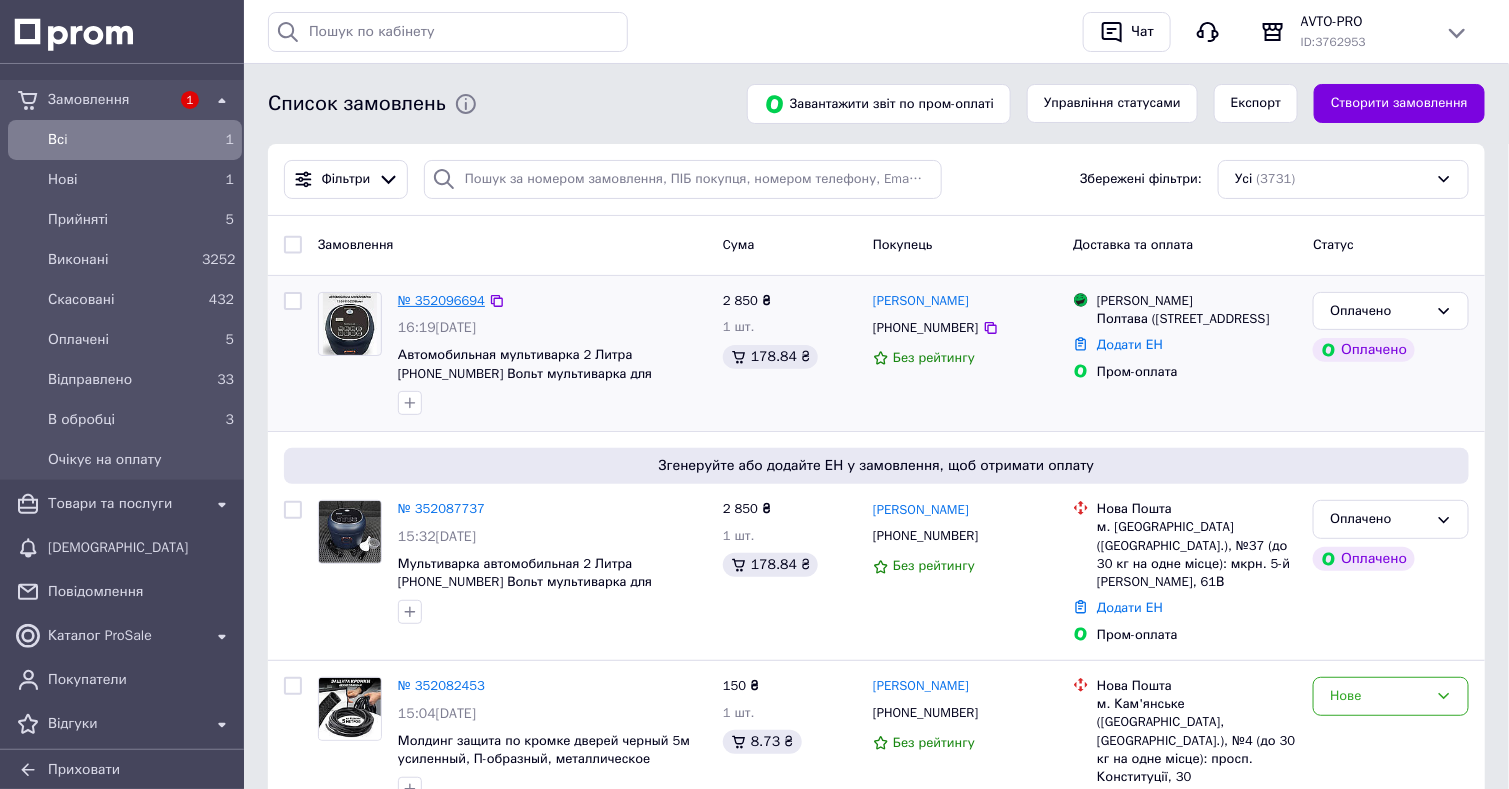 click on "№ 352096694" at bounding box center [441, 300] 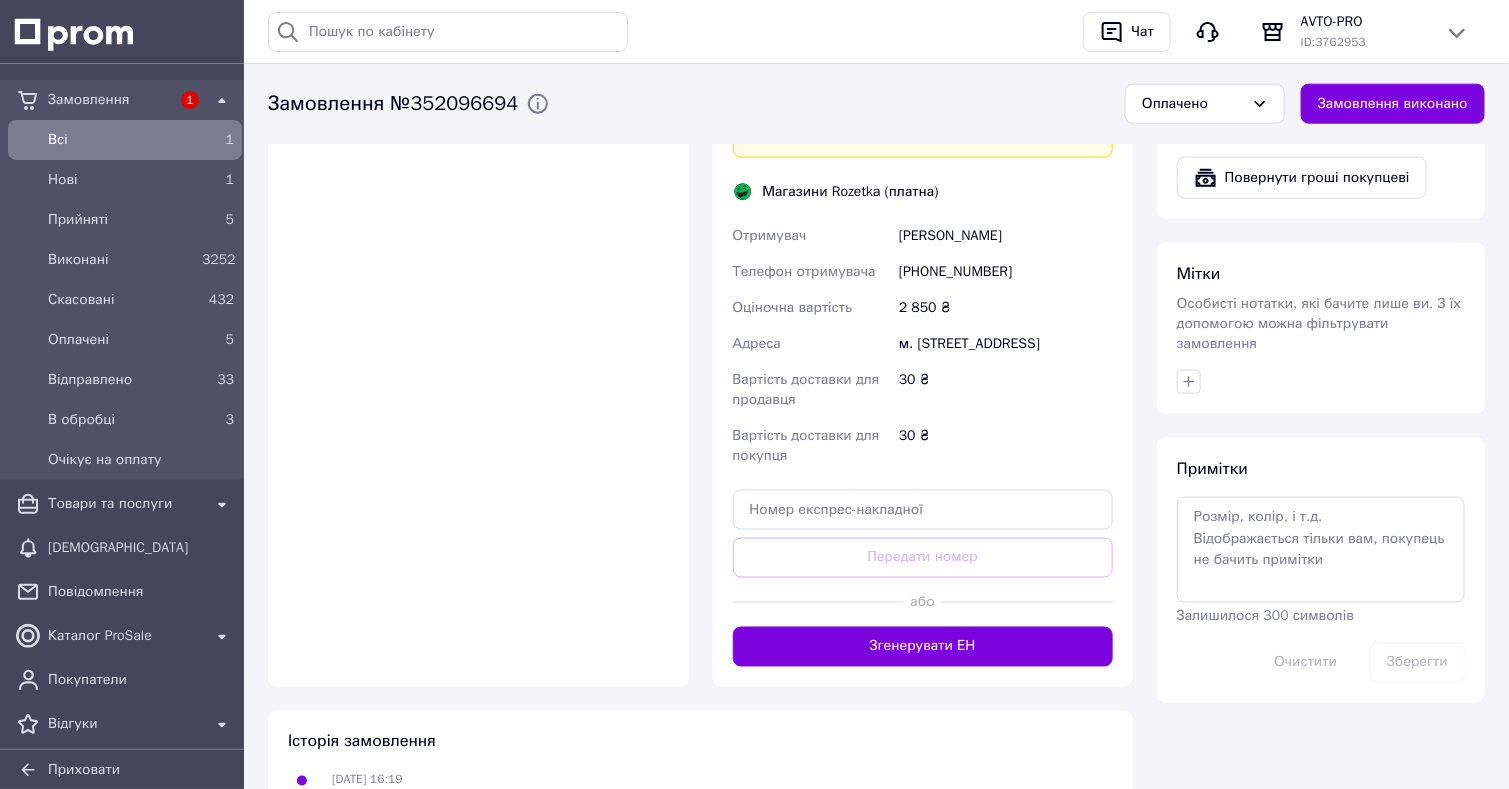 scroll, scrollTop: 999, scrollLeft: 0, axis: vertical 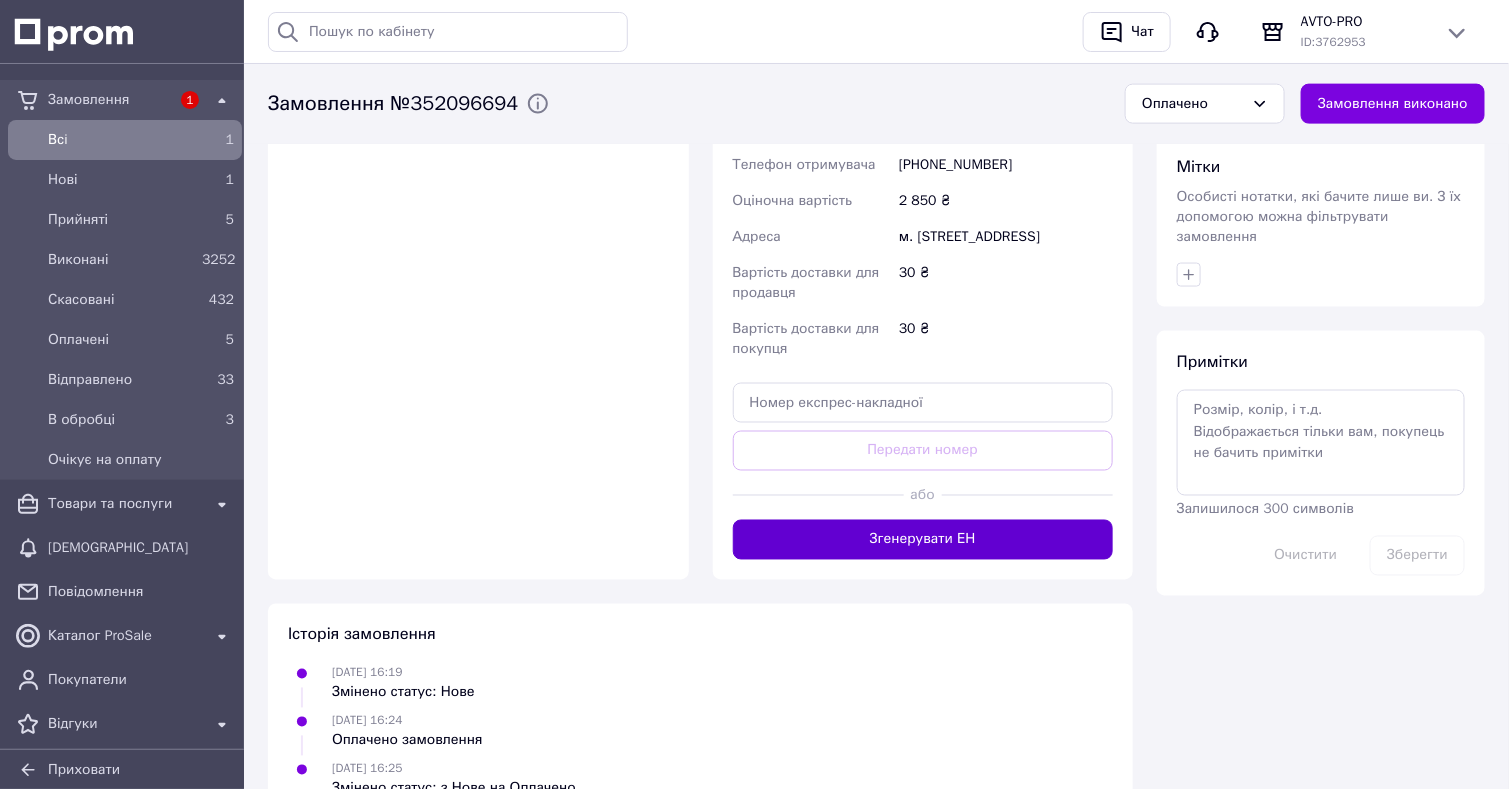 click on "Згенерувати ЕН" at bounding box center (923, 540) 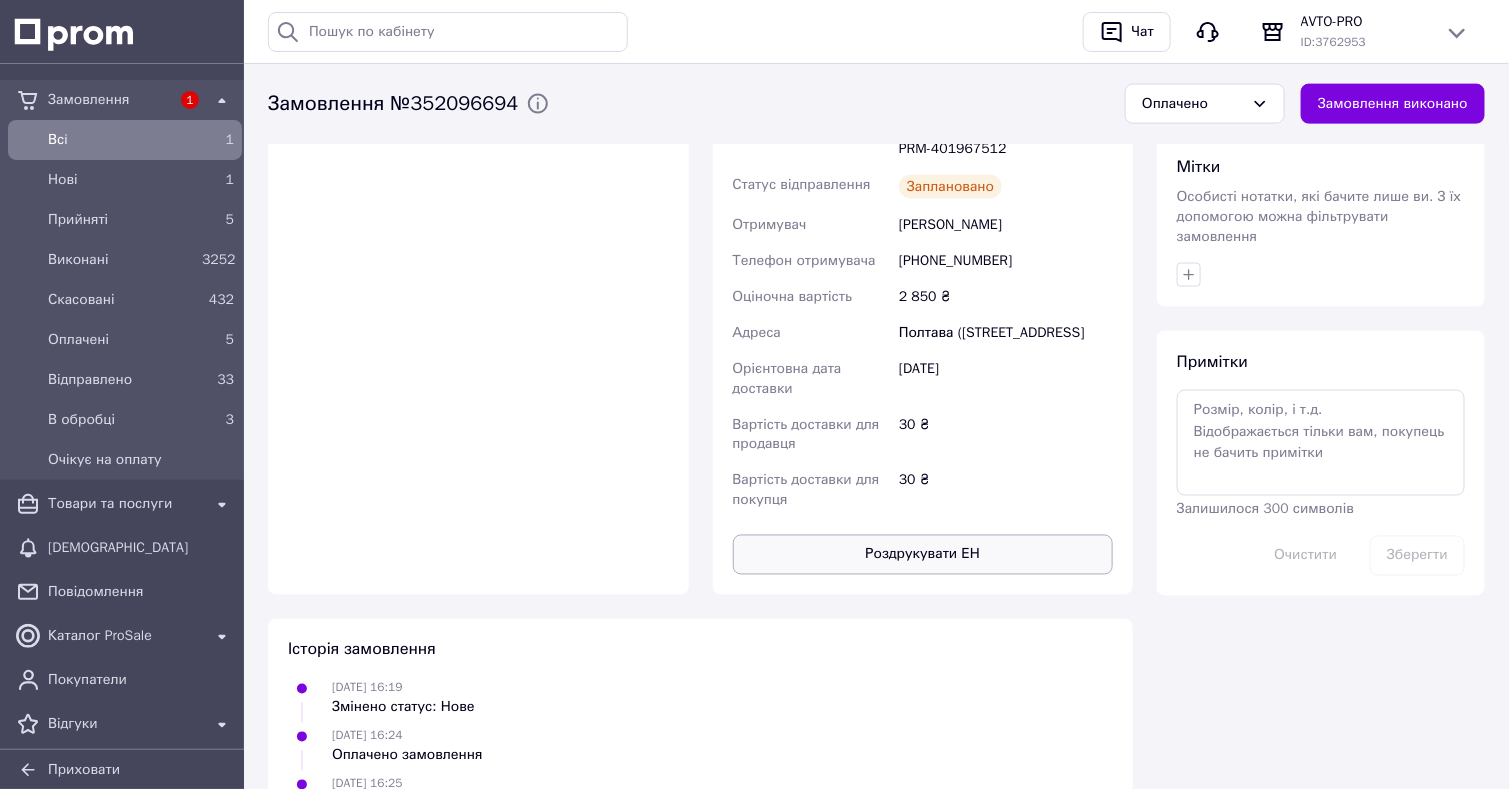 click on "Роздрукувати ЕН" at bounding box center [923, 555] 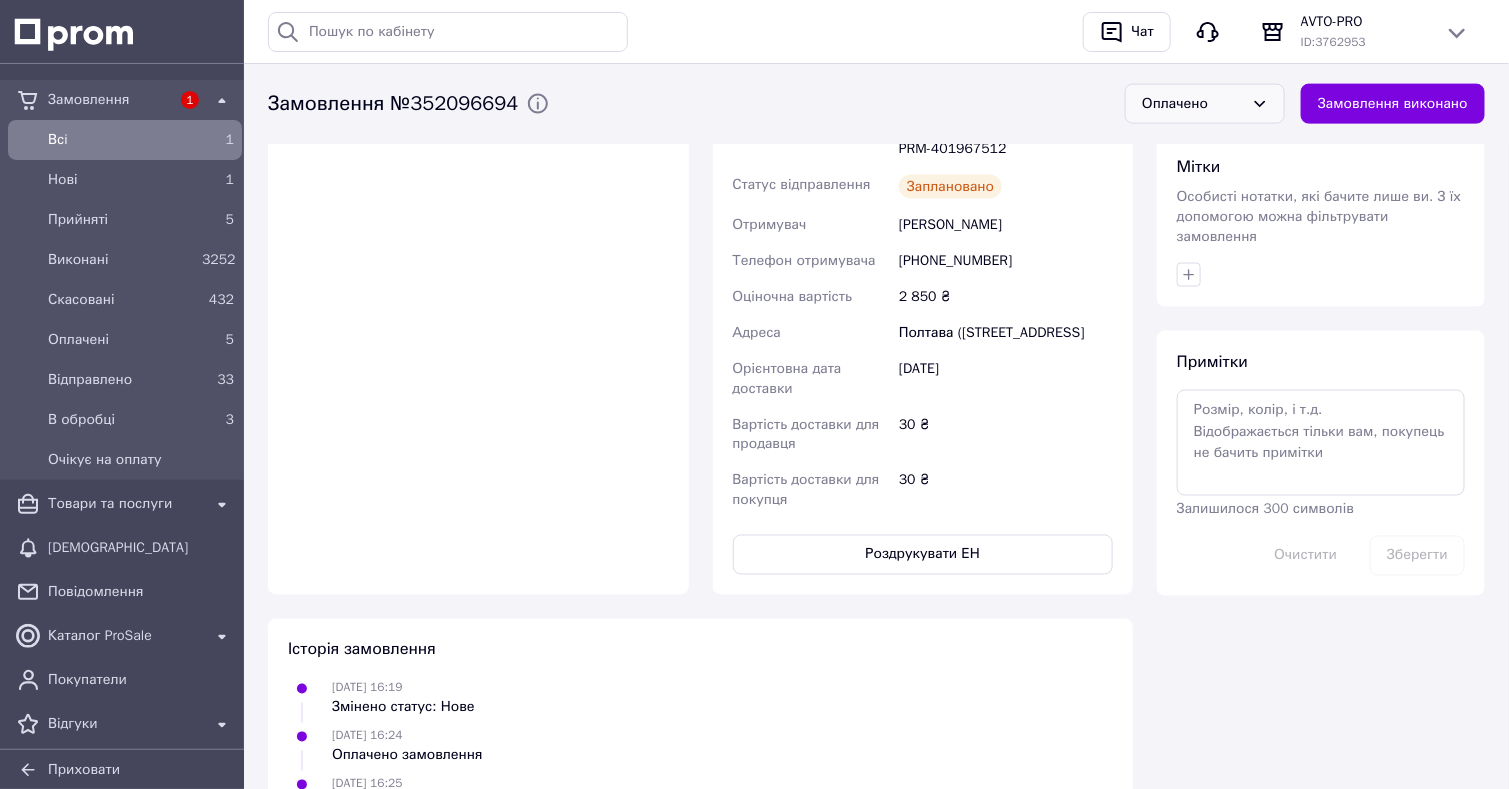 click 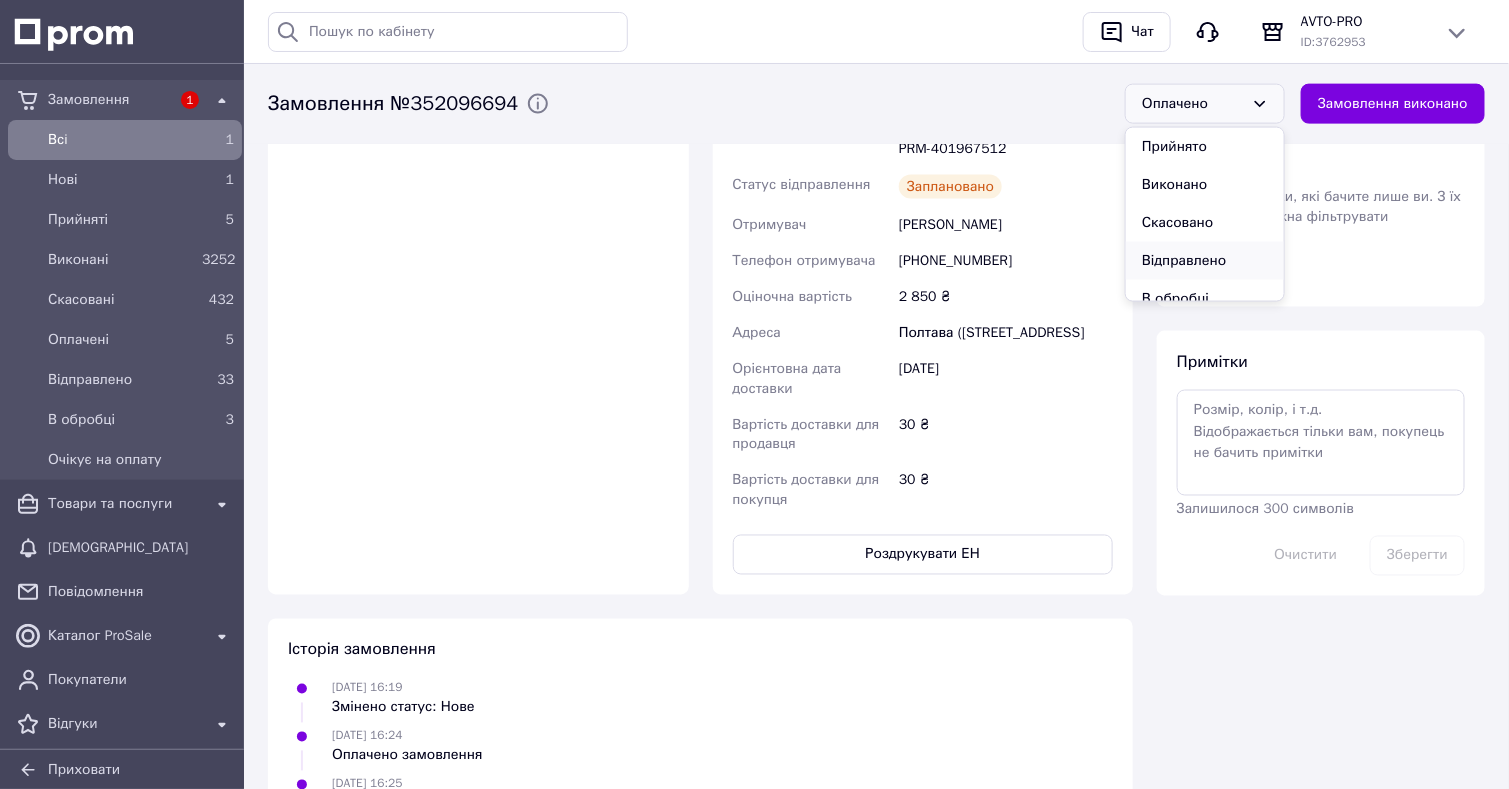 click on "Відправлено" at bounding box center [1205, 261] 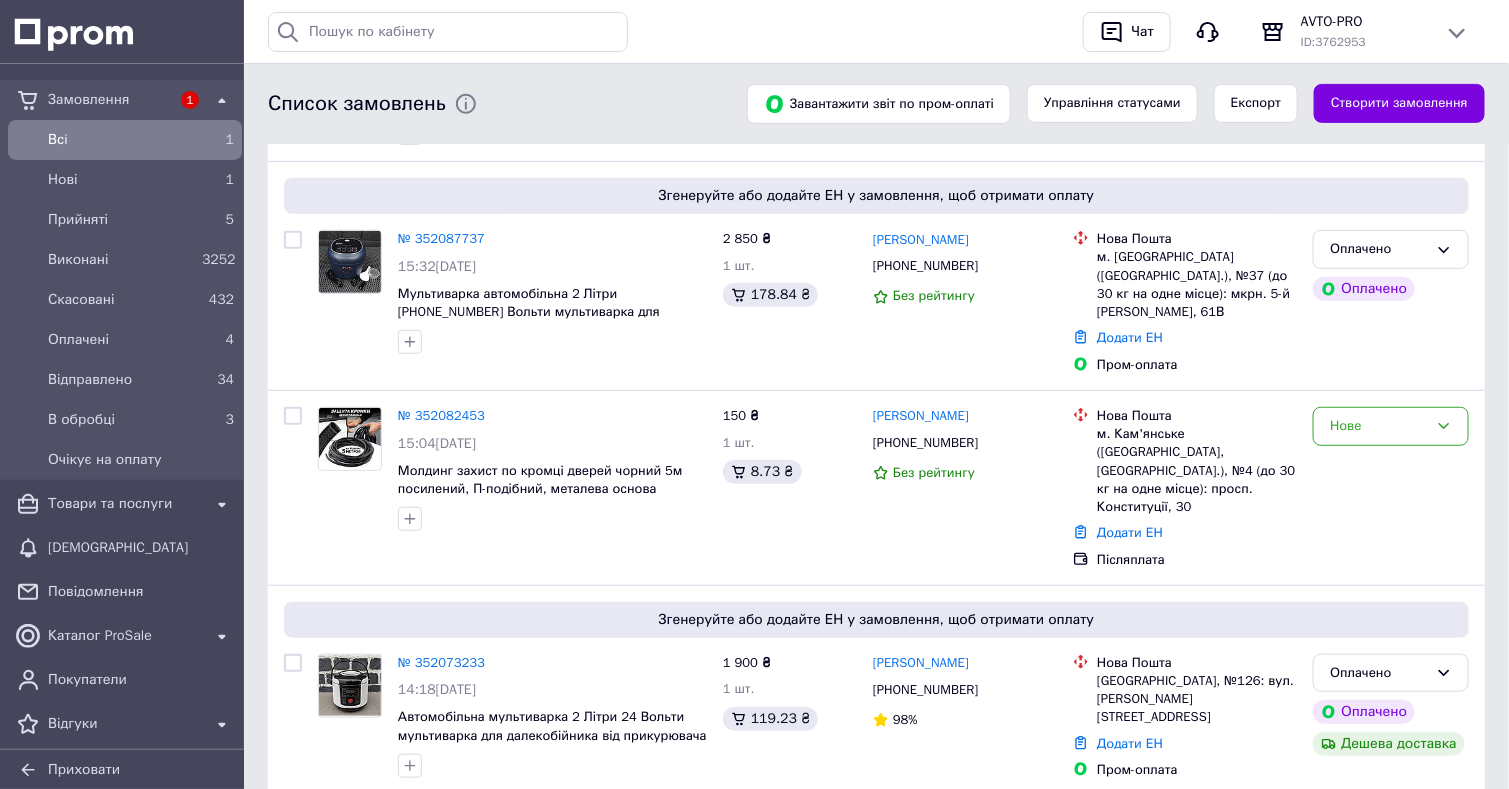 scroll, scrollTop: 300, scrollLeft: 0, axis: vertical 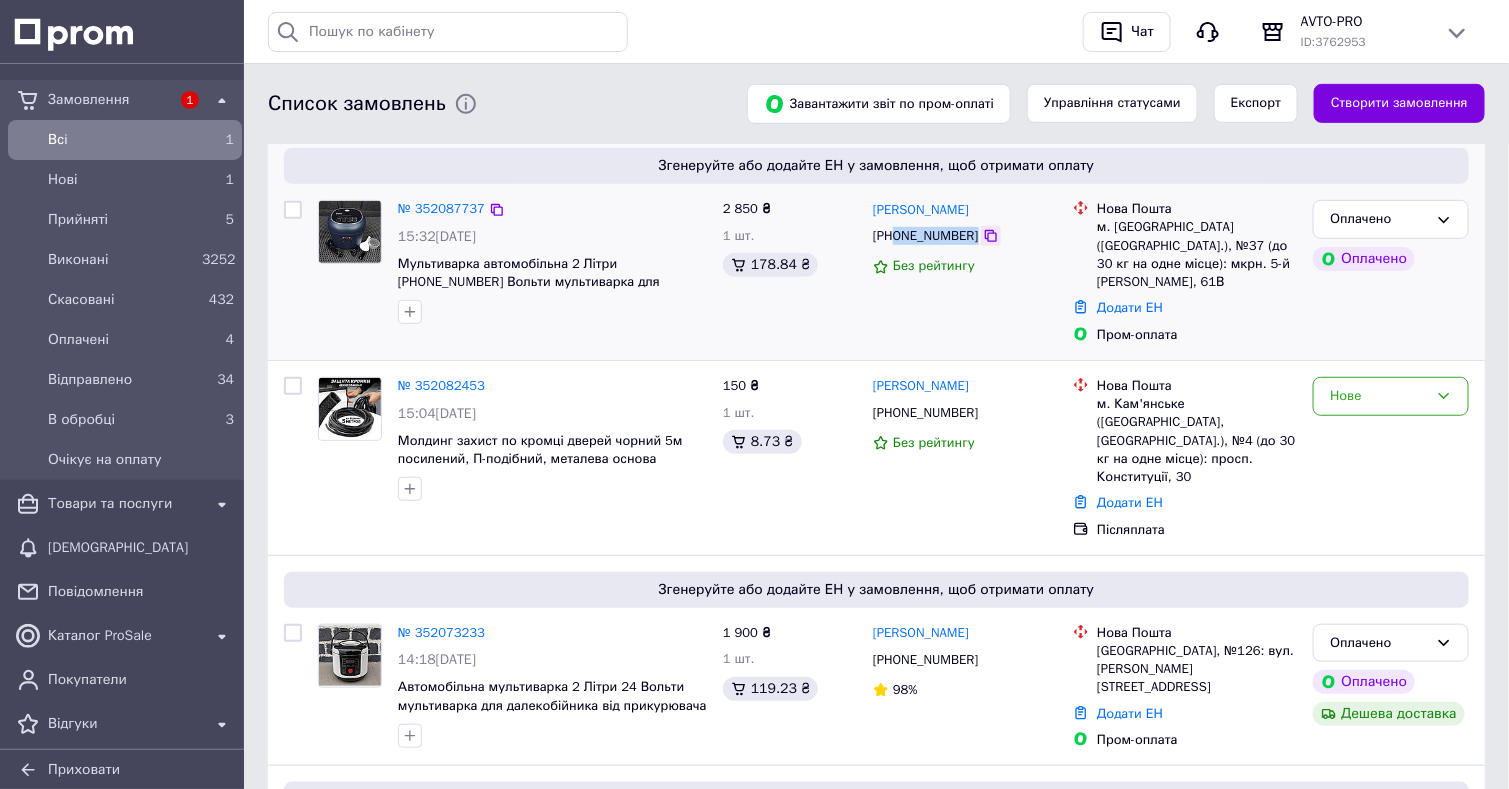 drag, startPoint x: 897, startPoint y: 247, endPoint x: 983, endPoint y: 249, distance: 86.023254 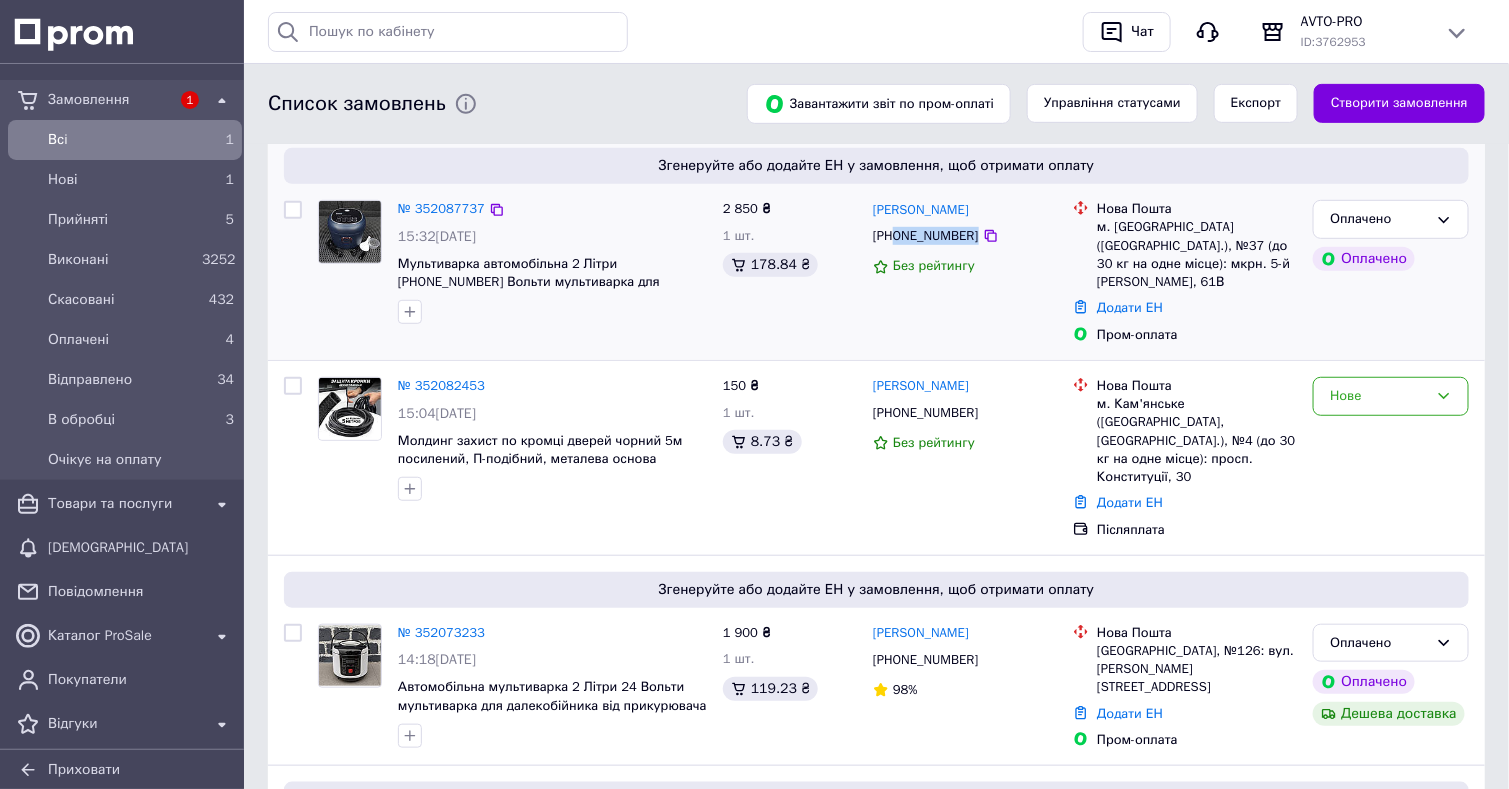 copy on "0982410673" 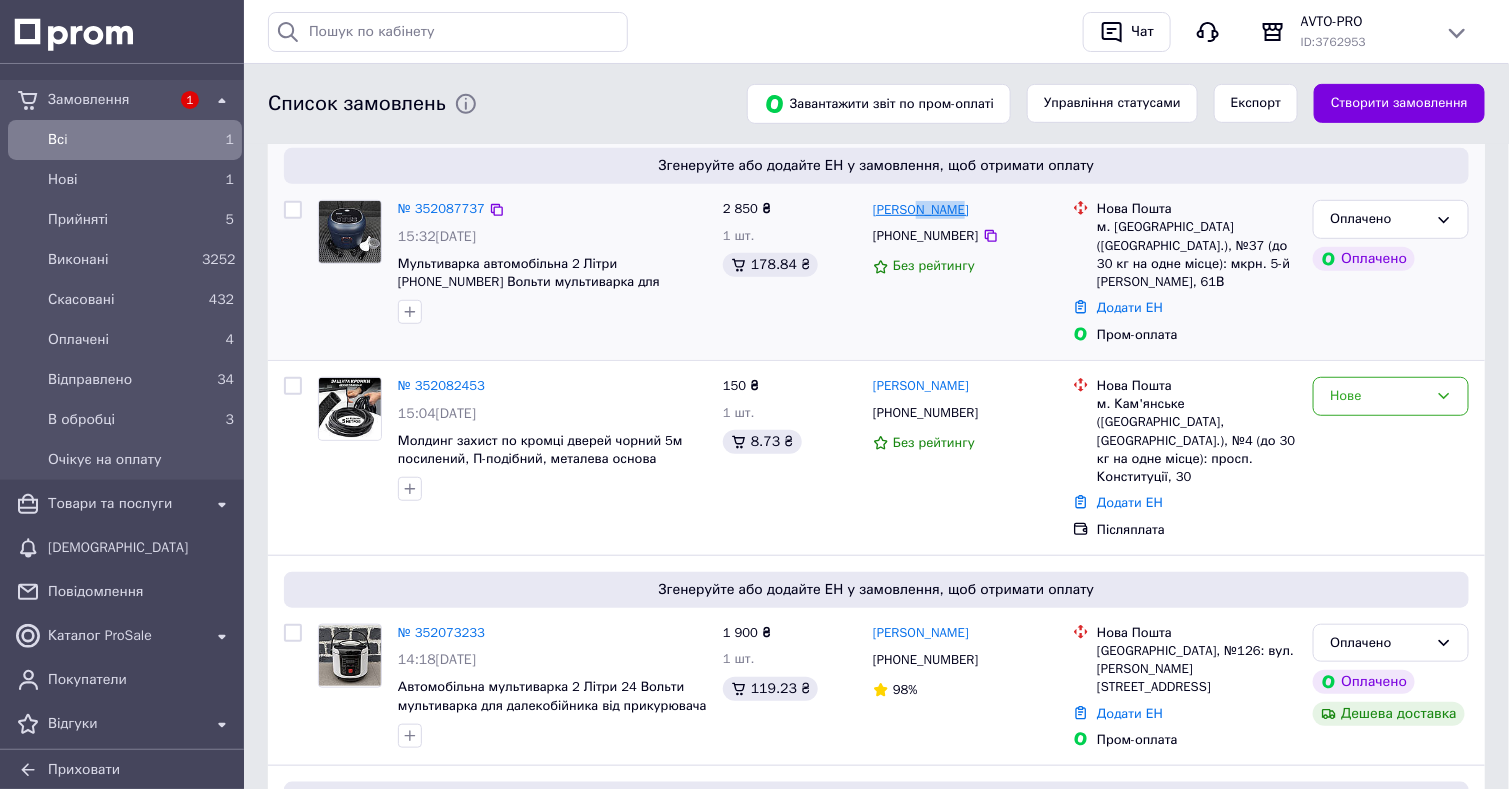 drag, startPoint x: 954, startPoint y: 217, endPoint x: 914, endPoint y: 219, distance: 40.04997 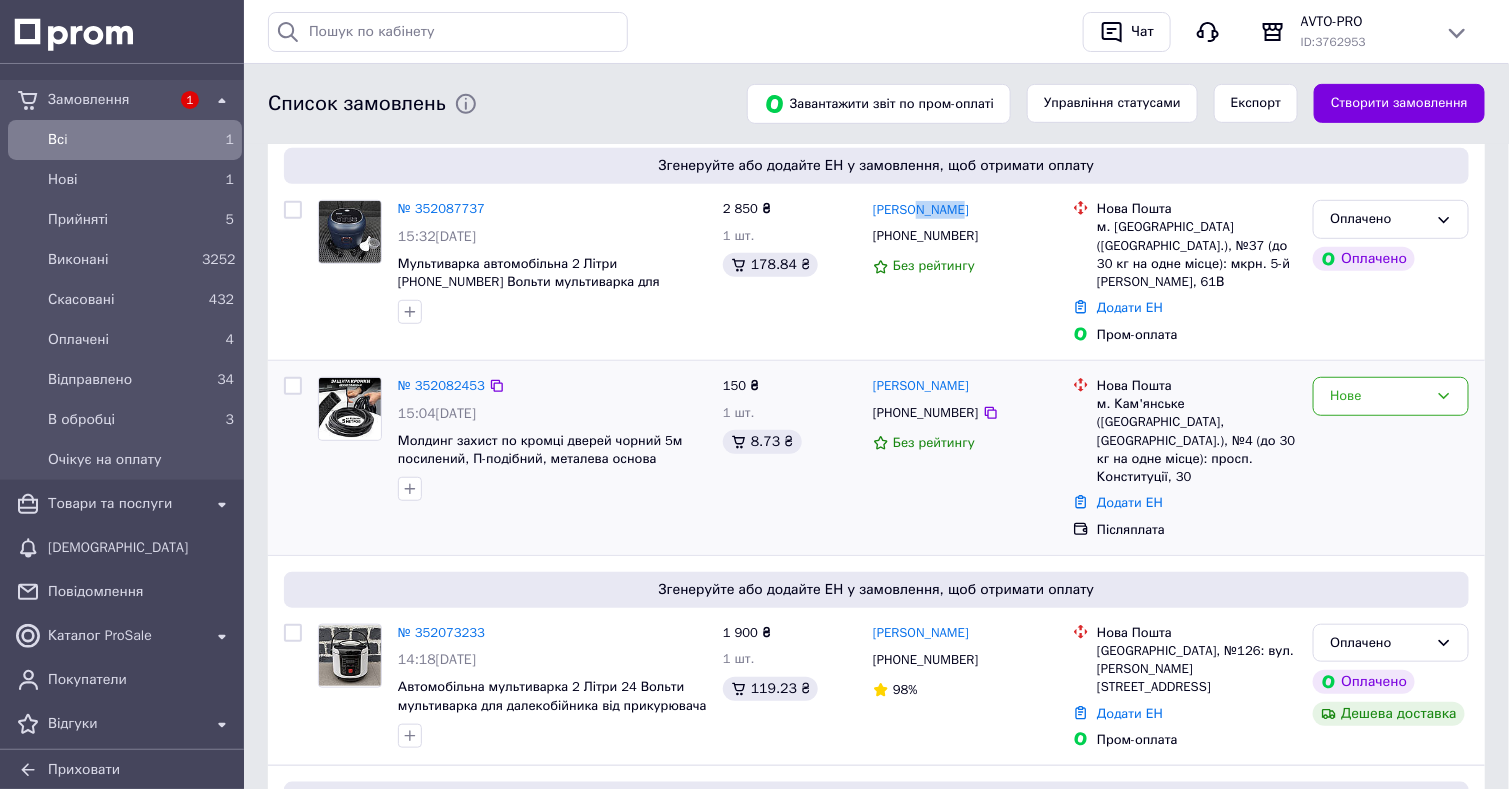 copy on "Будько" 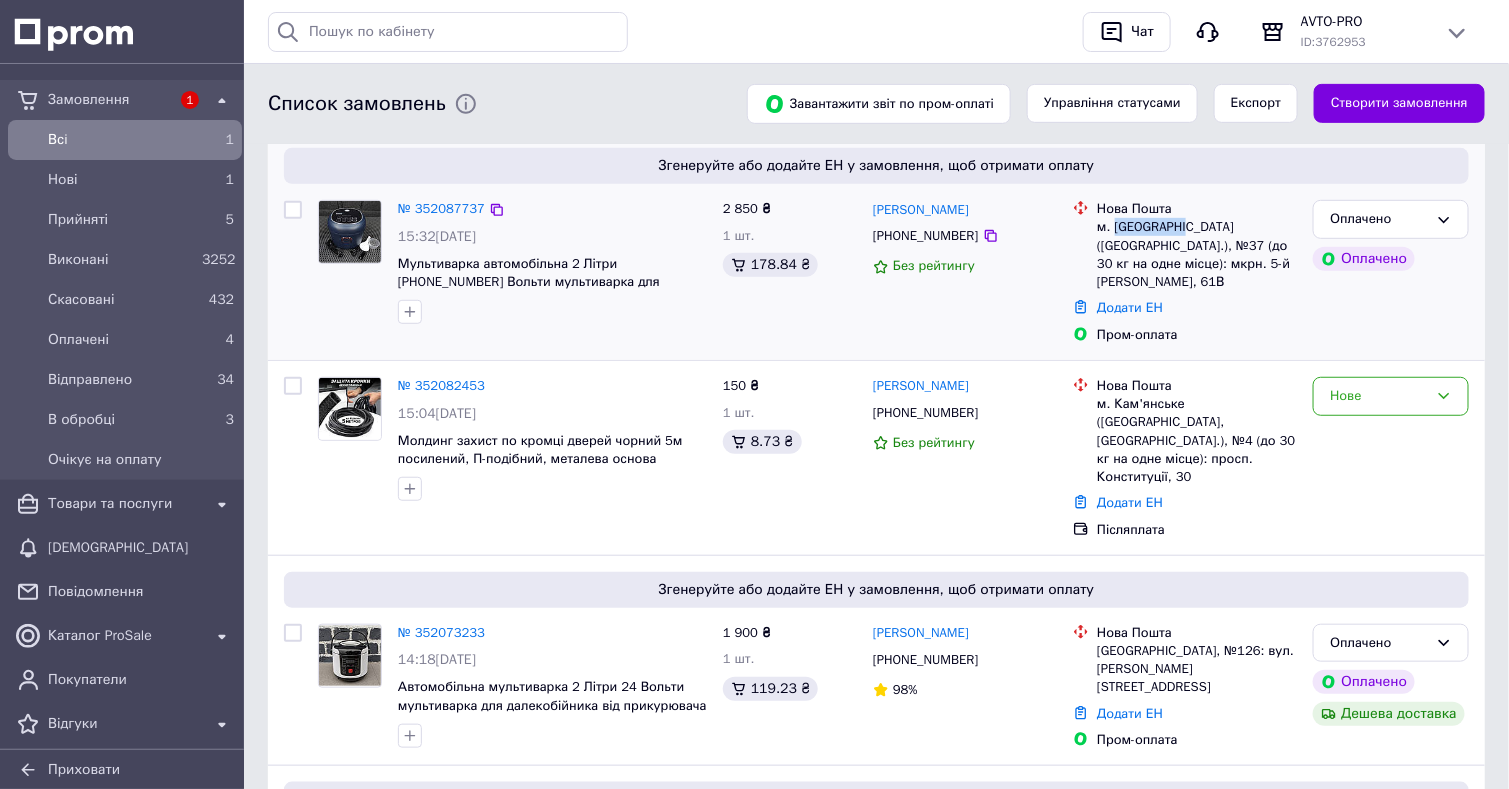 drag, startPoint x: 1115, startPoint y: 238, endPoint x: 1176, endPoint y: 231, distance: 61.400326 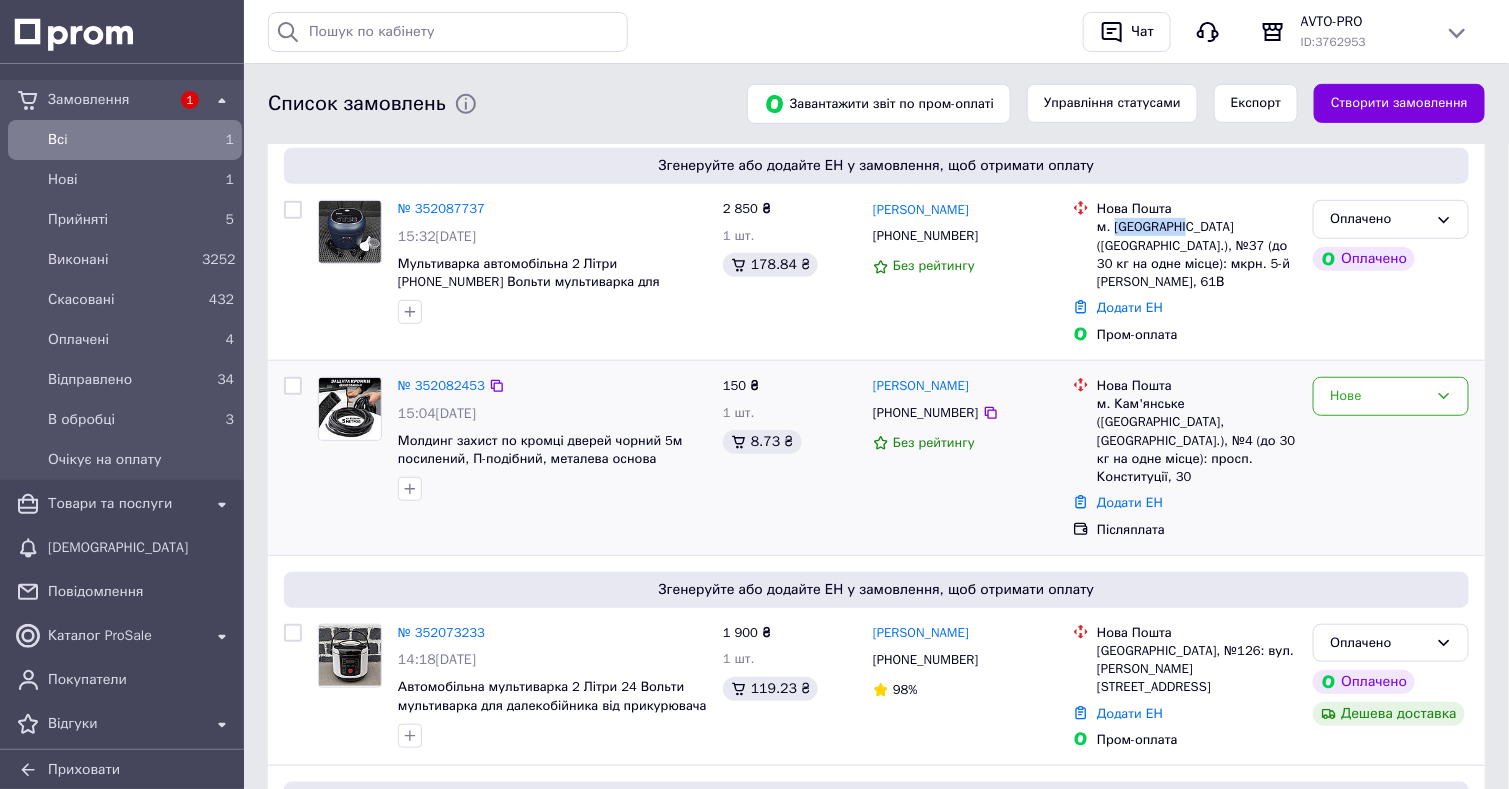 copy on "Кривий Ріг" 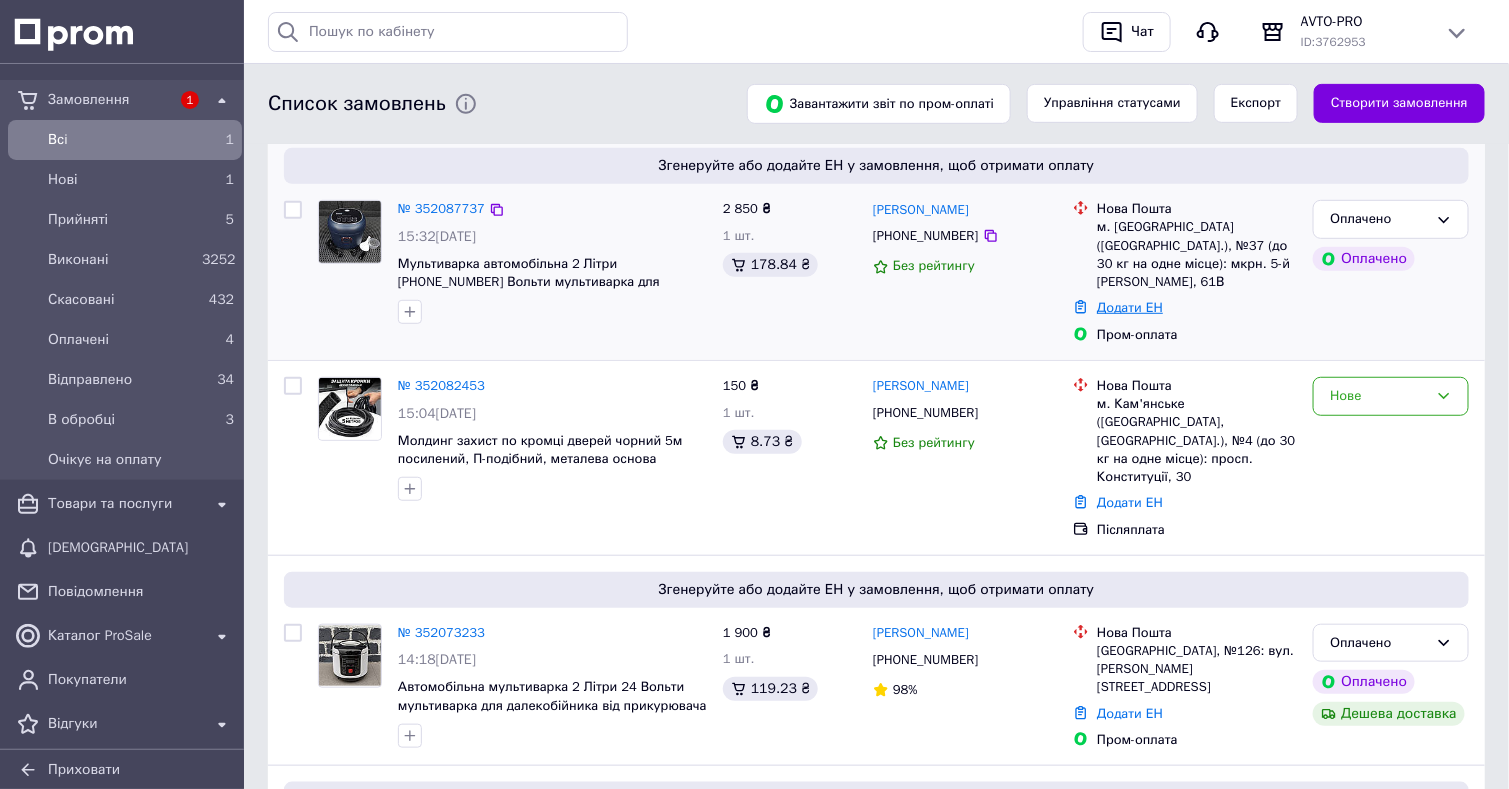 click on "Додати ЕН" at bounding box center (1130, 307) 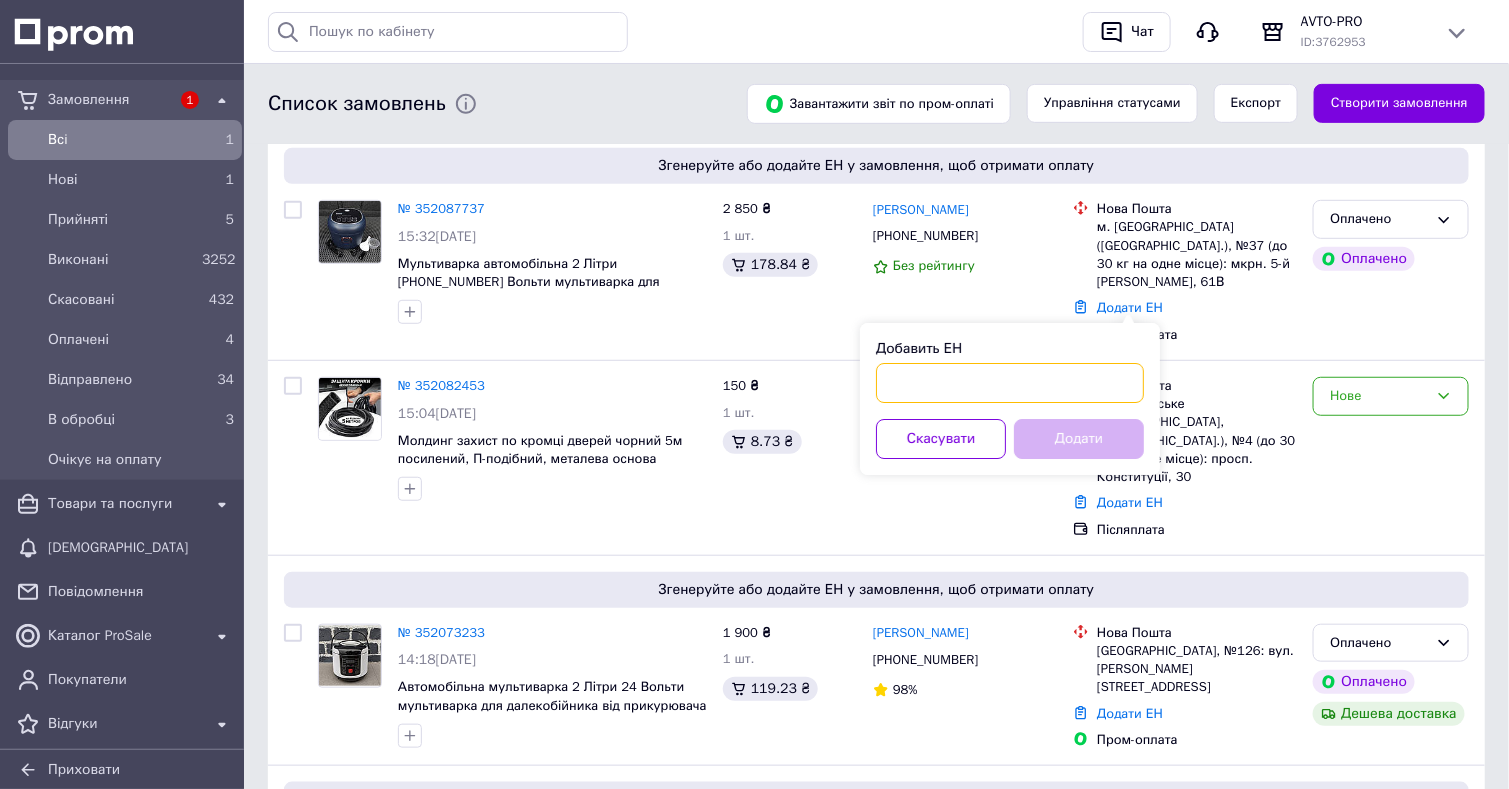 click on "Добавить ЕН" at bounding box center (1010, 383) 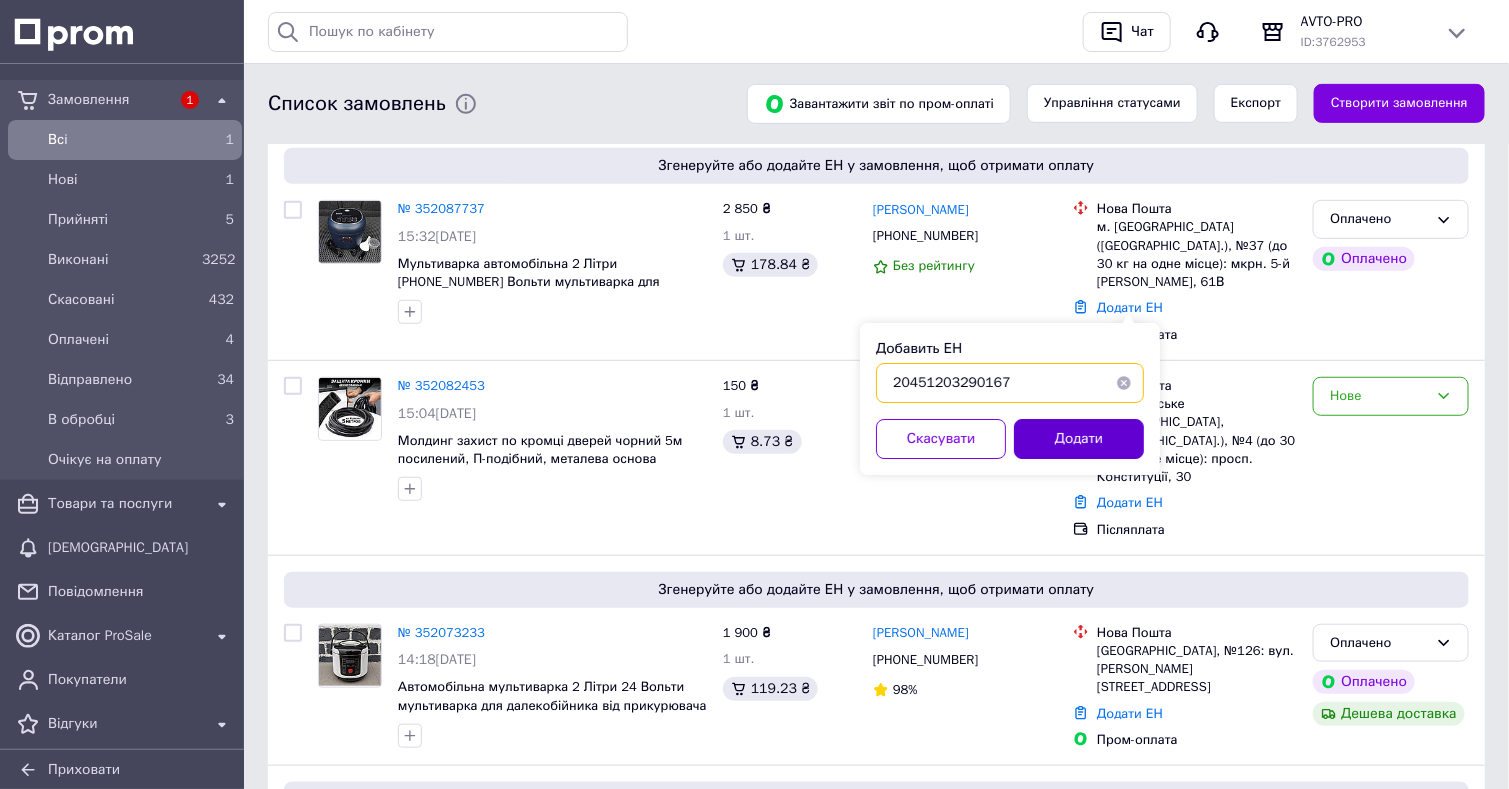 type on "20451203290167" 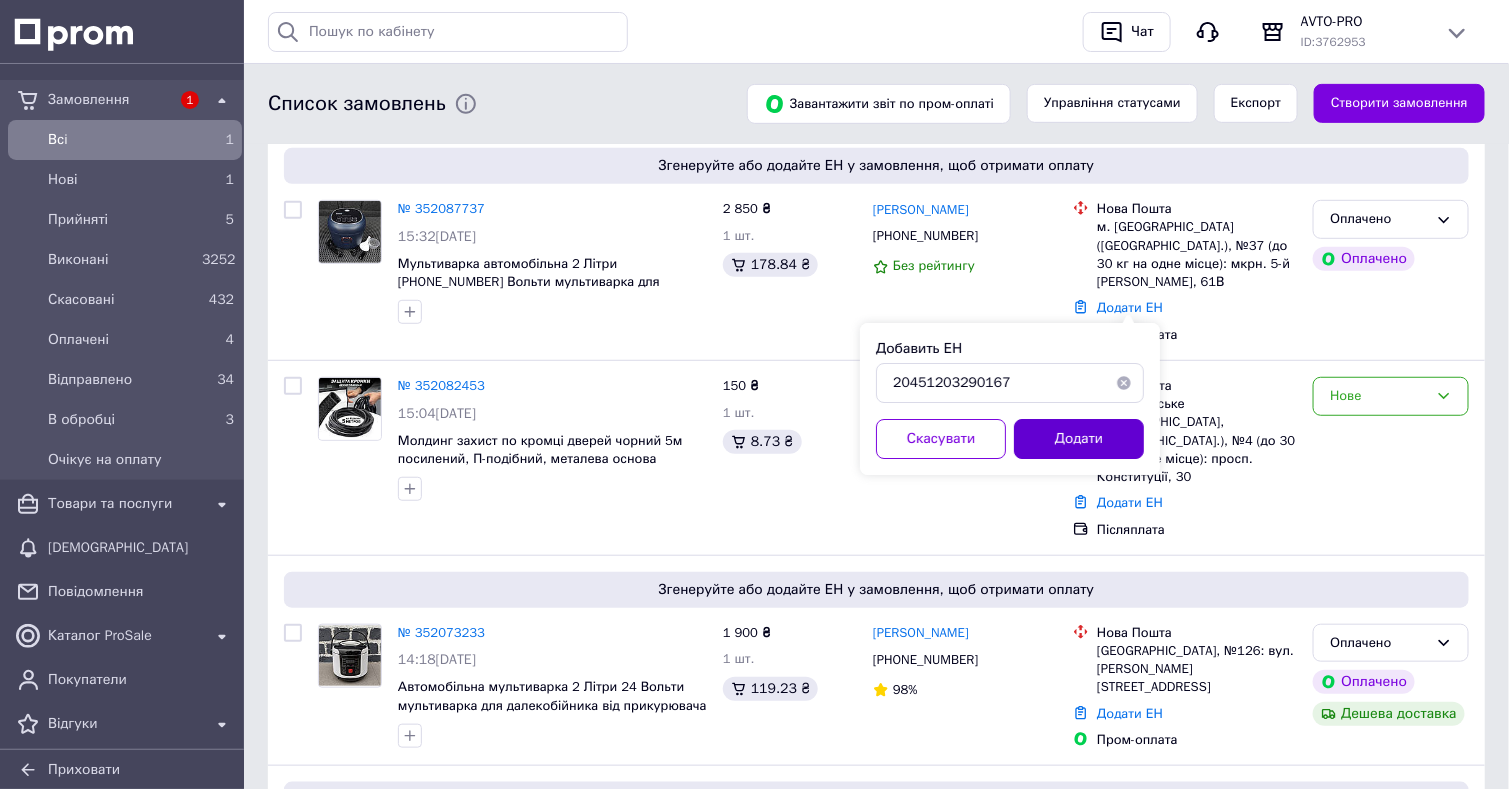 click on "Додати" at bounding box center (1079, 439) 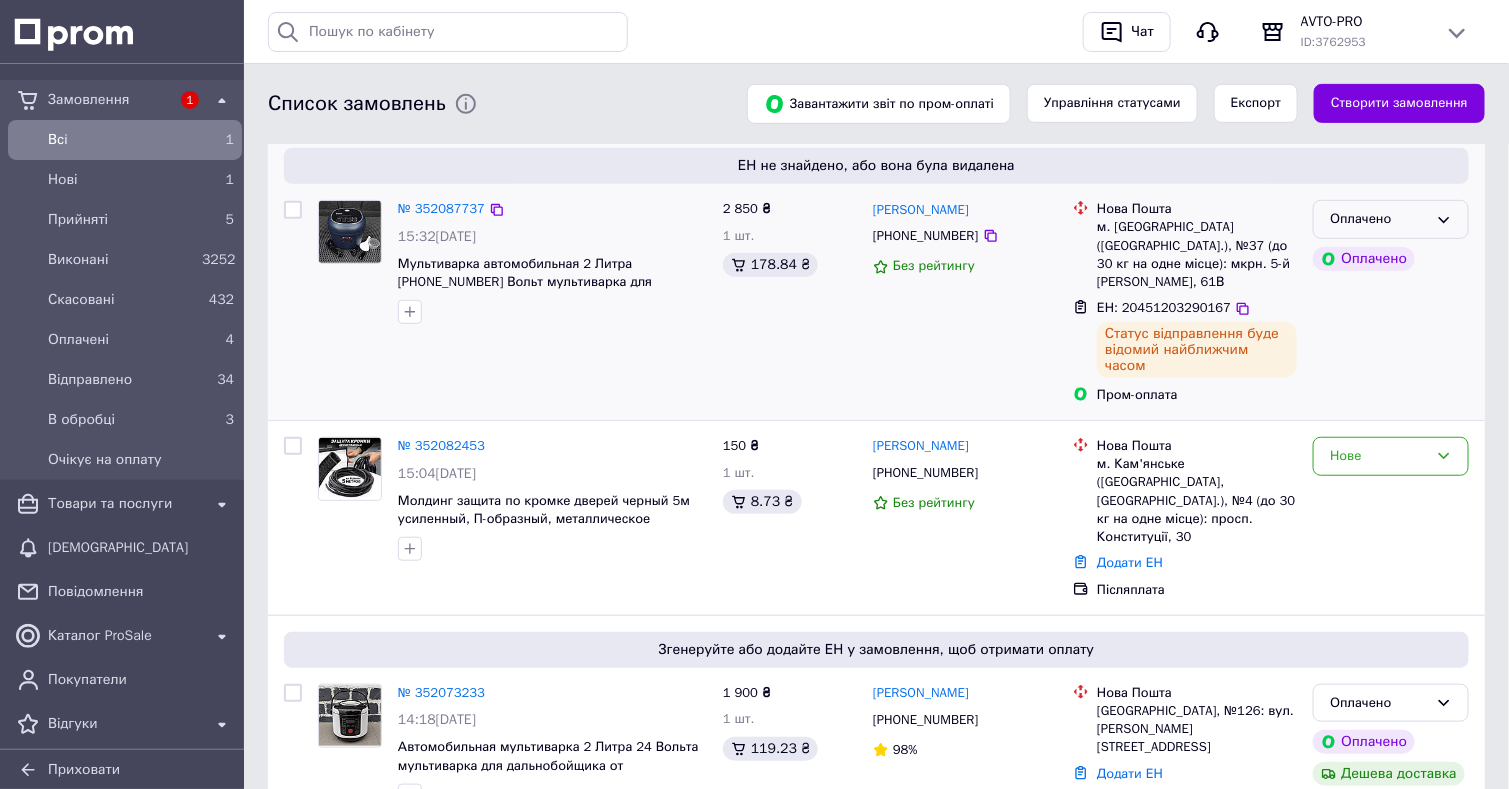 click 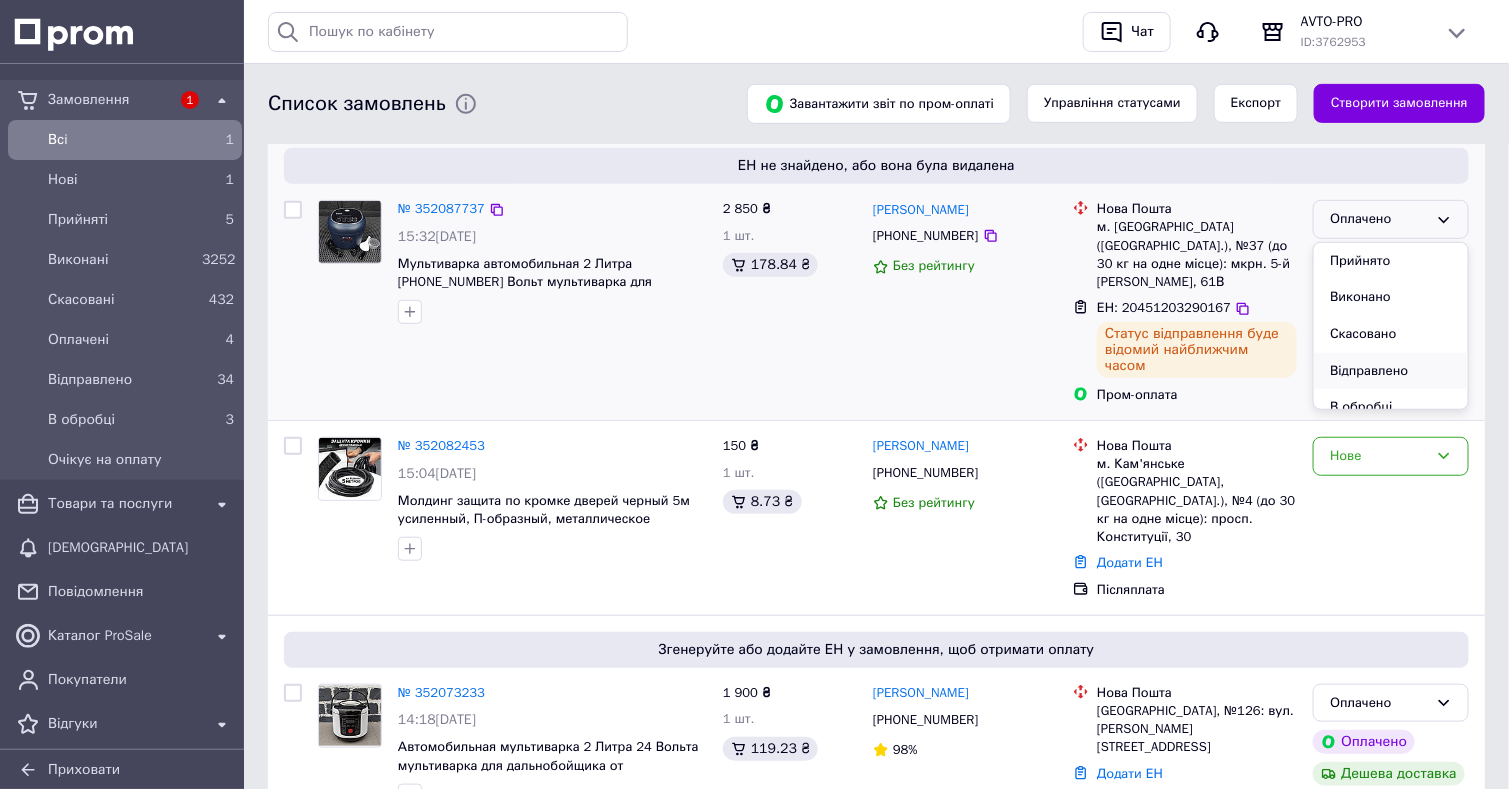 click on "Відправлено" at bounding box center [1391, 371] 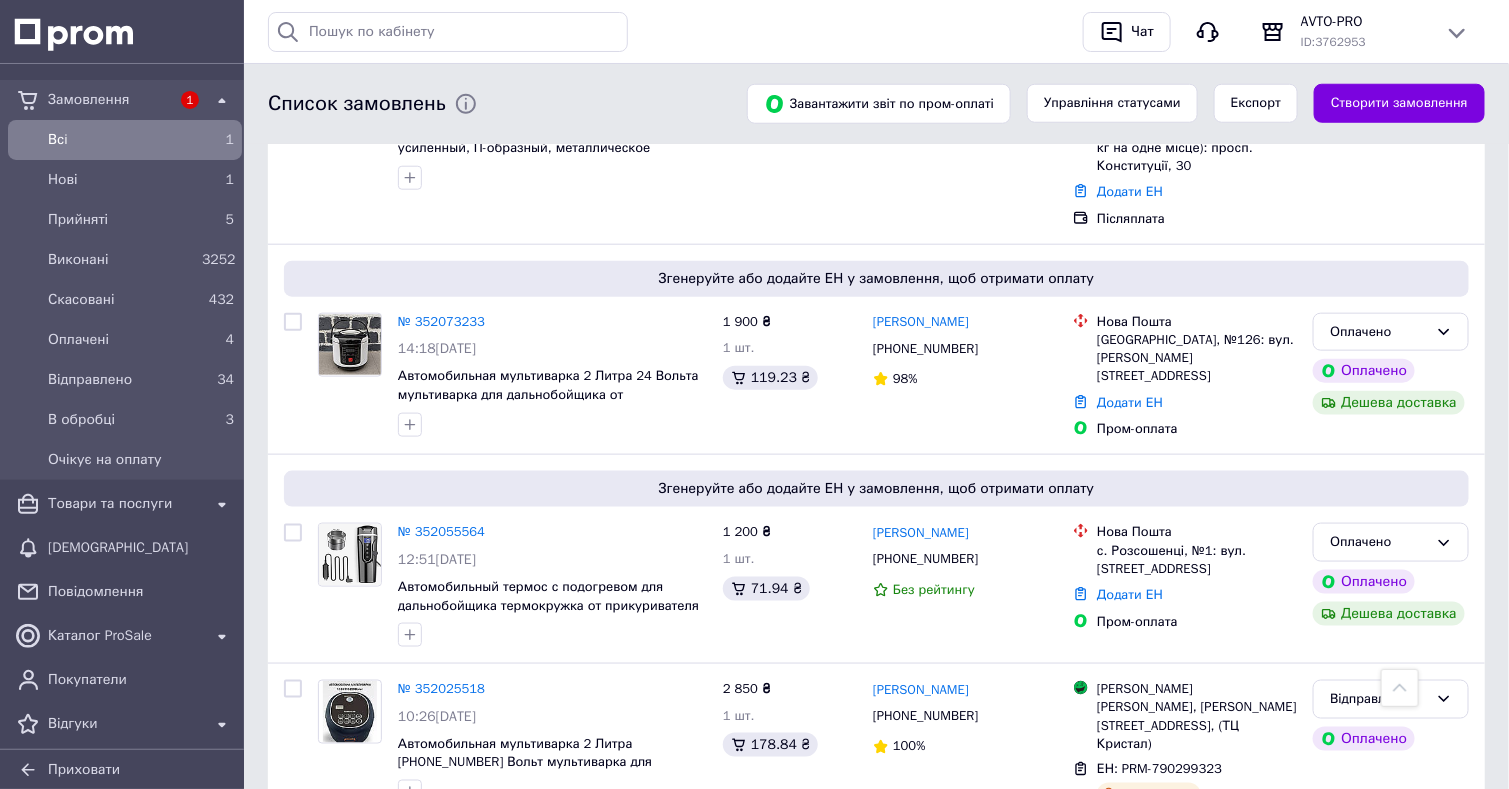 scroll, scrollTop: 700, scrollLeft: 0, axis: vertical 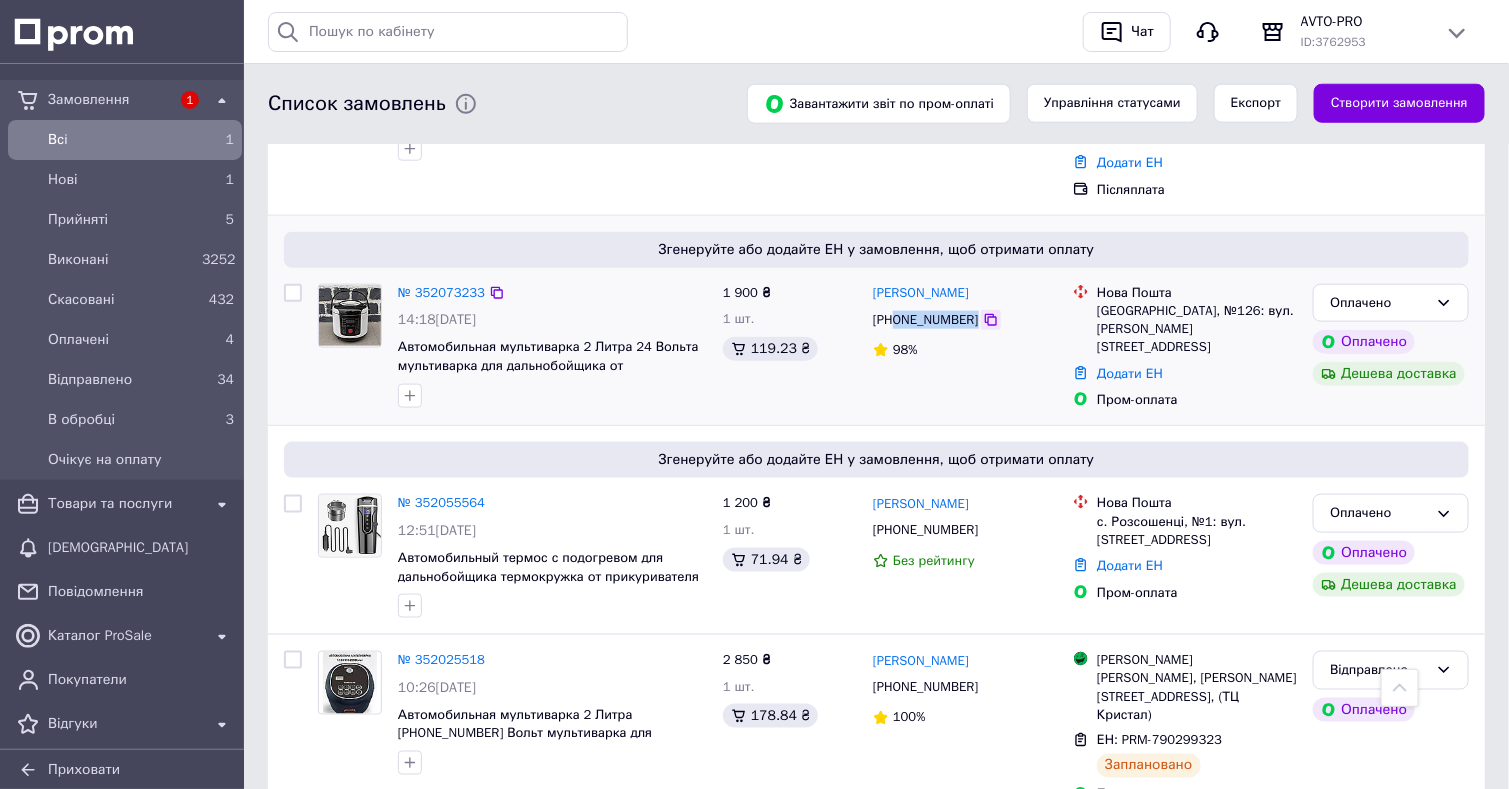 drag, startPoint x: 896, startPoint y: 299, endPoint x: 968, endPoint y: 298, distance: 72.00694 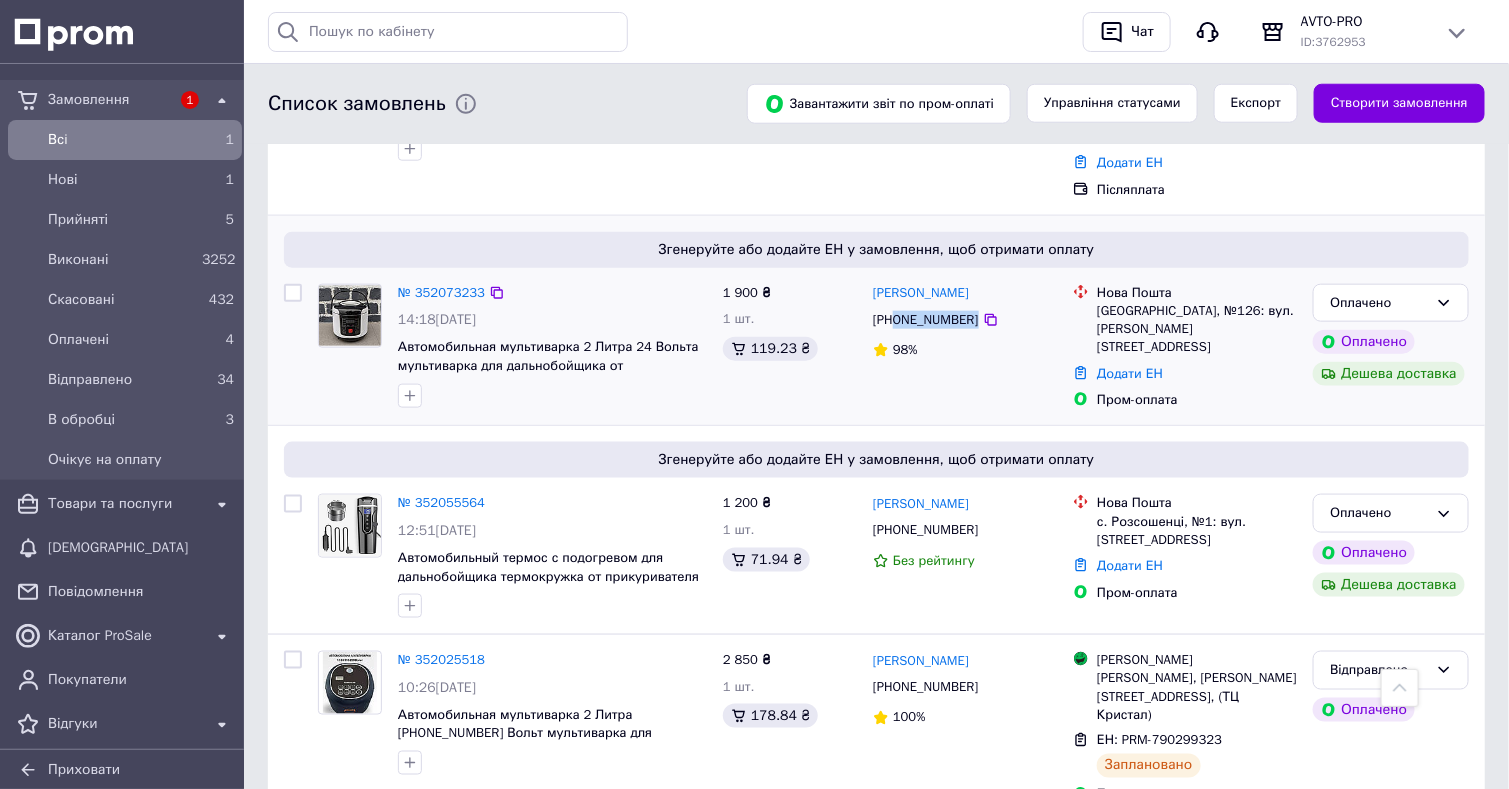 copy on "0967598580" 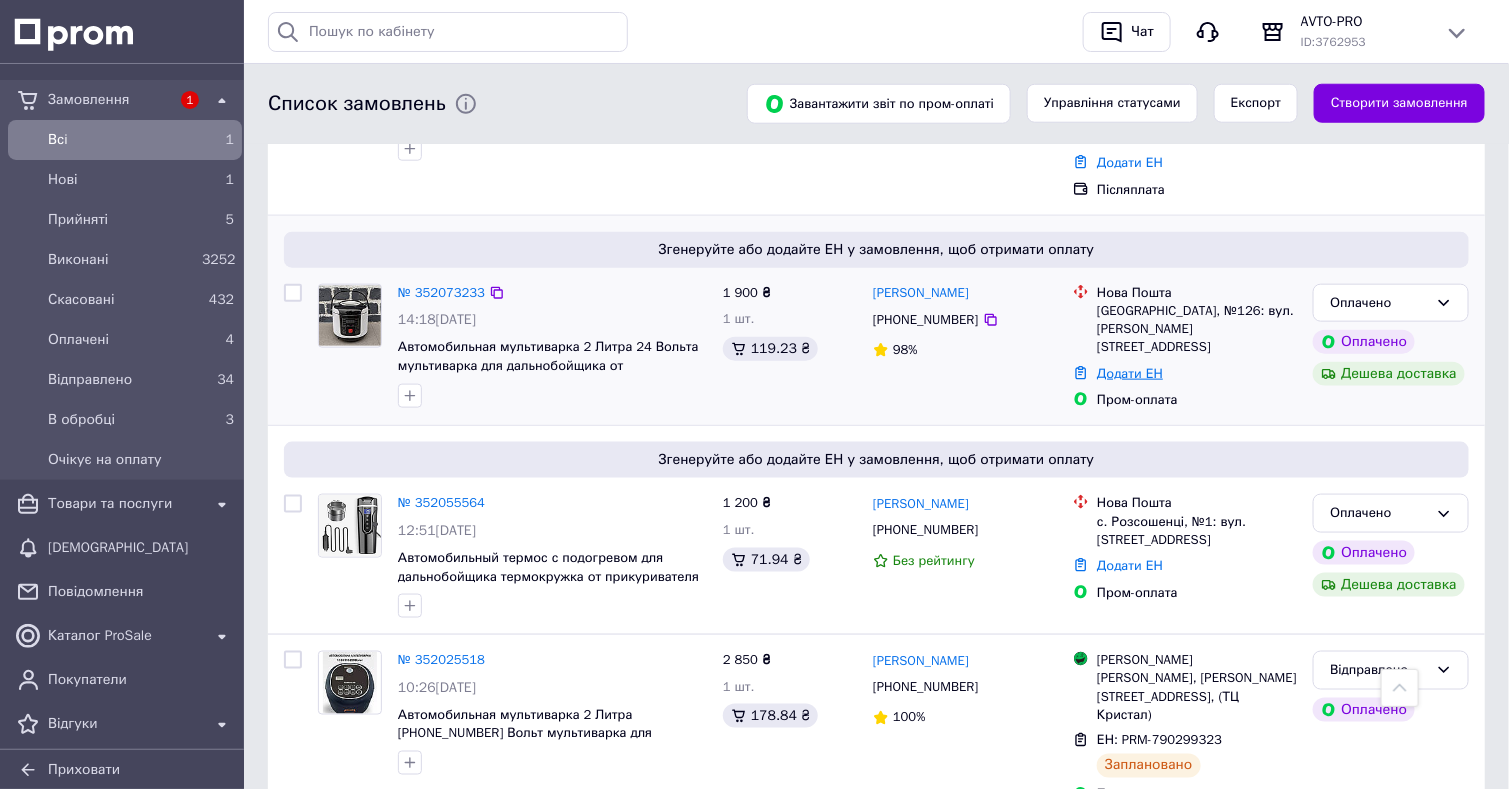 click on "Додати ЕН" at bounding box center [1130, 373] 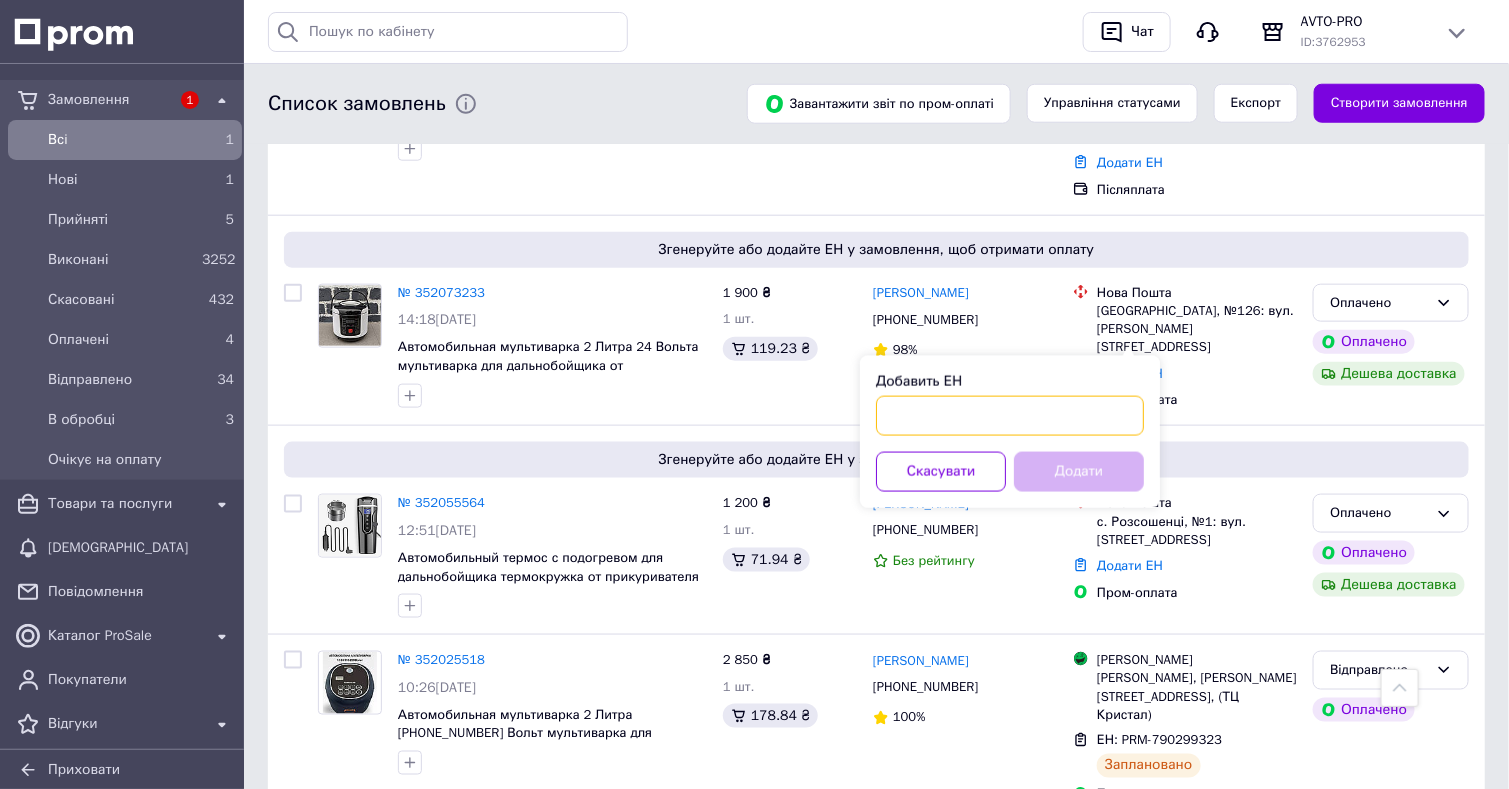 click on "Добавить ЕН" at bounding box center [1010, 416] 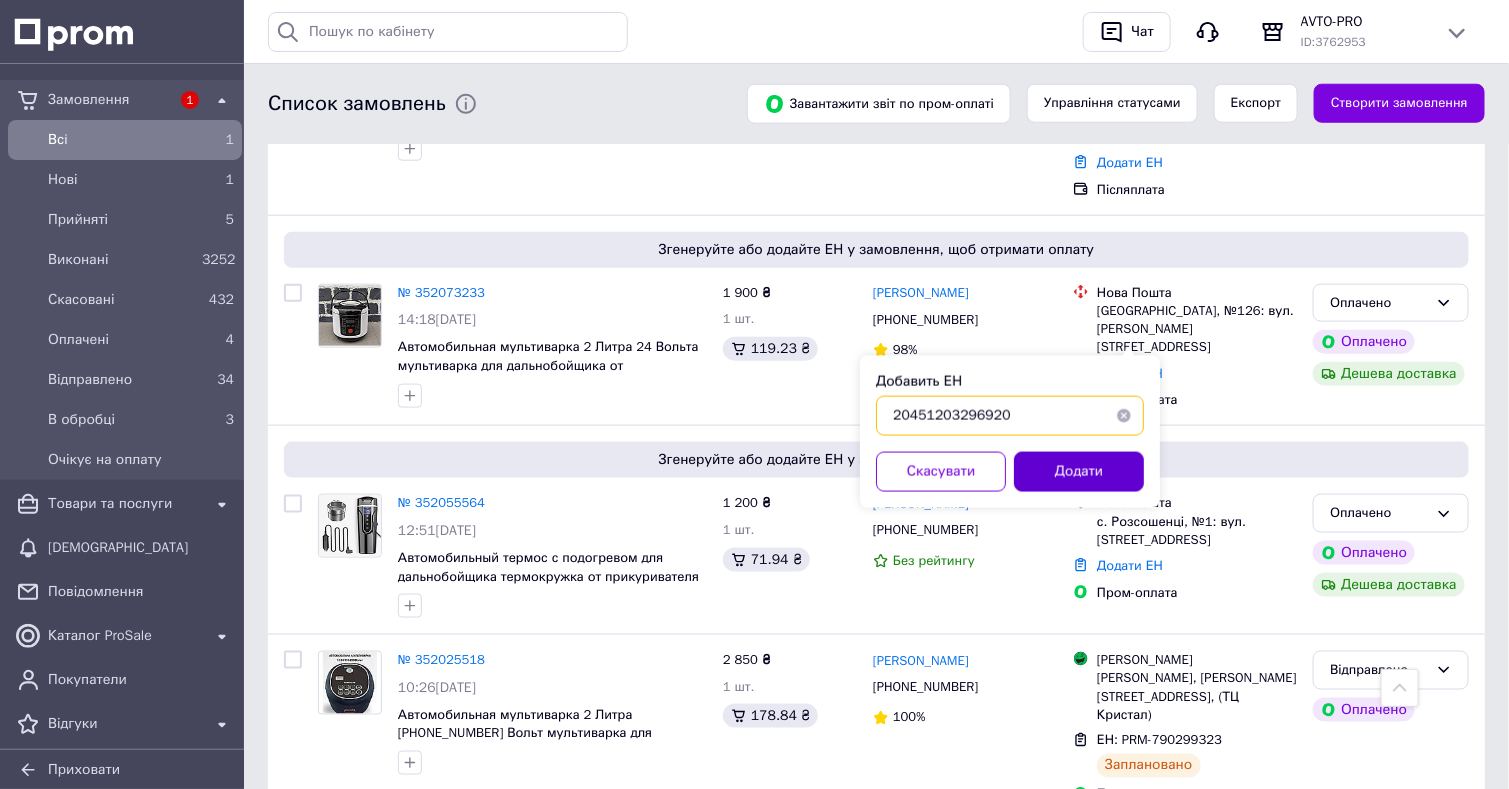 type on "20451203296920" 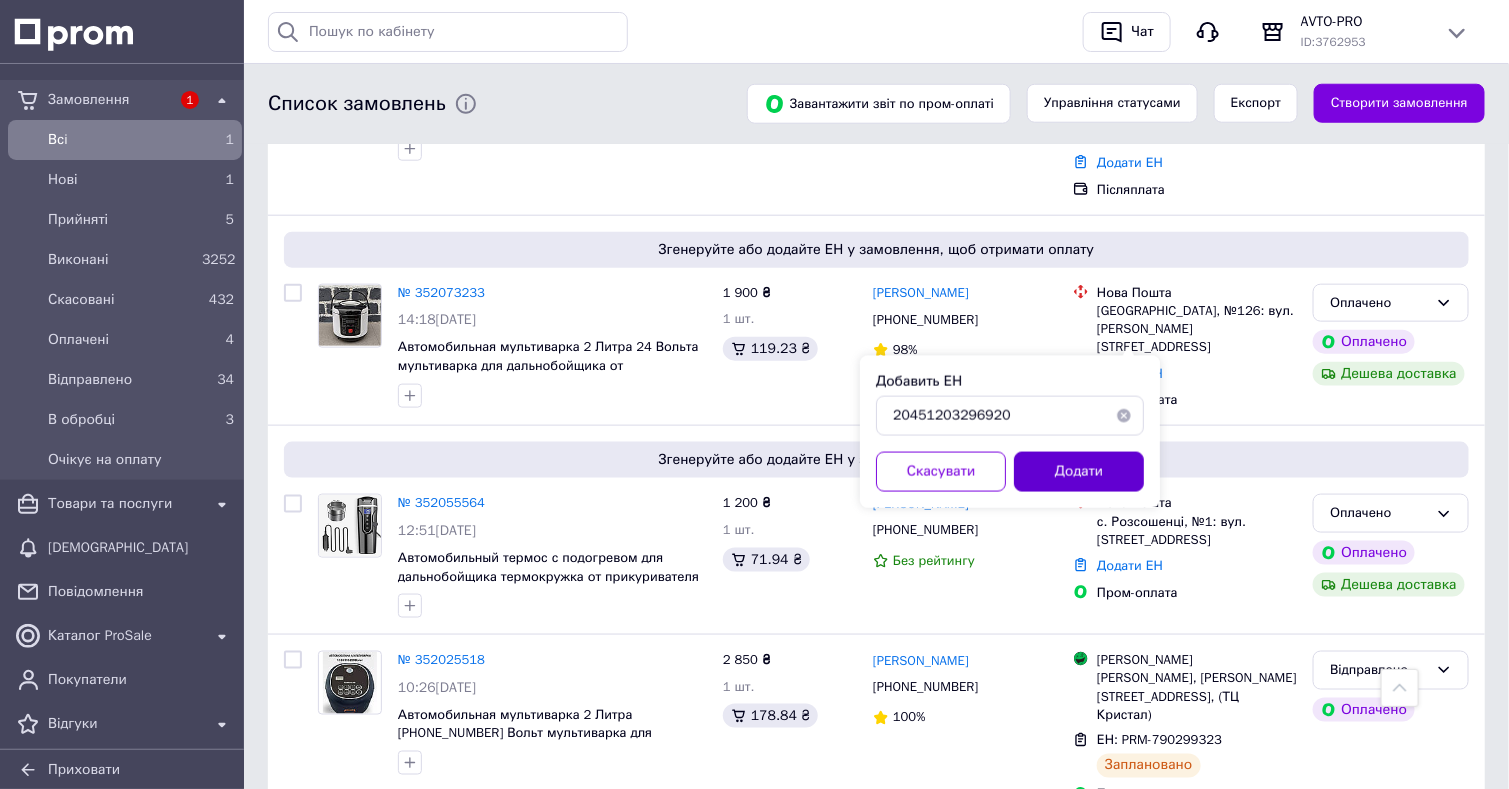 click on "Додати" at bounding box center (1079, 472) 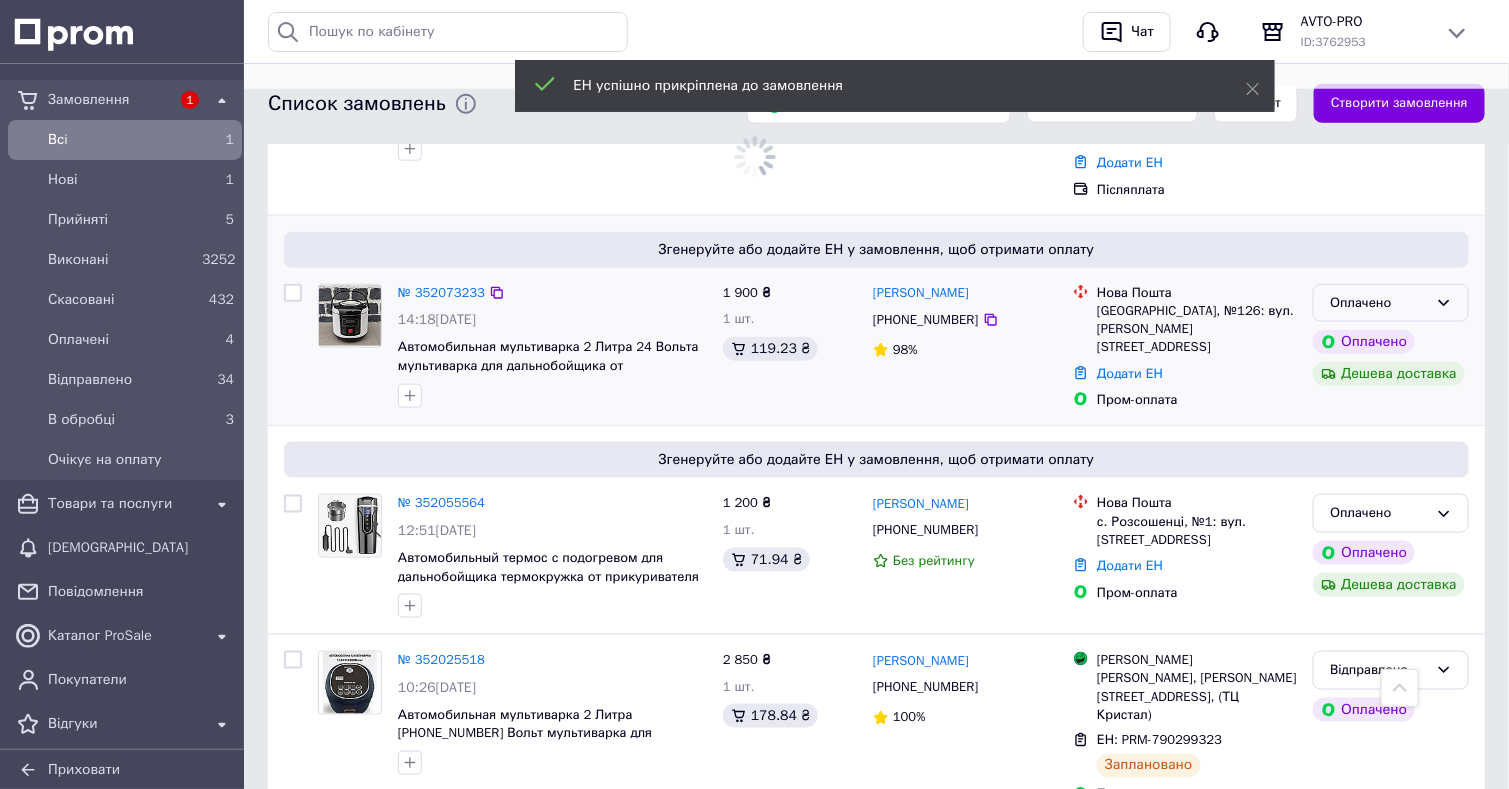 click 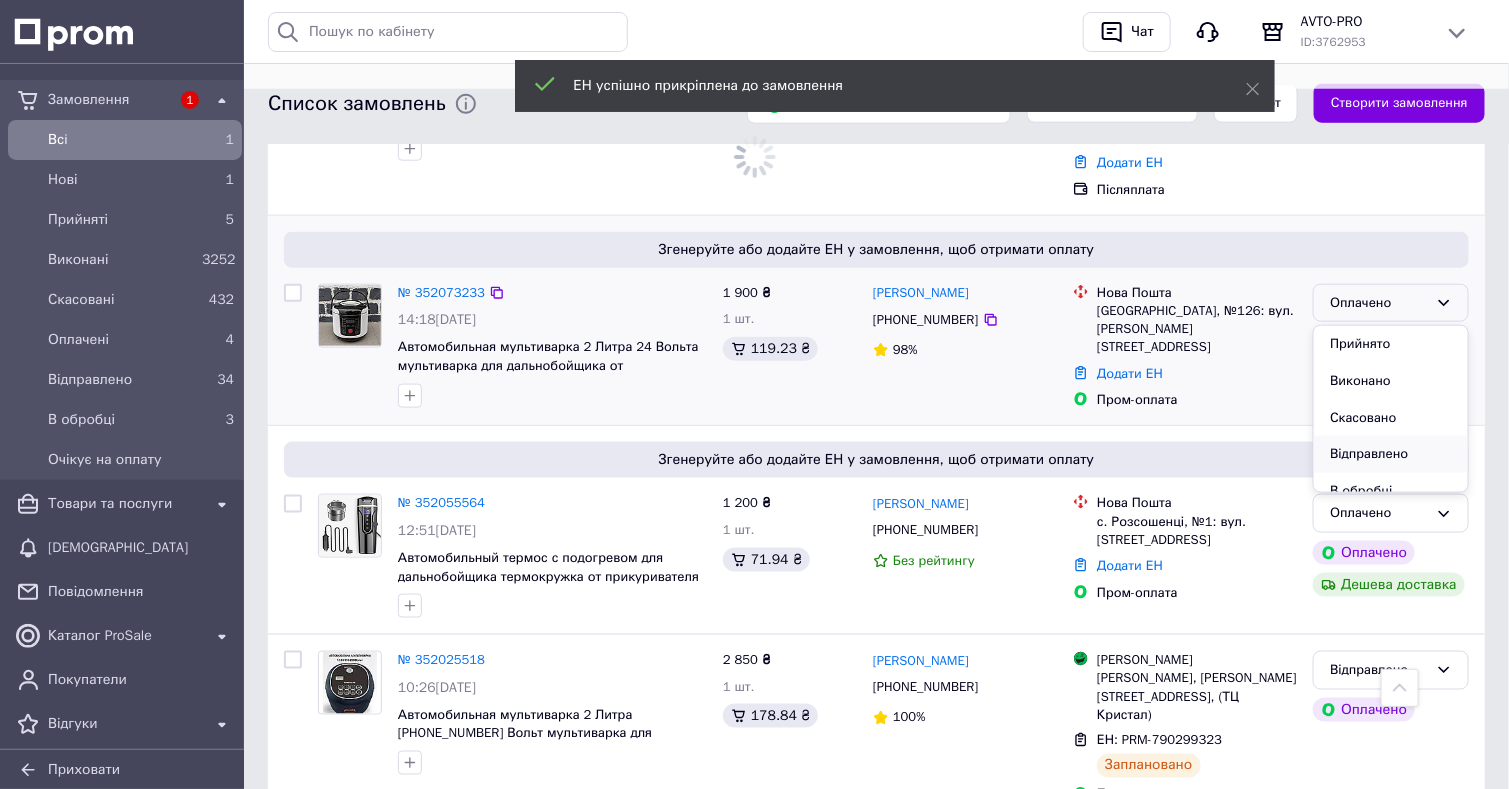 click on "Відправлено" at bounding box center (1391, 454) 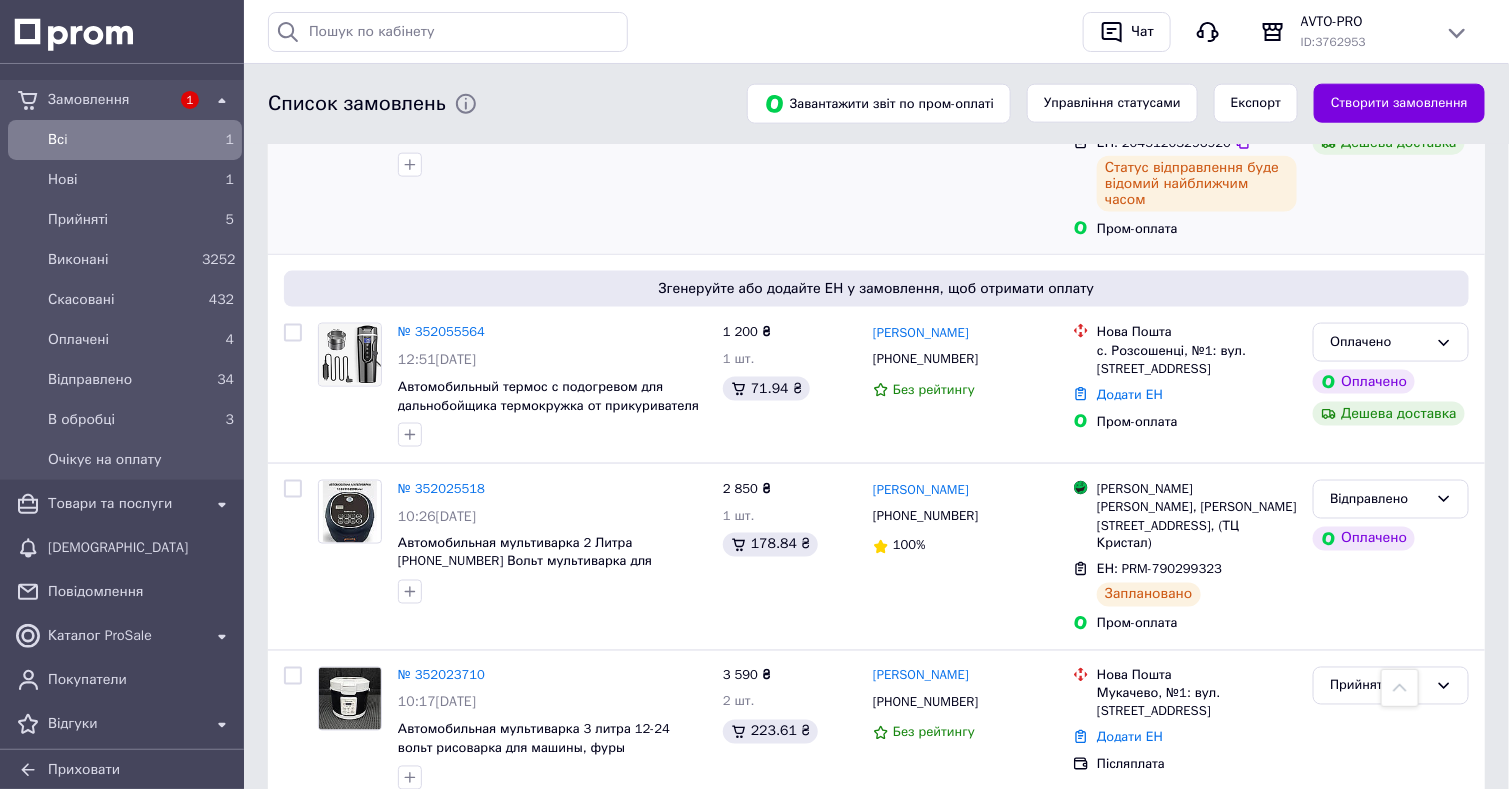 scroll, scrollTop: 899, scrollLeft: 0, axis: vertical 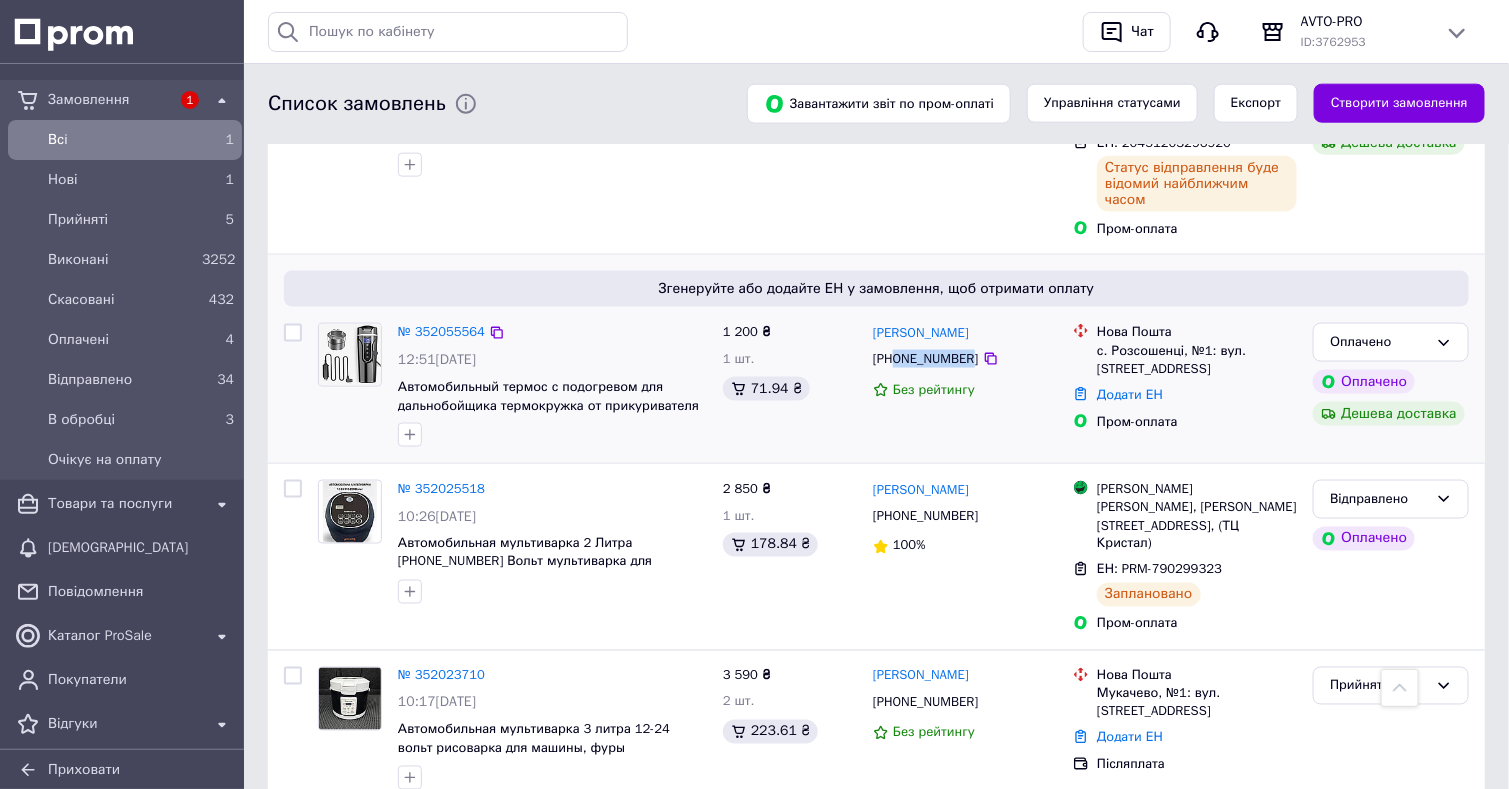 drag, startPoint x: 897, startPoint y: 318, endPoint x: 966, endPoint y: 324, distance: 69.260376 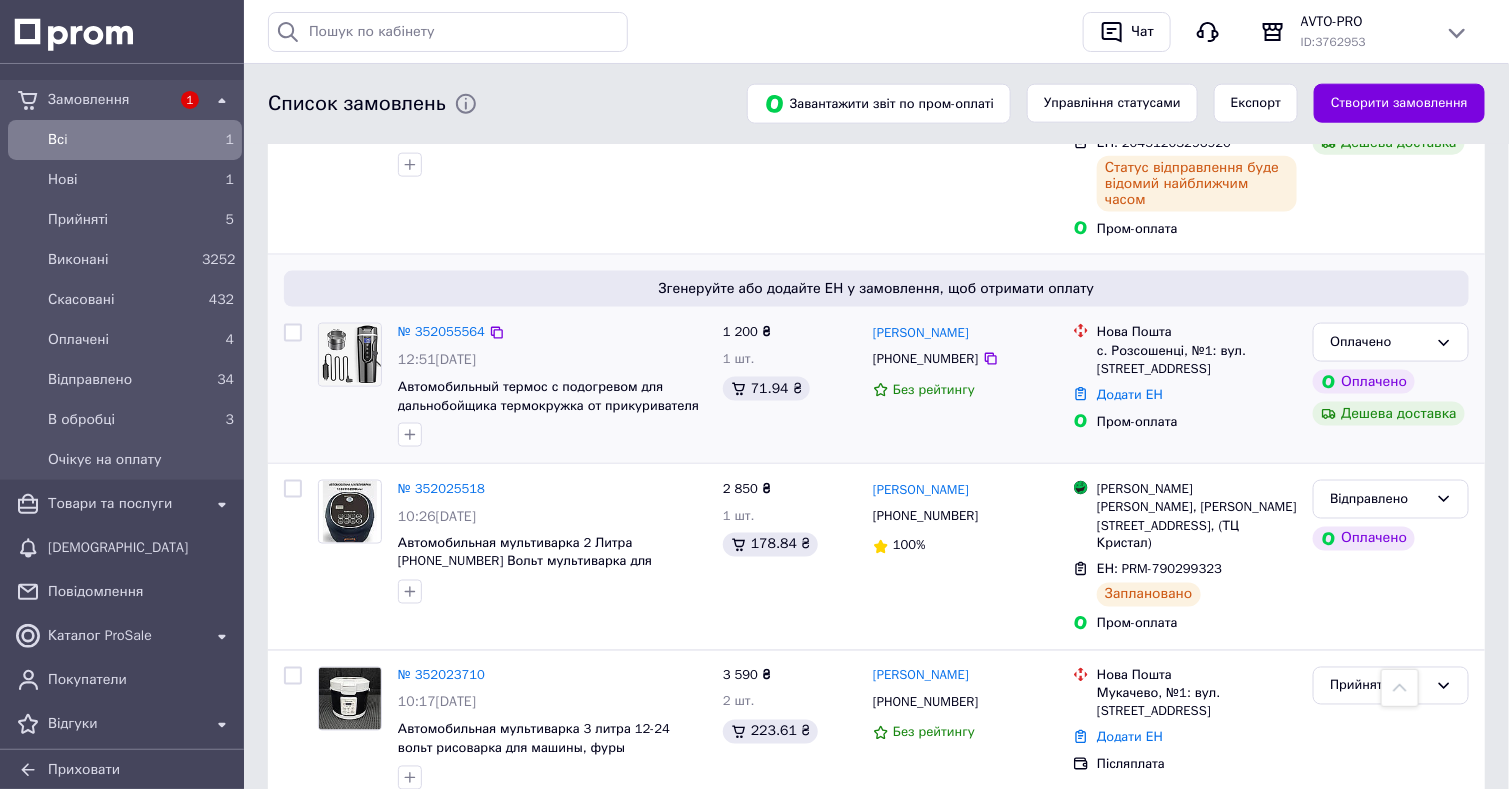 click on "с. Розсошенці, №1: вул. [STREET_ADDRESS]" at bounding box center (1197, 360) 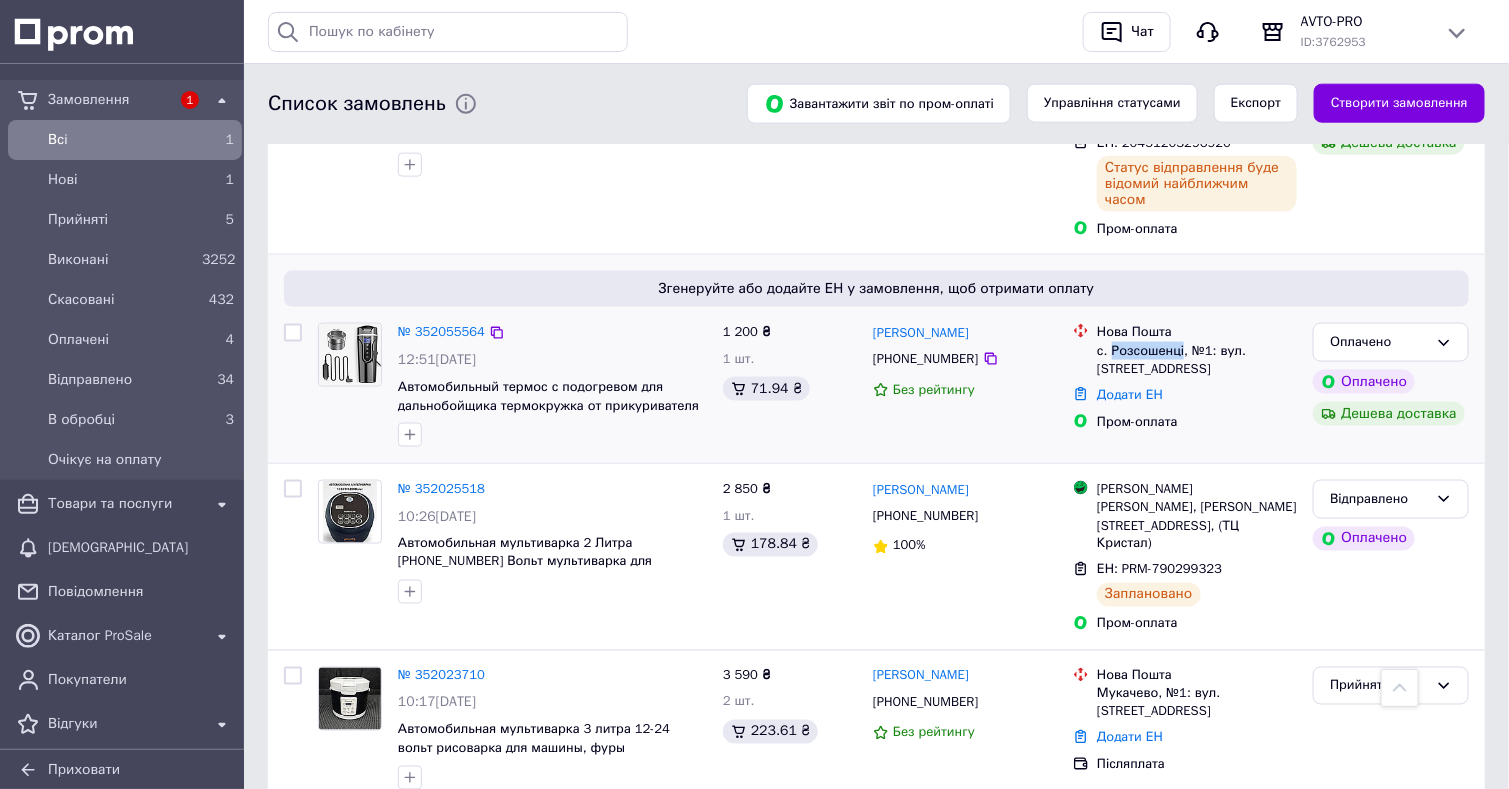 click on "с. Розсошенці, №1: вул. [STREET_ADDRESS]" at bounding box center [1197, 360] 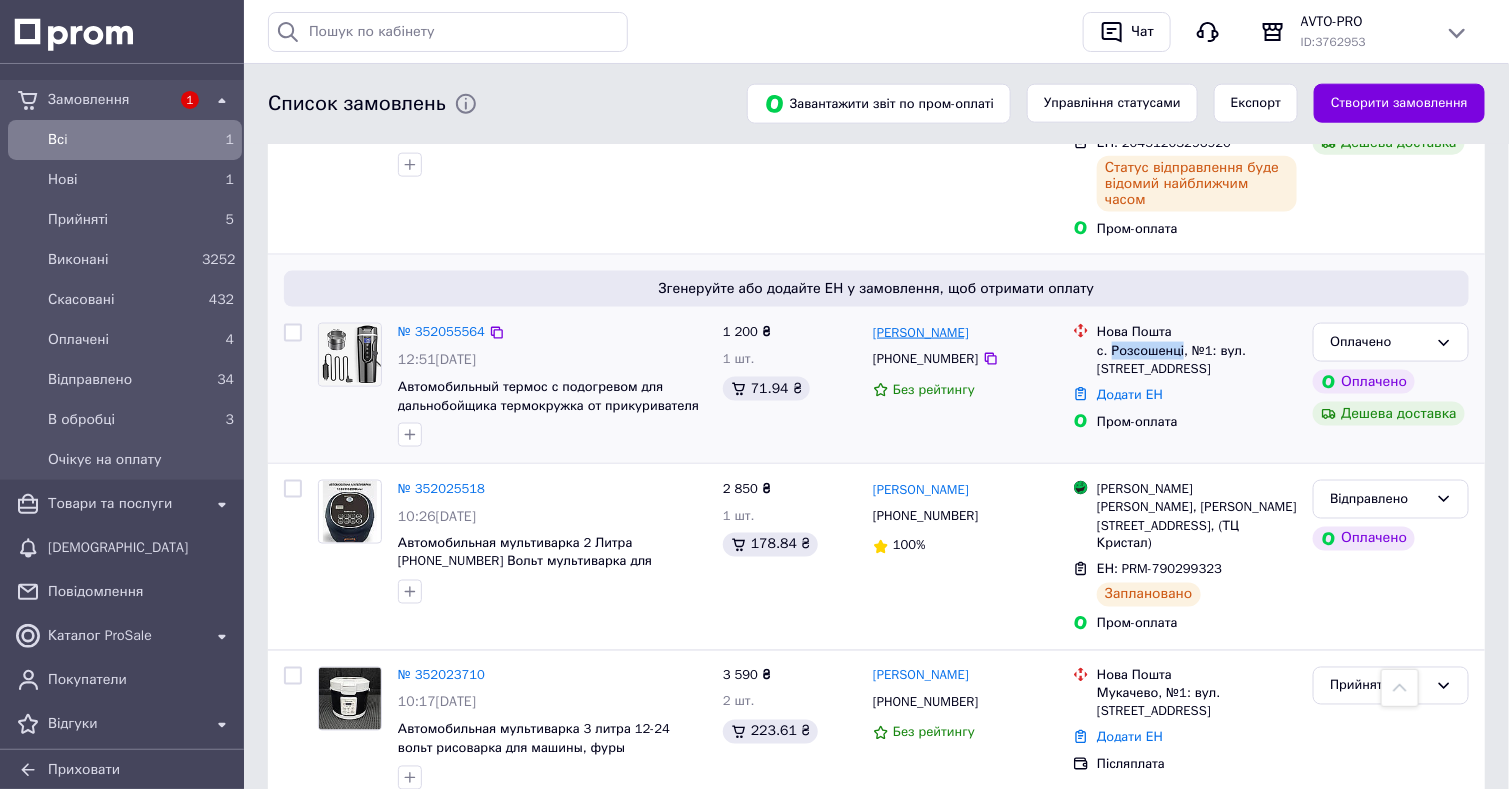 drag, startPoint x: 1005, startPoint y: 295, endPoint x: 913, endPoint y: 299, distance: 92.086914 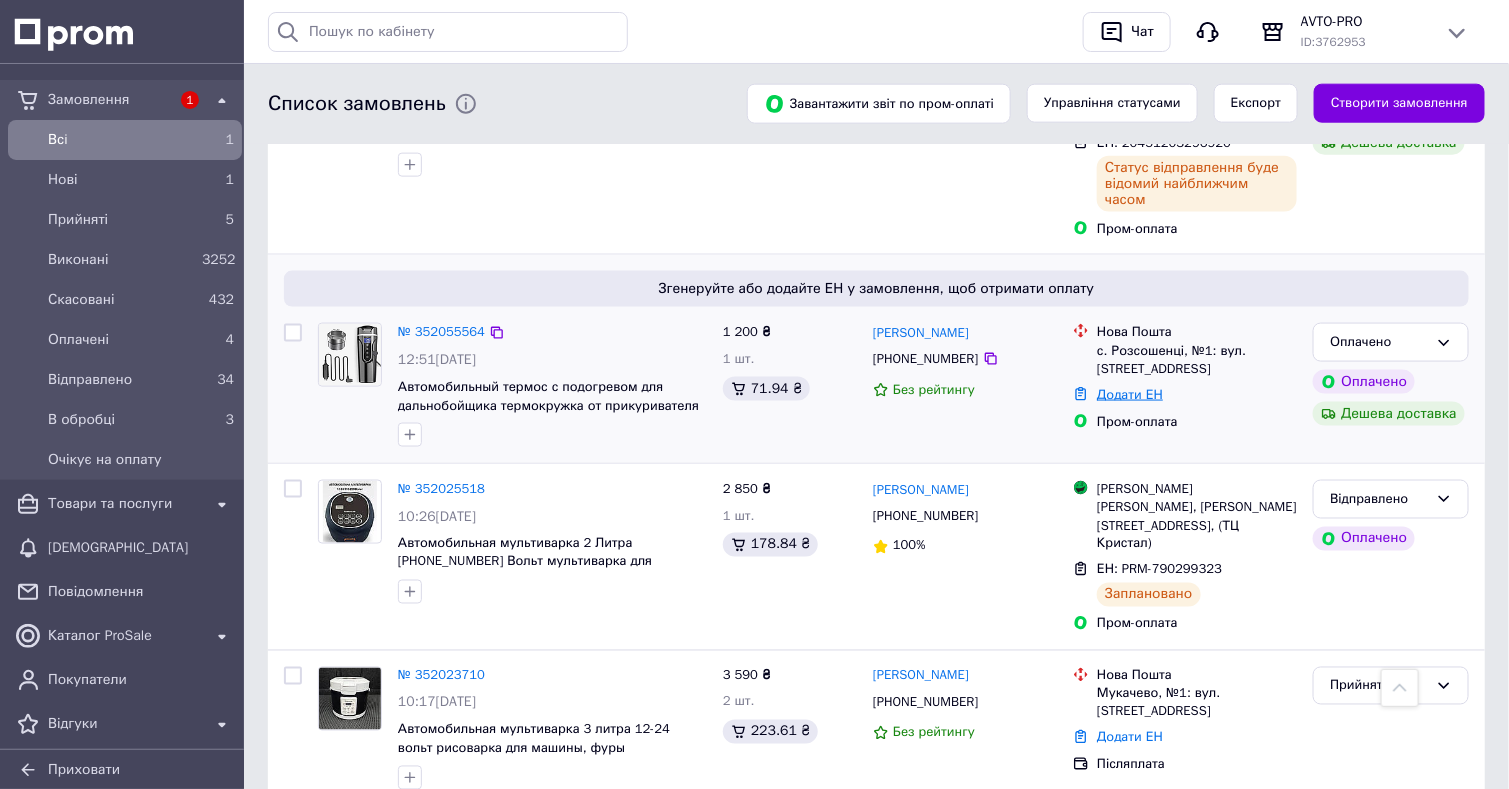 click on "Додати ЕН" at bounding box center [1130, 394] 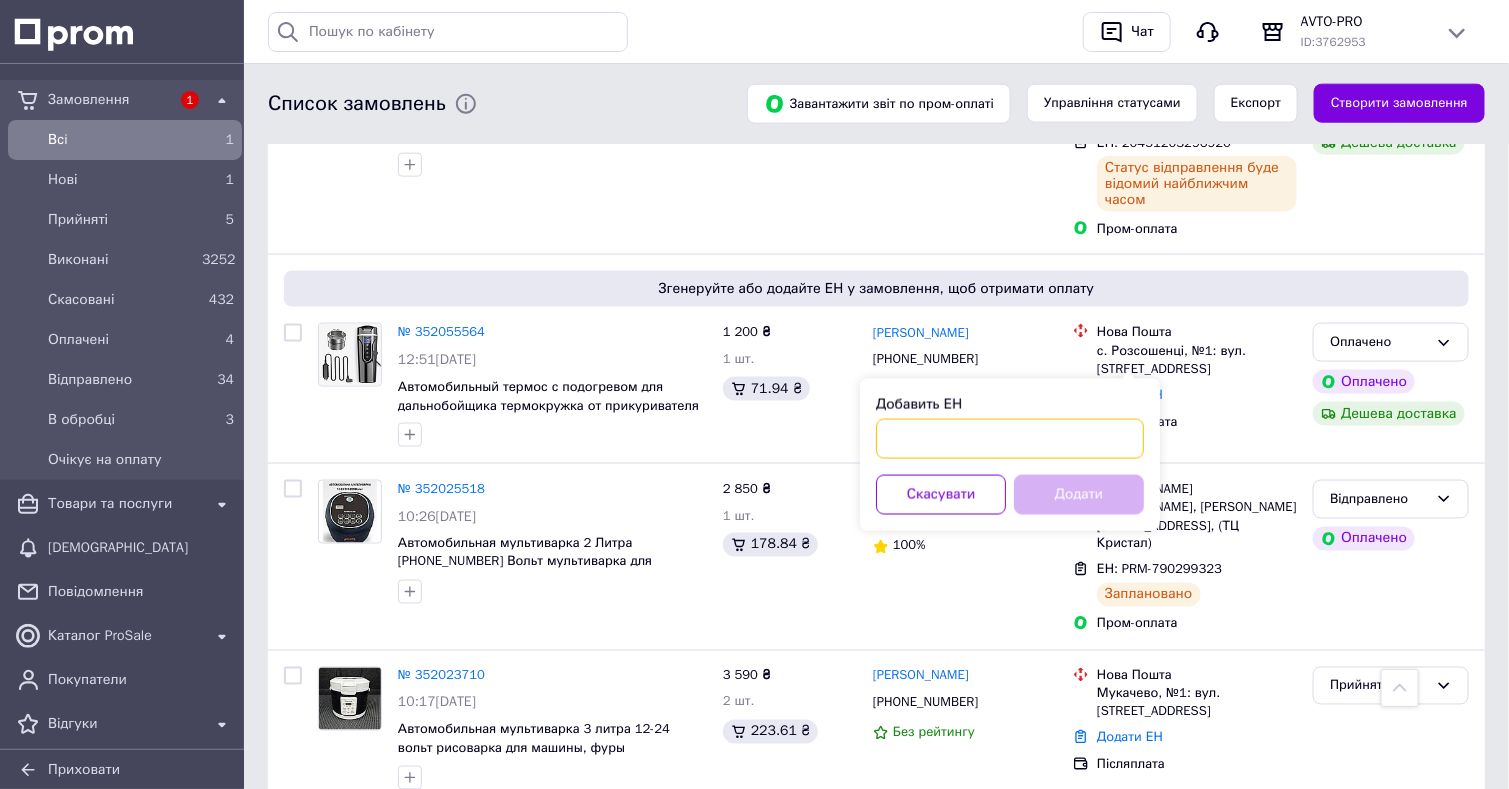 click on "Добавить ЕН" at bounding box center [1010, 439] 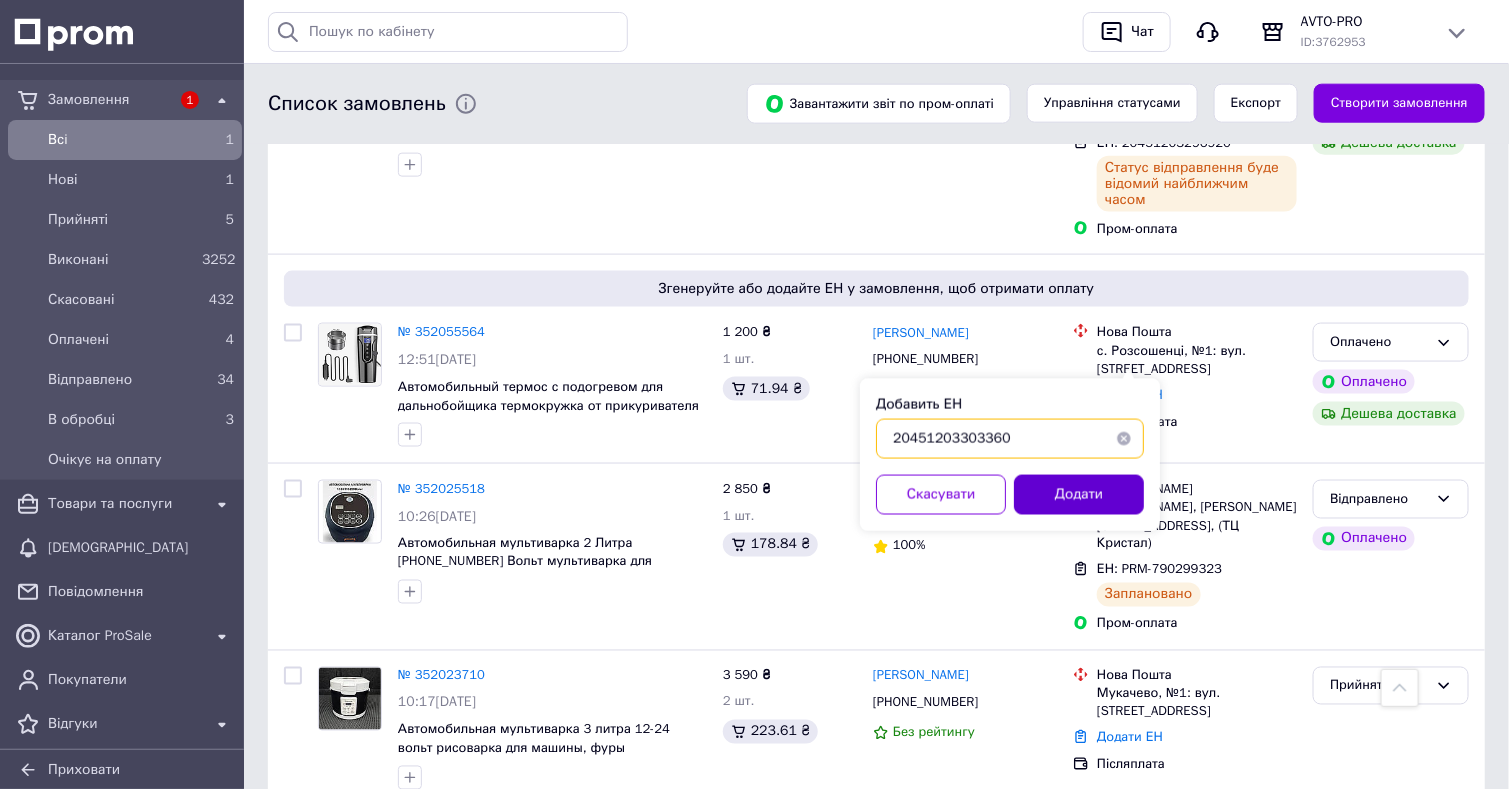 type on "20451203303360" 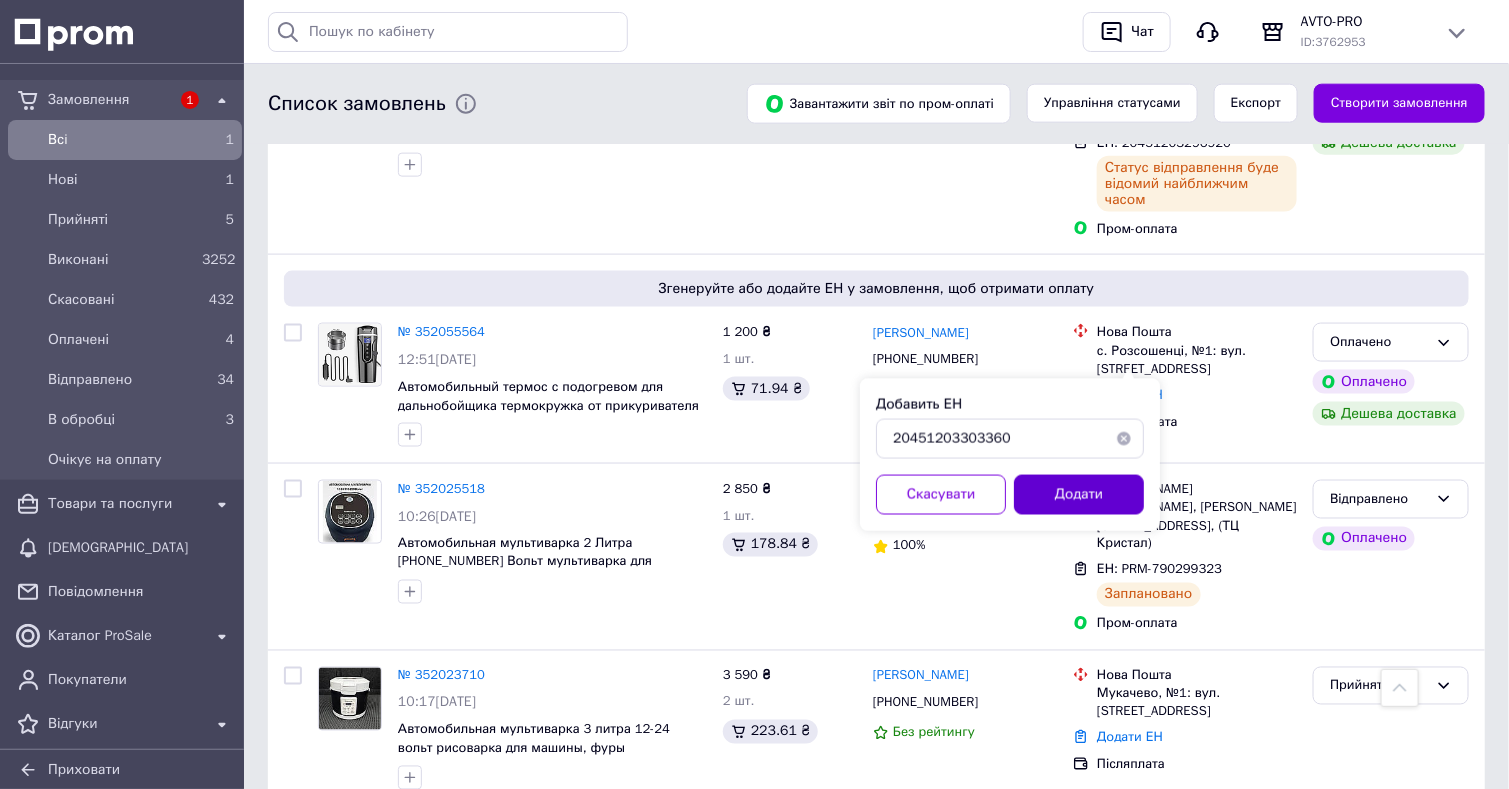 click on "Додати" at bounding box center (1079, 495) 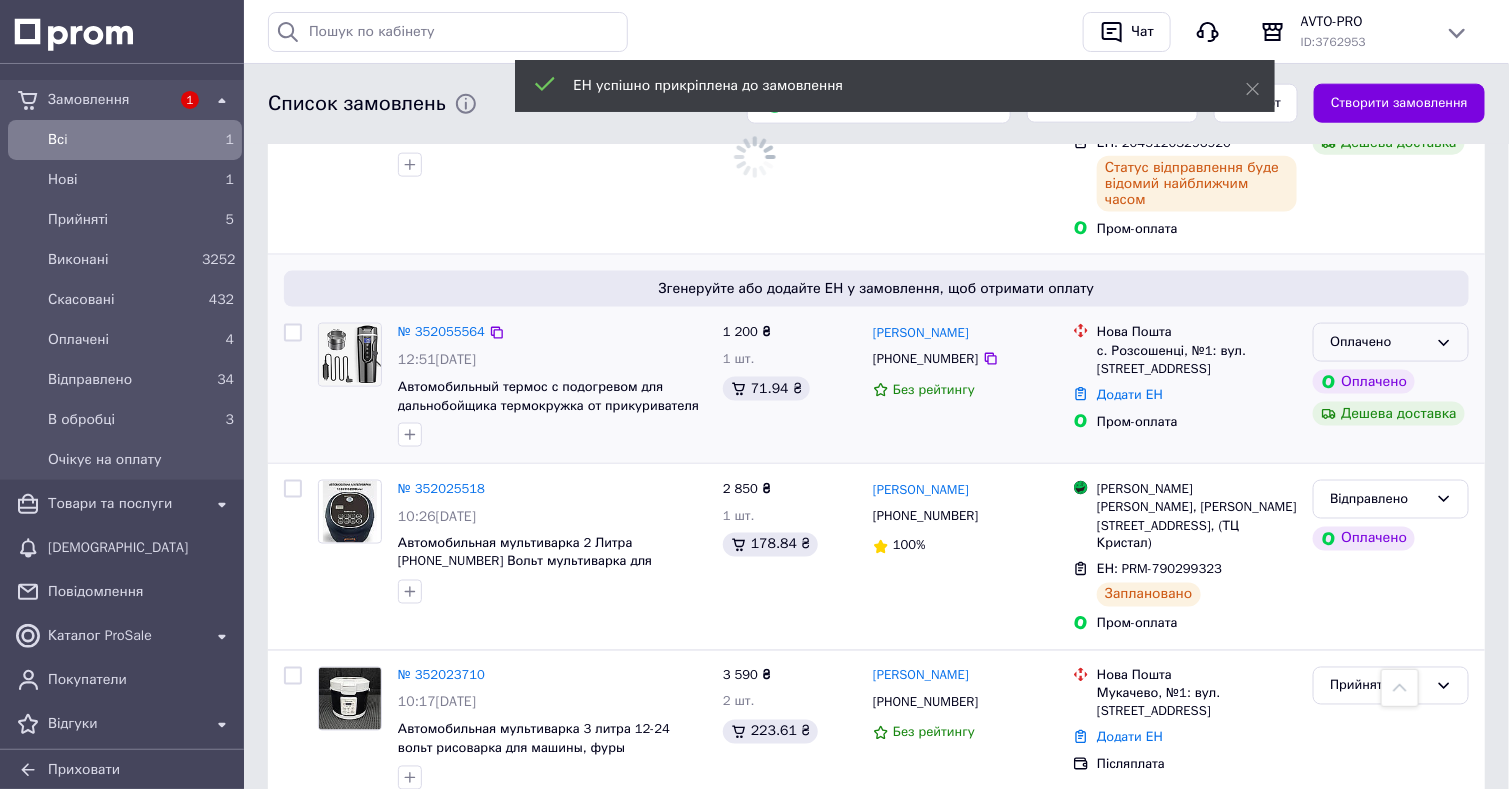 click 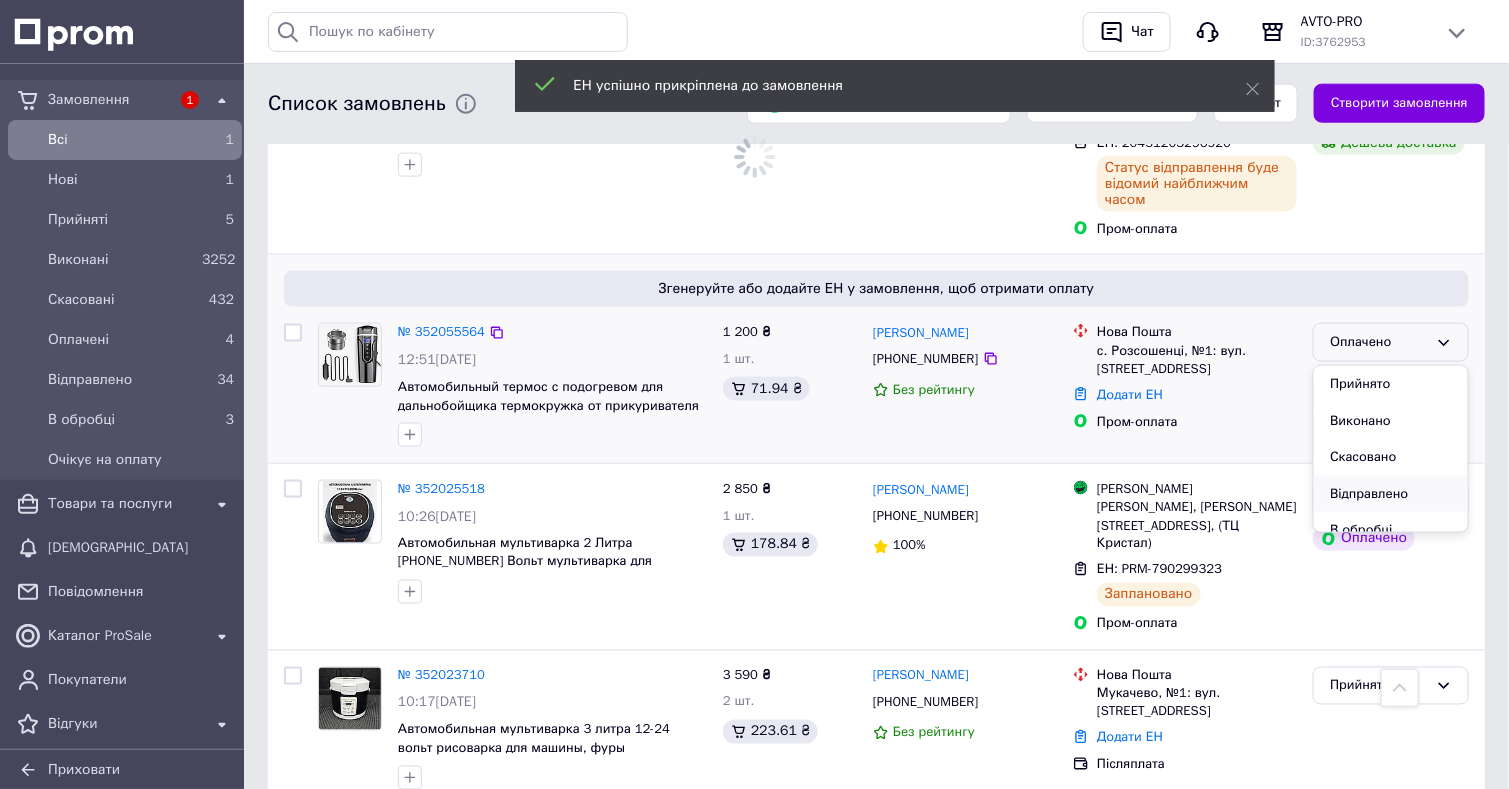 click on "Відправлено" at bounding box center (1391, 494) 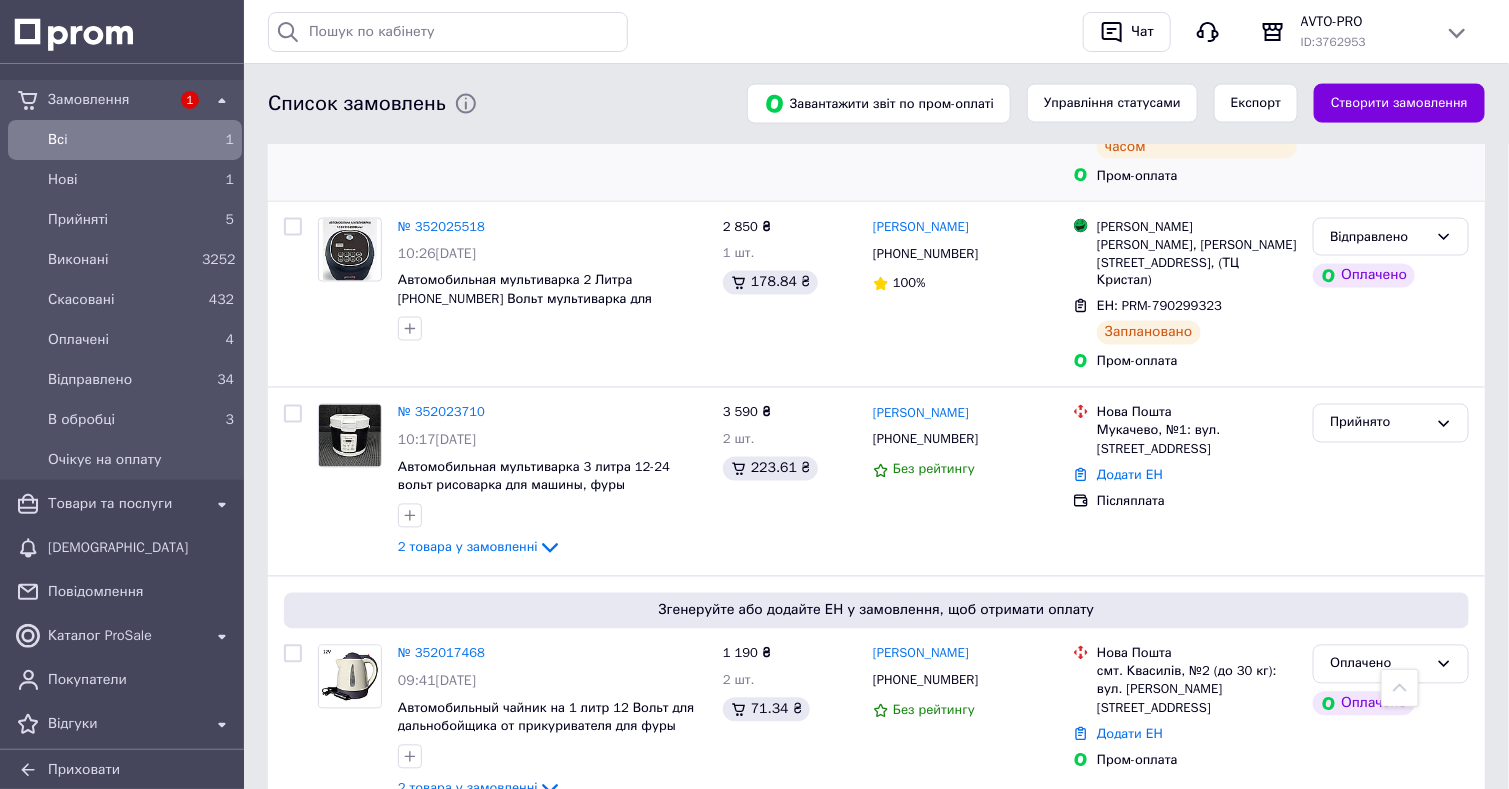 scroll, scrollTop: 1200, scrollLeft: 0, axis: vertical 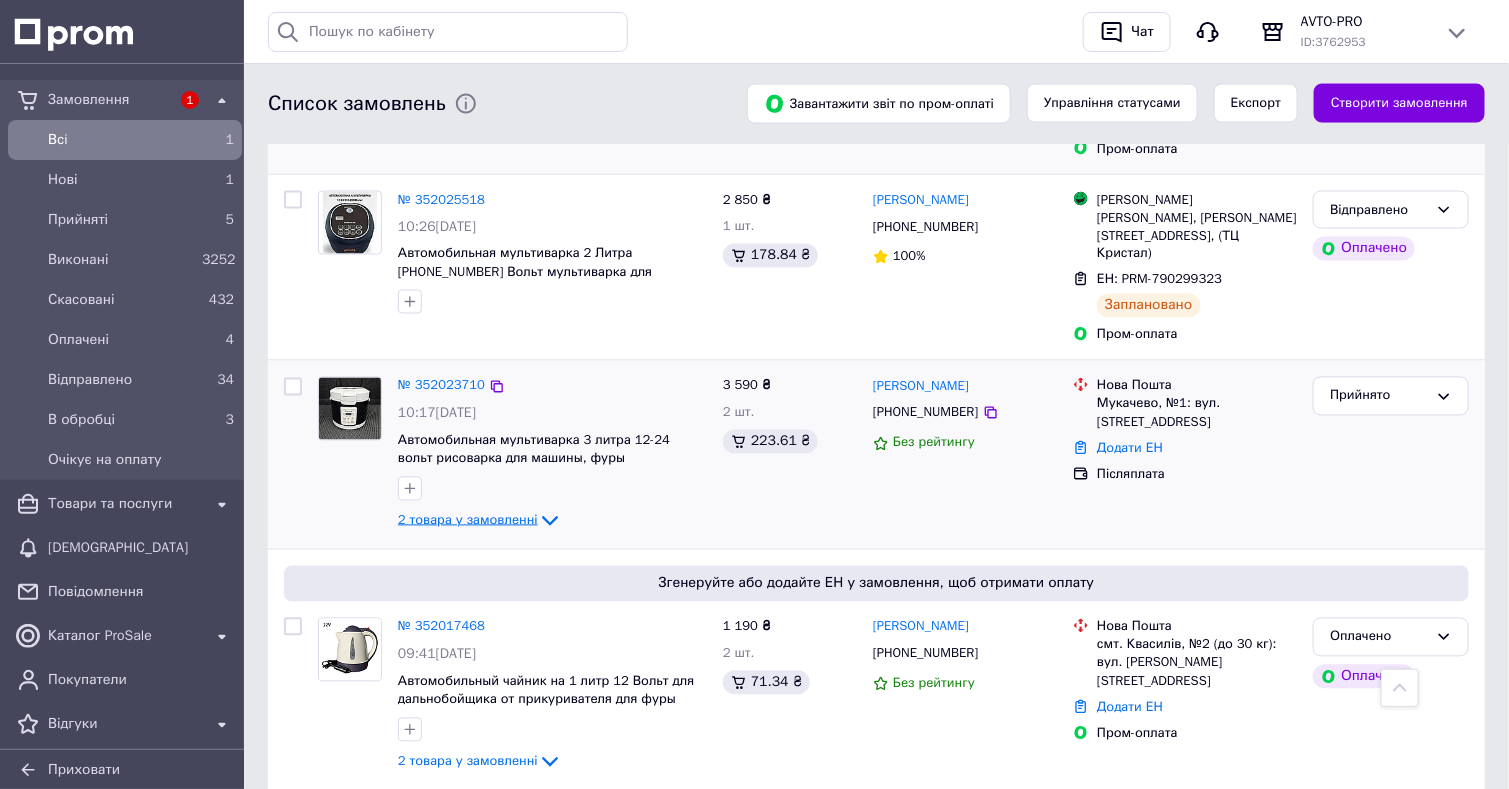 click on "2 товара у замовленні" at bounding box center [468, 520] 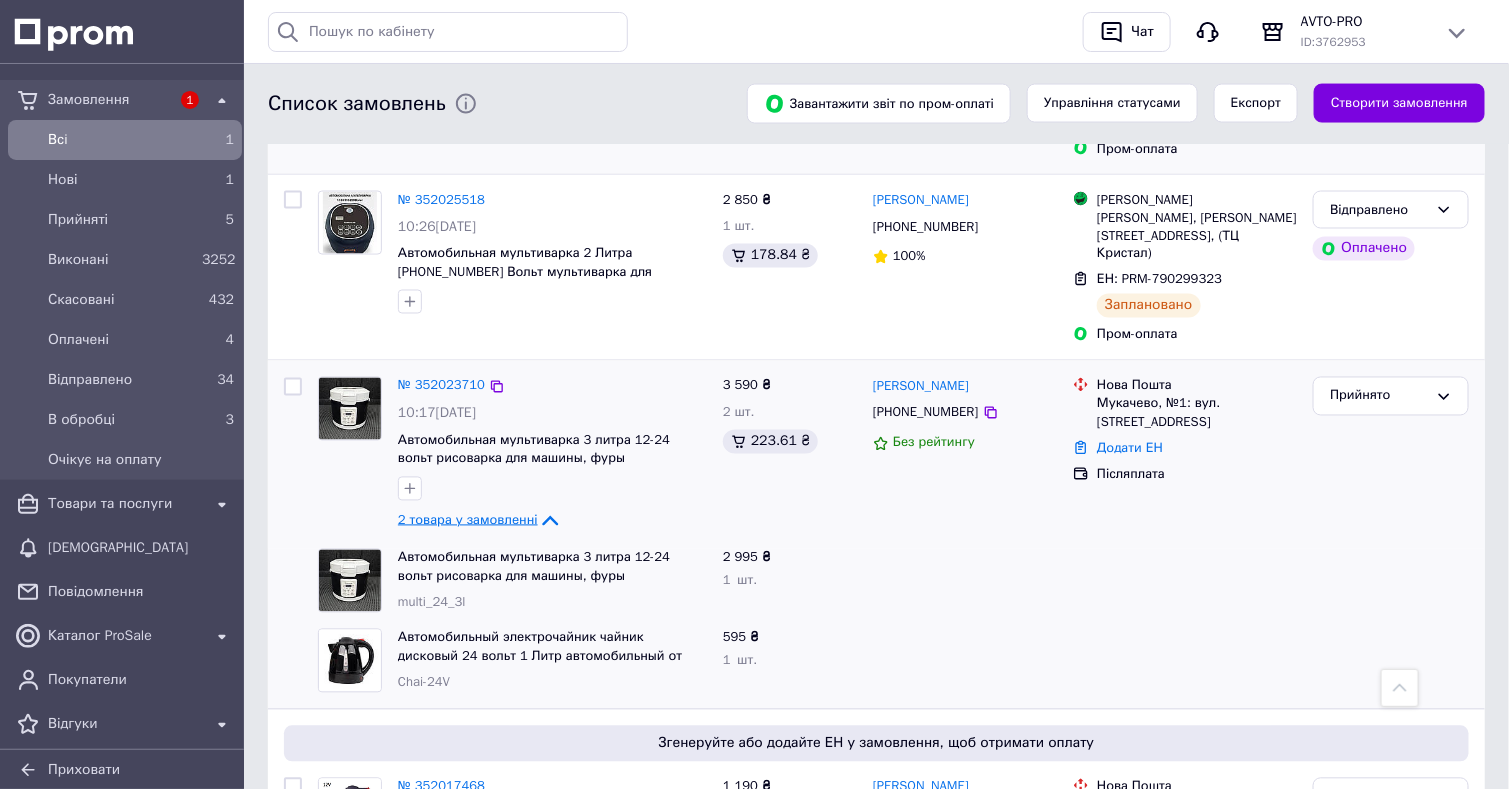 click on "2 товара у замовленні" at bounding box center [468, 520] 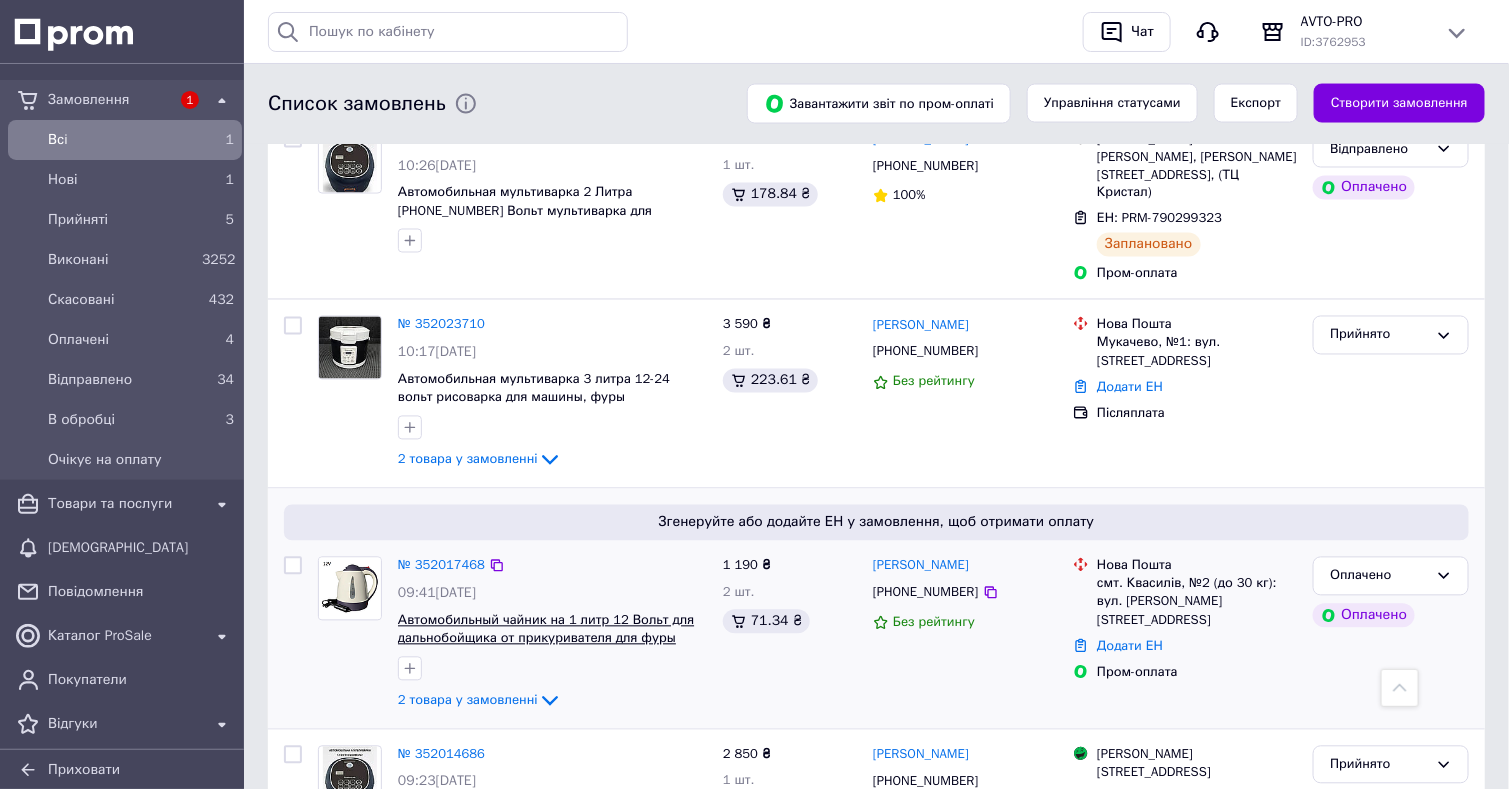 scroll, scrollTop: 1200, scrollLeft: 0, axis: vertical 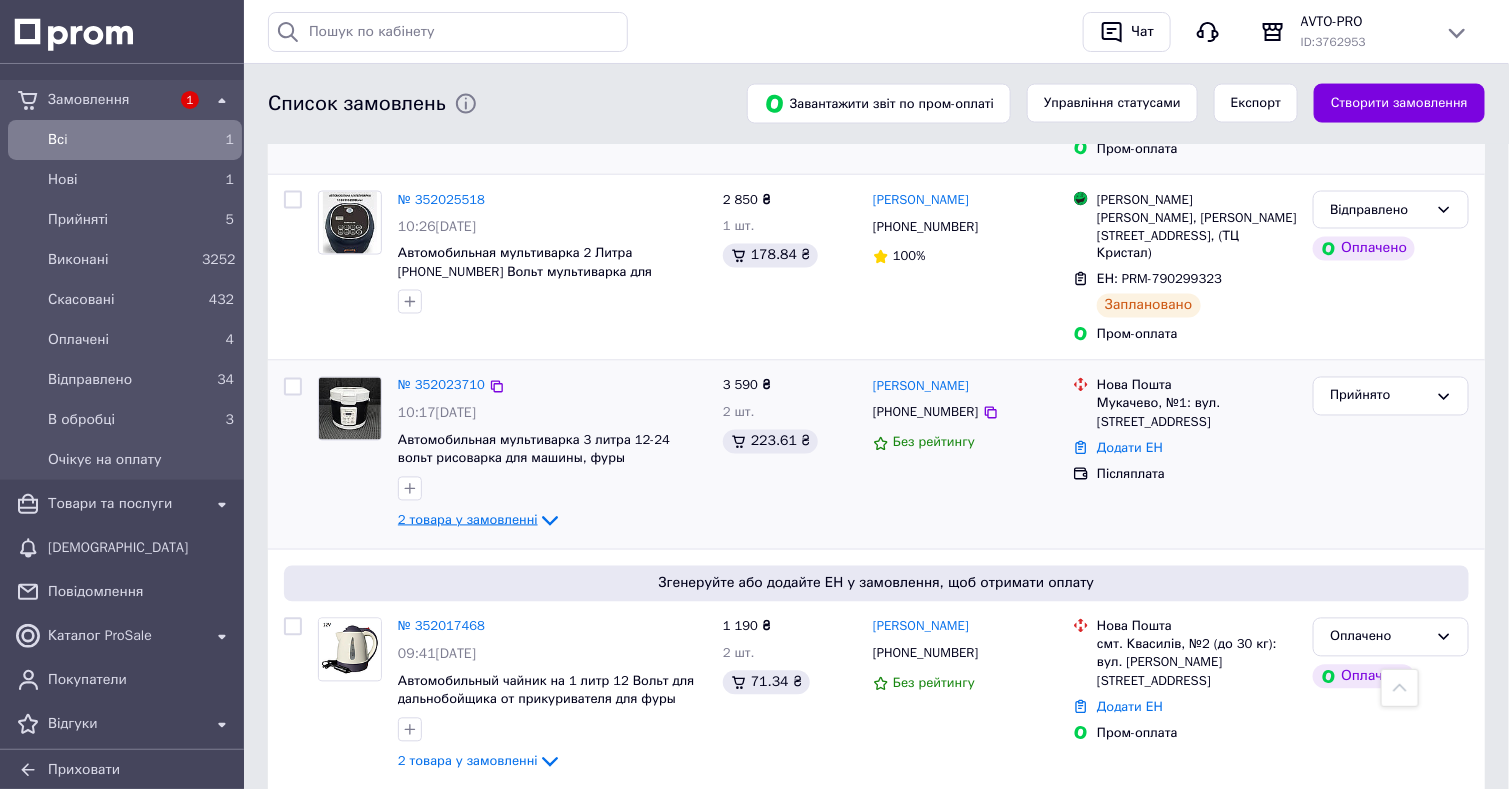 click on "2 товара у замовленні" at bounding box center (468, 520) 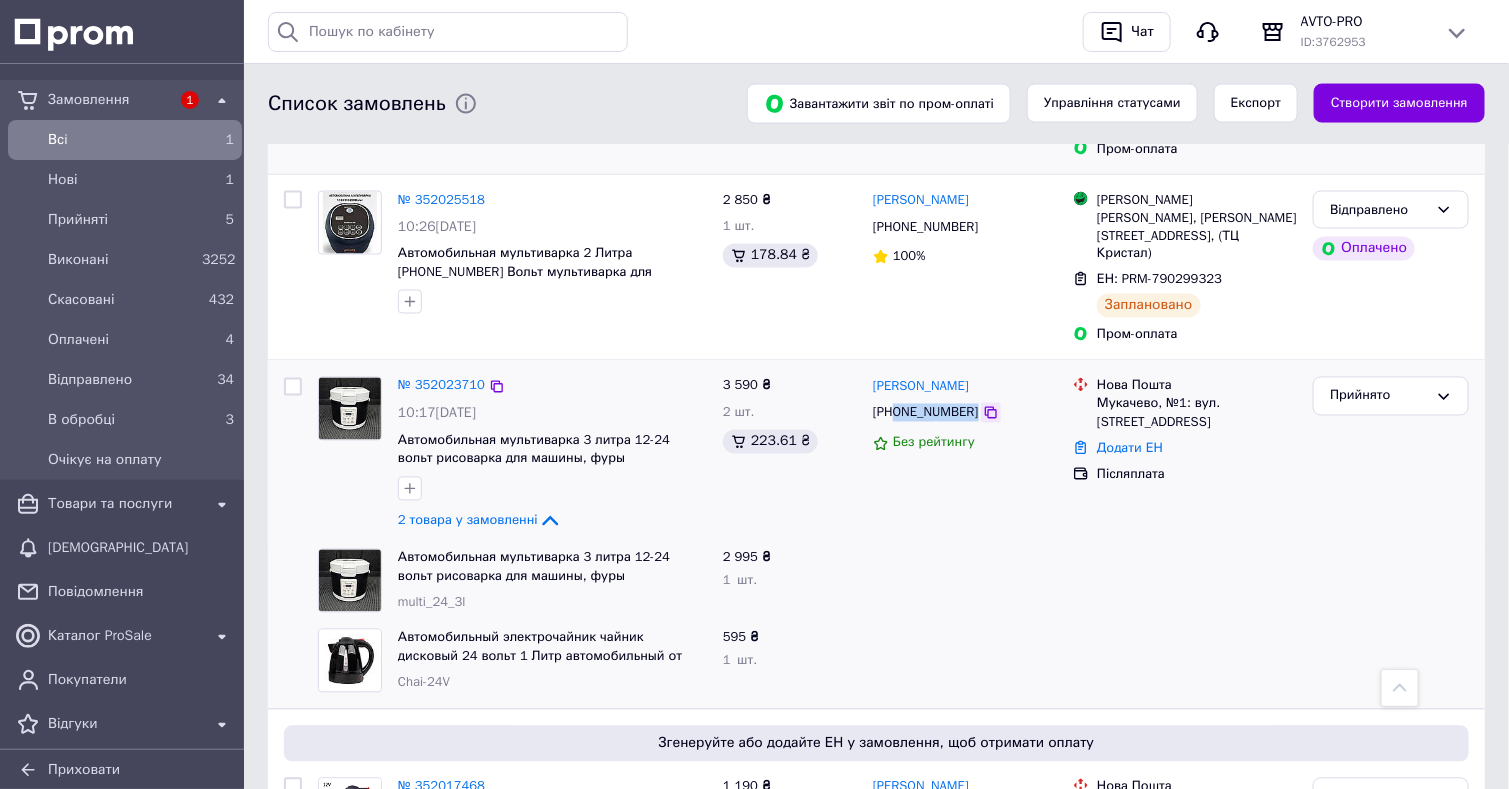 drag, startPoint x: 897, startPoint y: 367, endPoint x: 967, endPoint y: 355, distance: 71.021126 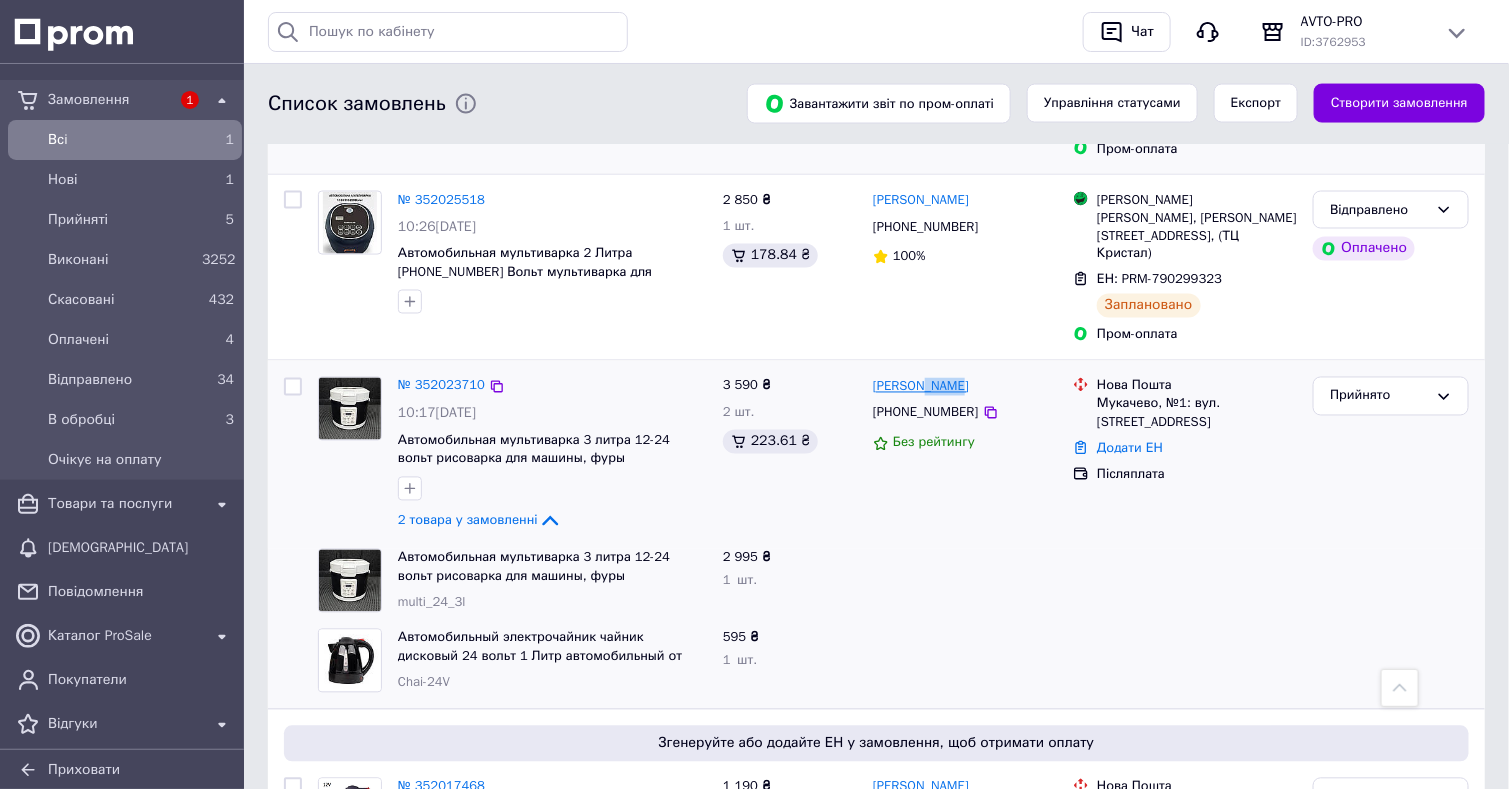 drag, startPoint x: 959, startPoint y: 336, endPoint x: 916, endPoint y: 336, distance: 43 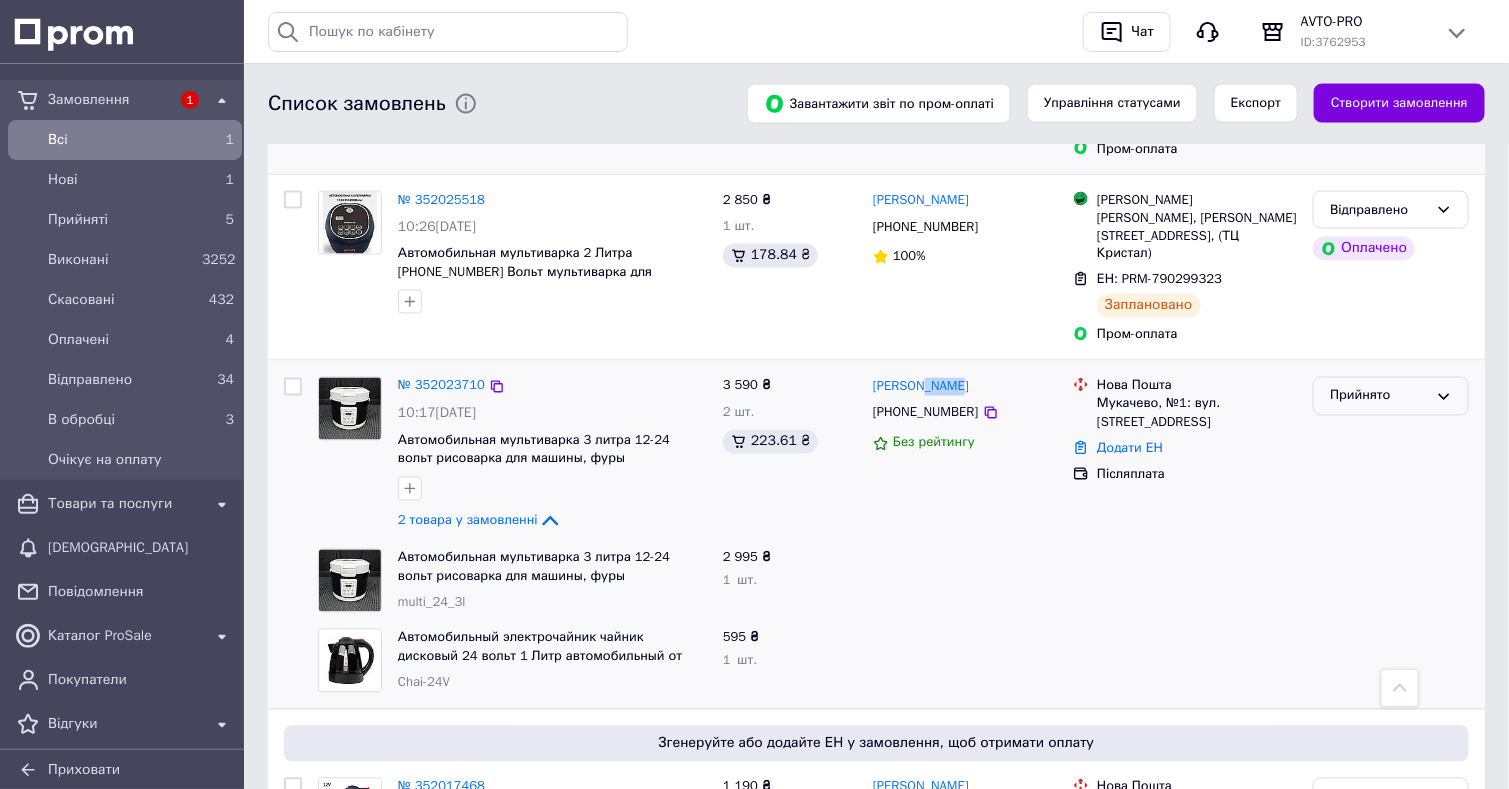 click on "Прийнято" at bounding box center (1379, 396) 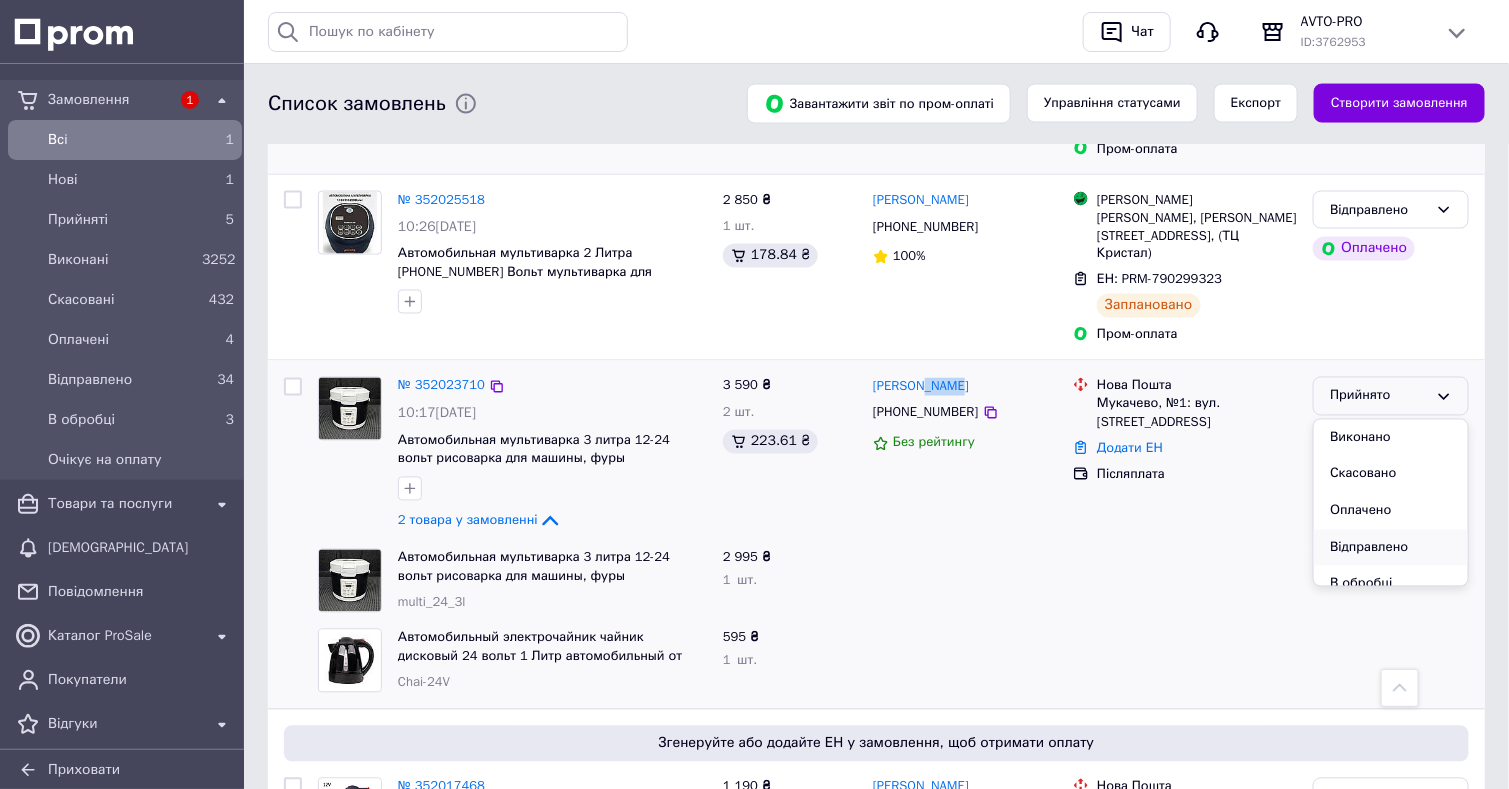 click on "Відправлено" at bounding box center (1391, 548) 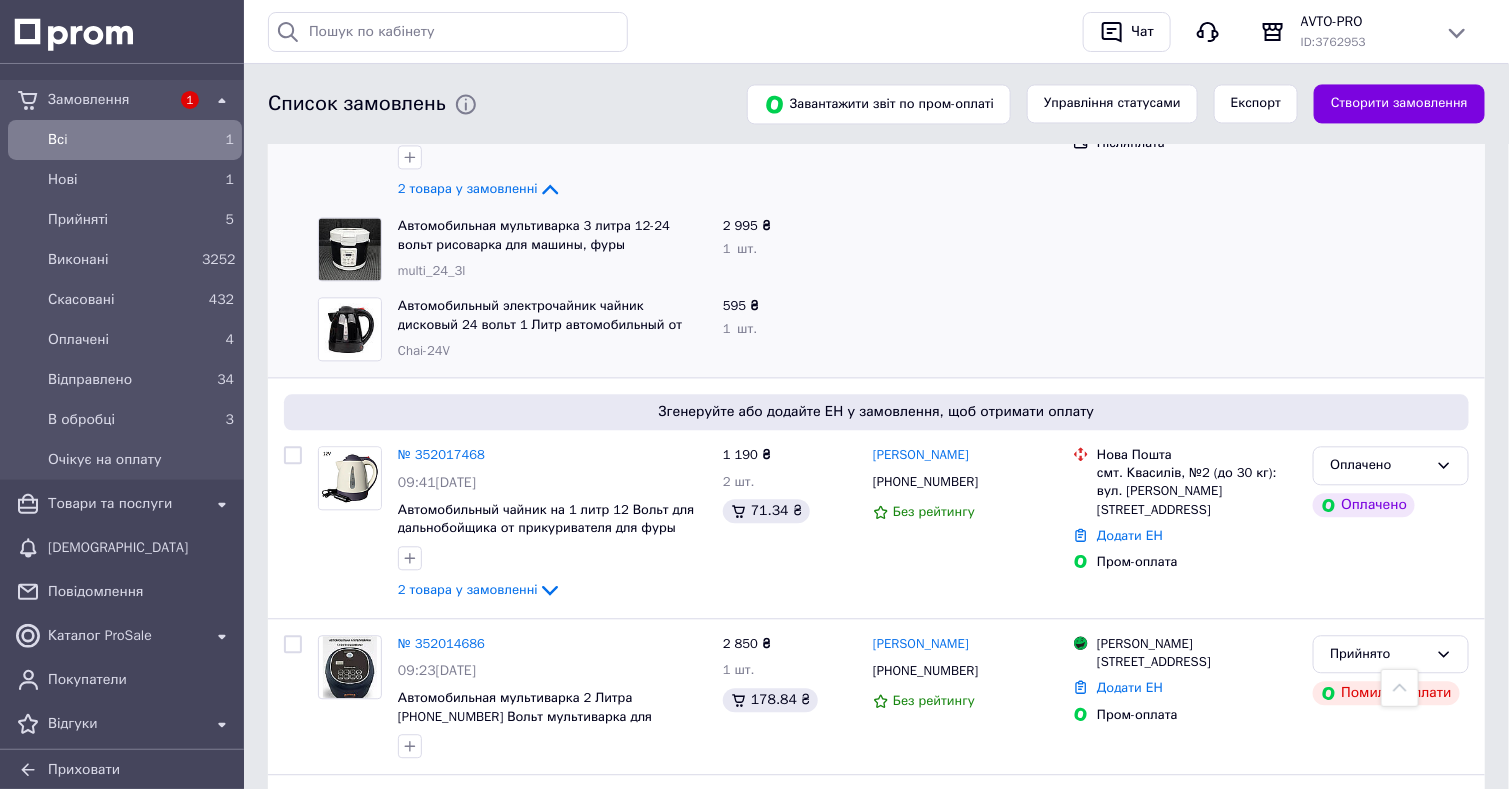 scroll, scrollTop: 1599, scrollLeft: 0, axis: vertical 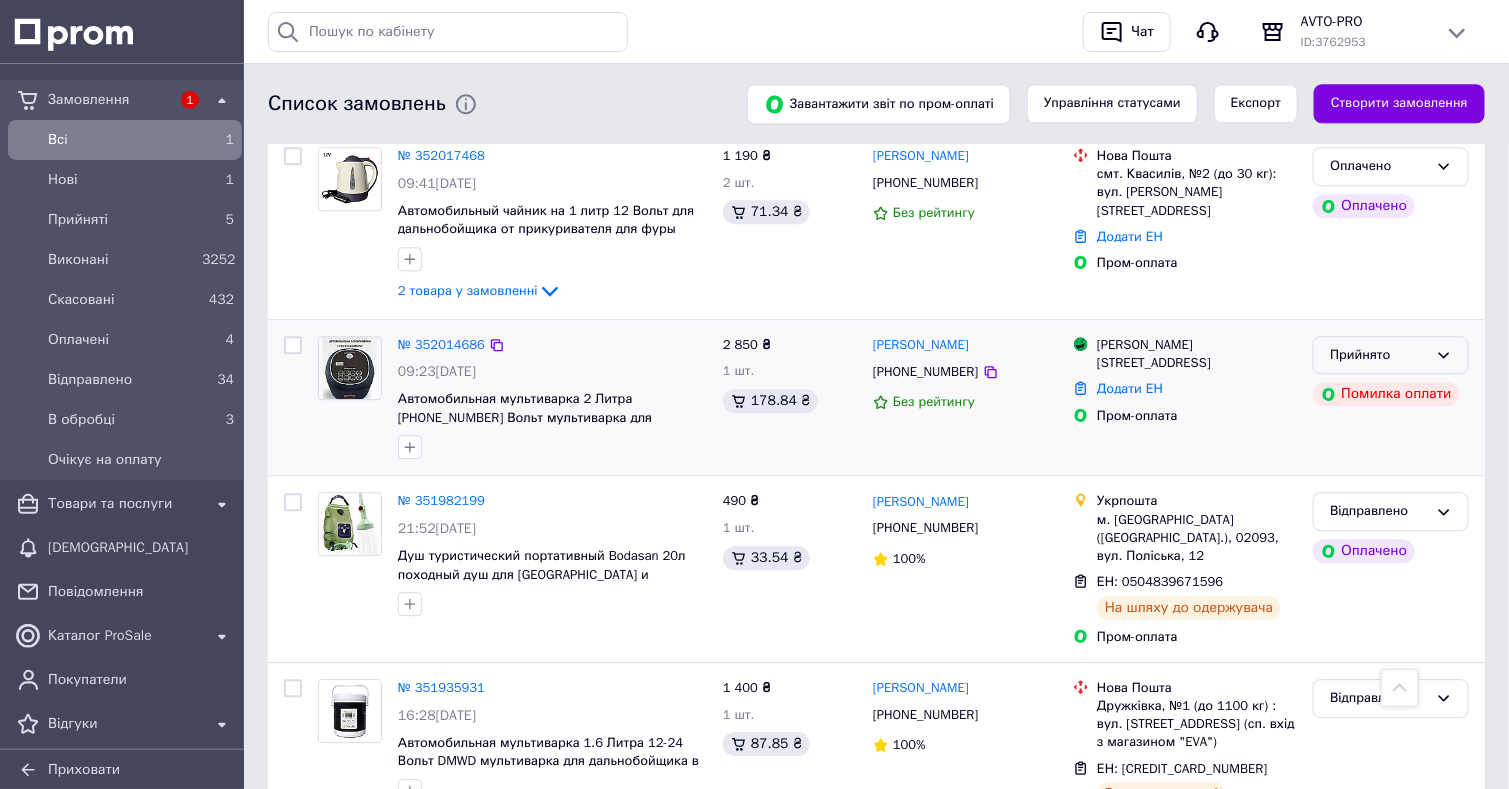 click 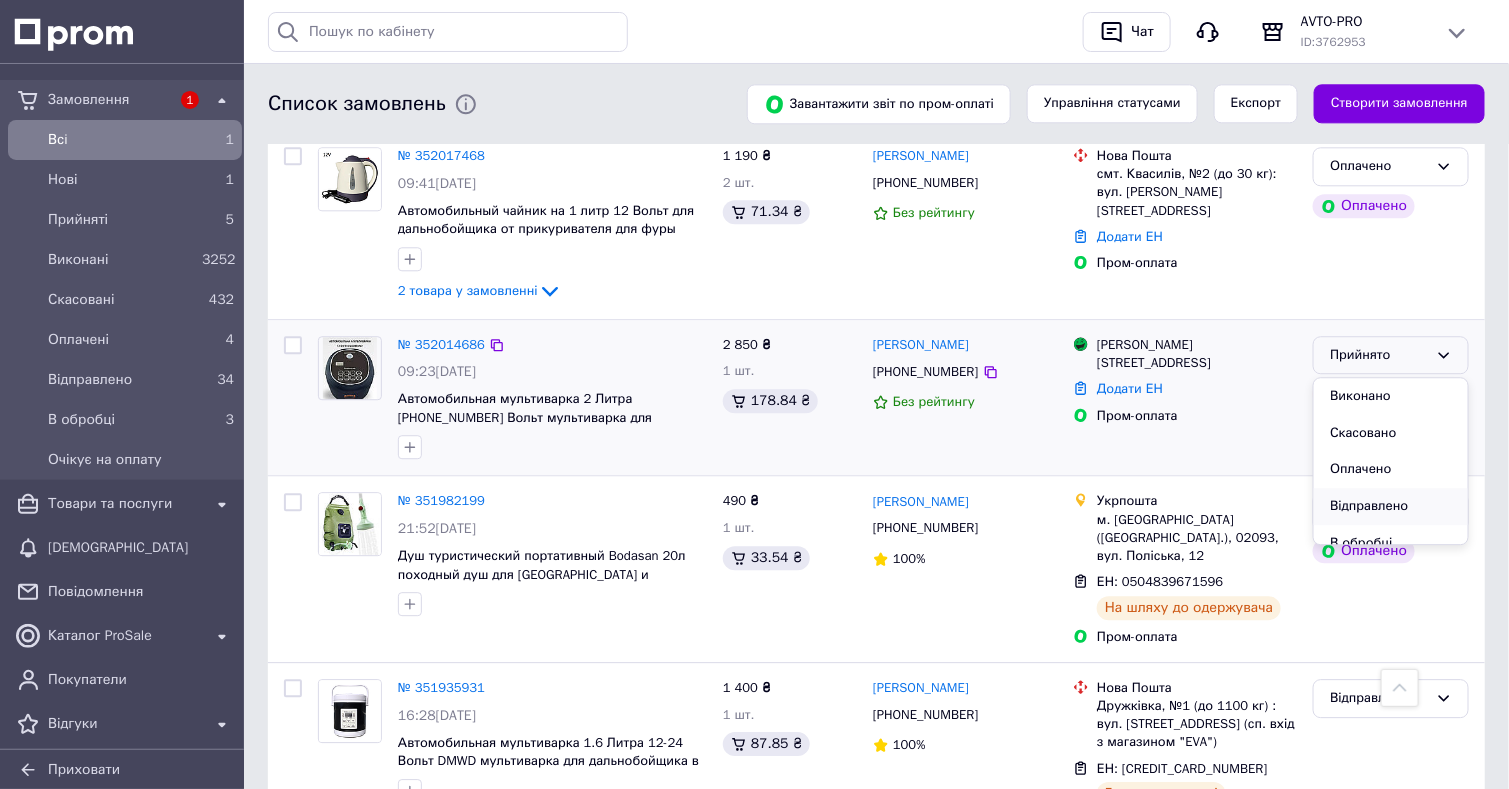 click on "Відправлено" at bounding box center (1391, 506) 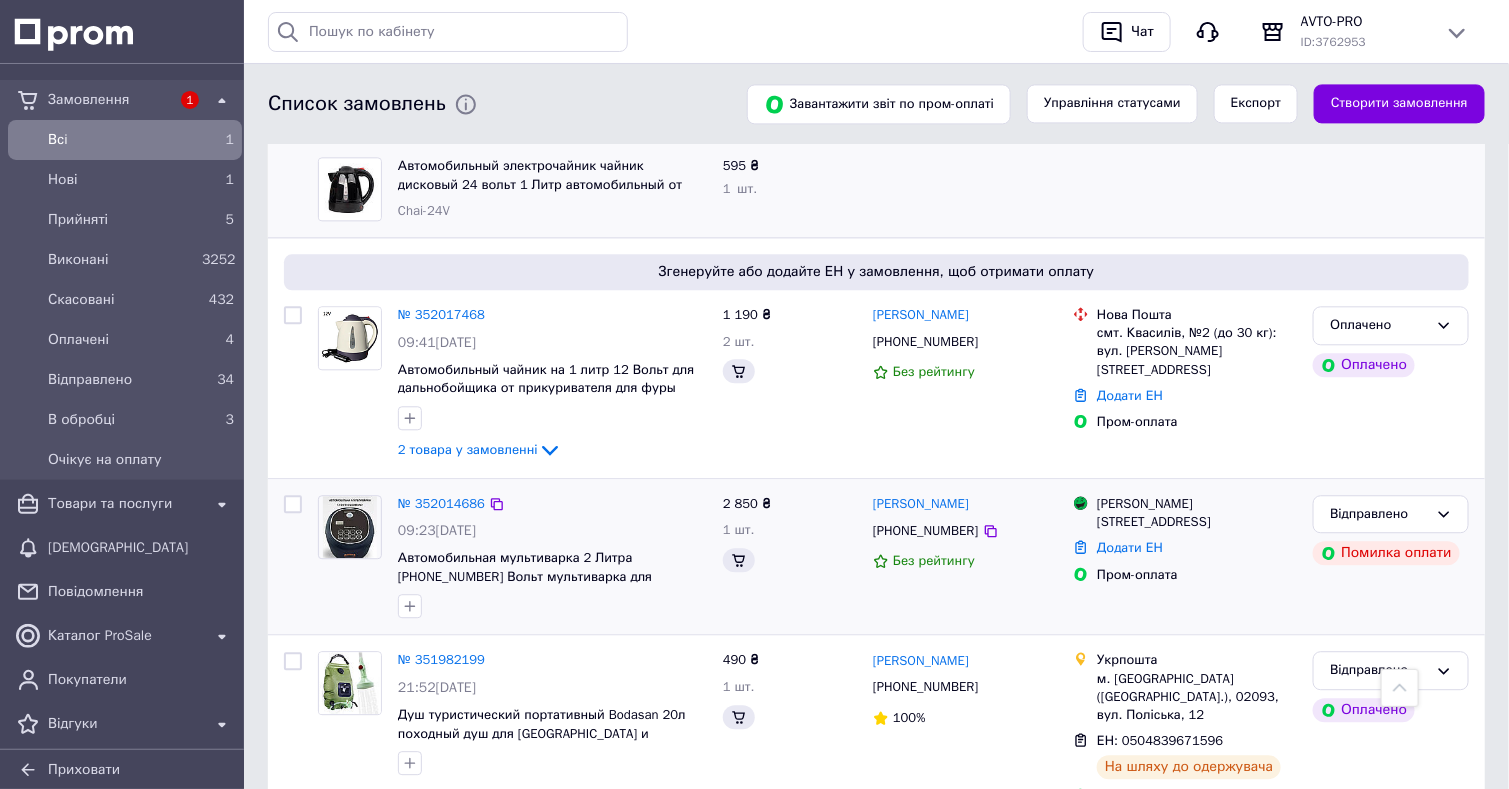 scroll, scrollTop: 1799, scrollLeft: 0, axis: vertical 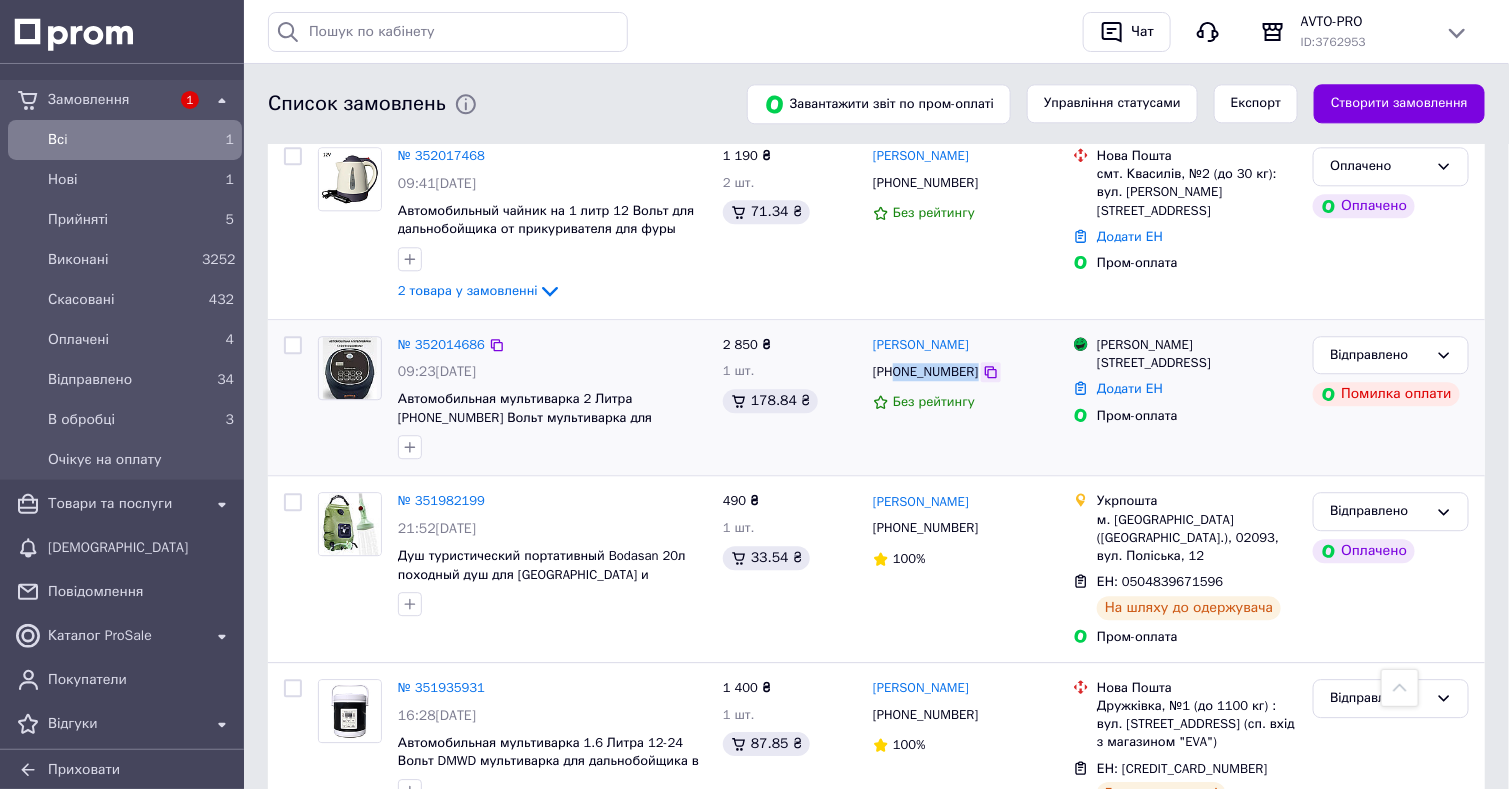 drag, startPoint x: 896, startPoint y: 317, endPoint x: 972, endPoint y: 317, distance: 76 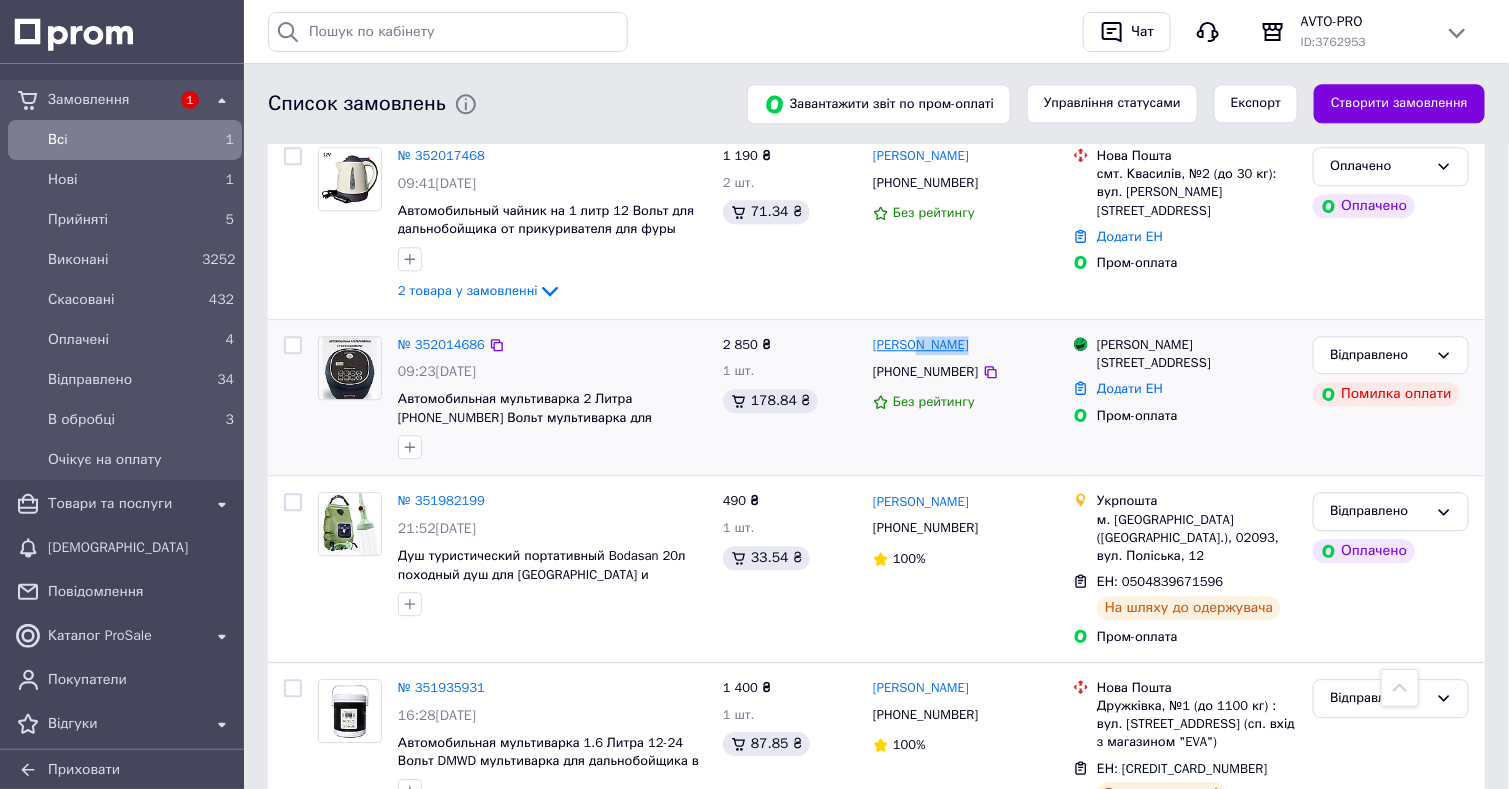 drag, startPoint x: 970, startPoint y: 293, endPoint x: 916, endPoint y: 294, distance: 54.00926 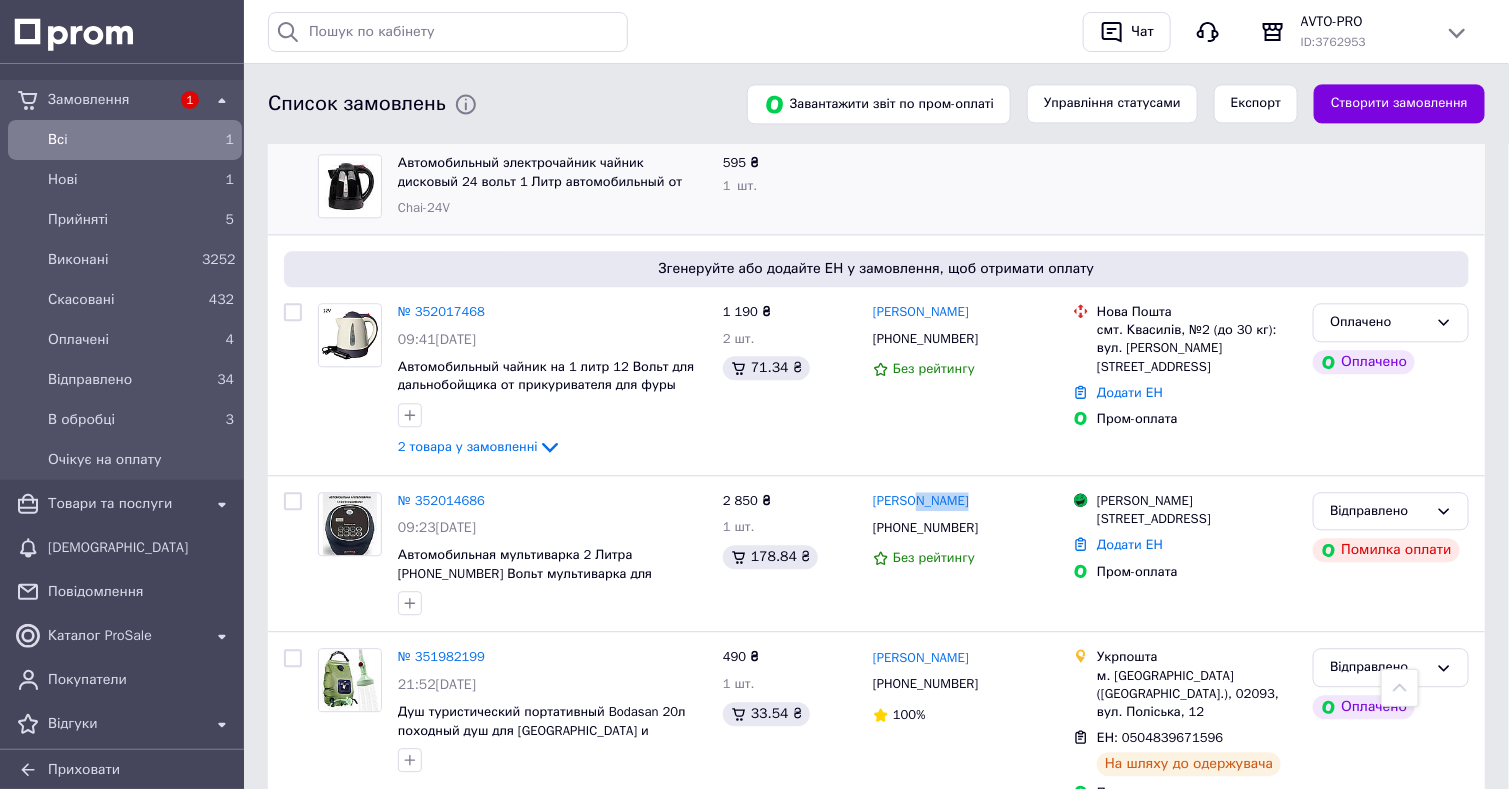 scroll, scrollTop: 1599, scrollLeft: 0, axis: vertical 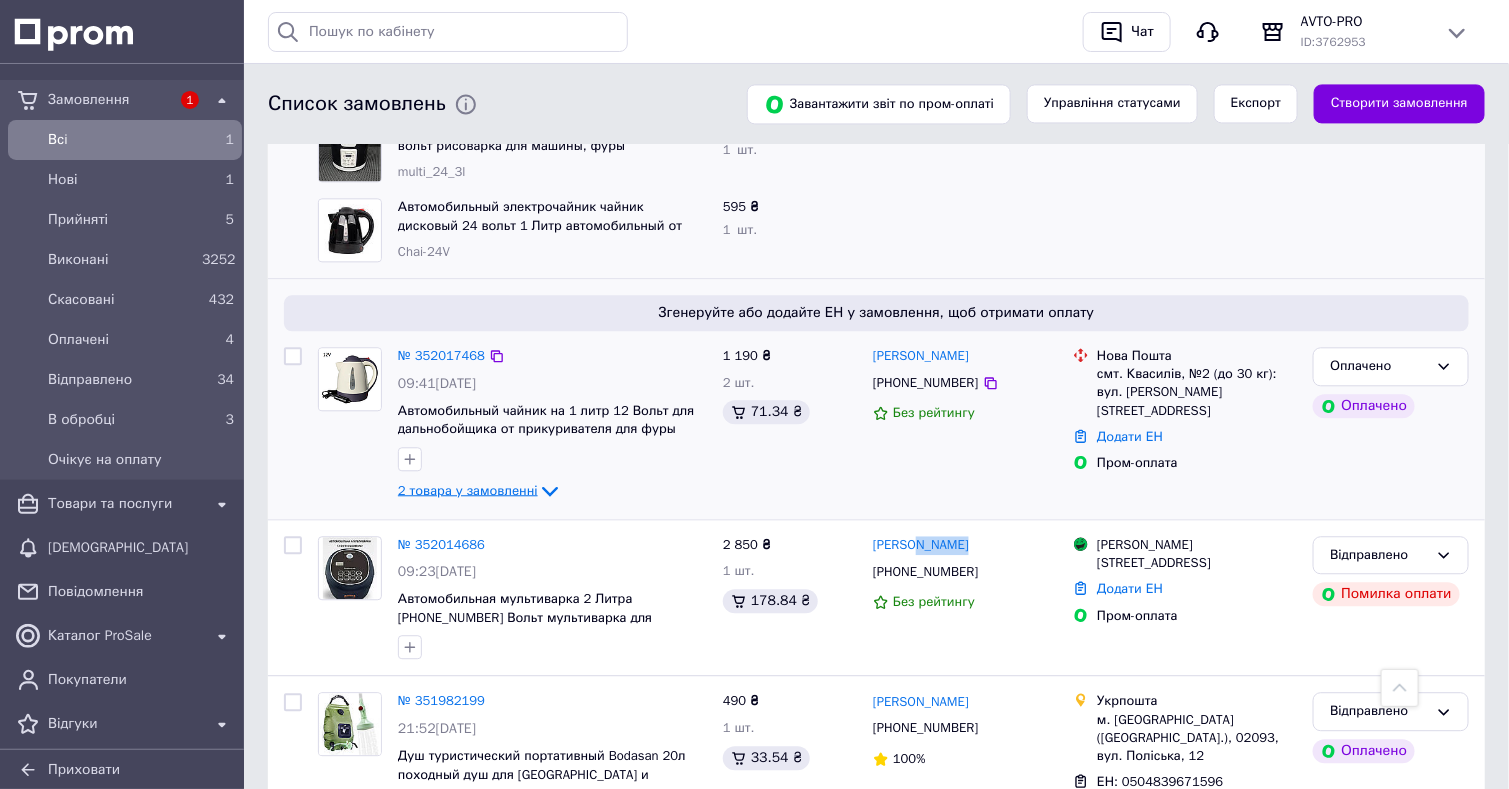 click on "2 товара у замовленні" at bounding box center (468, 489) 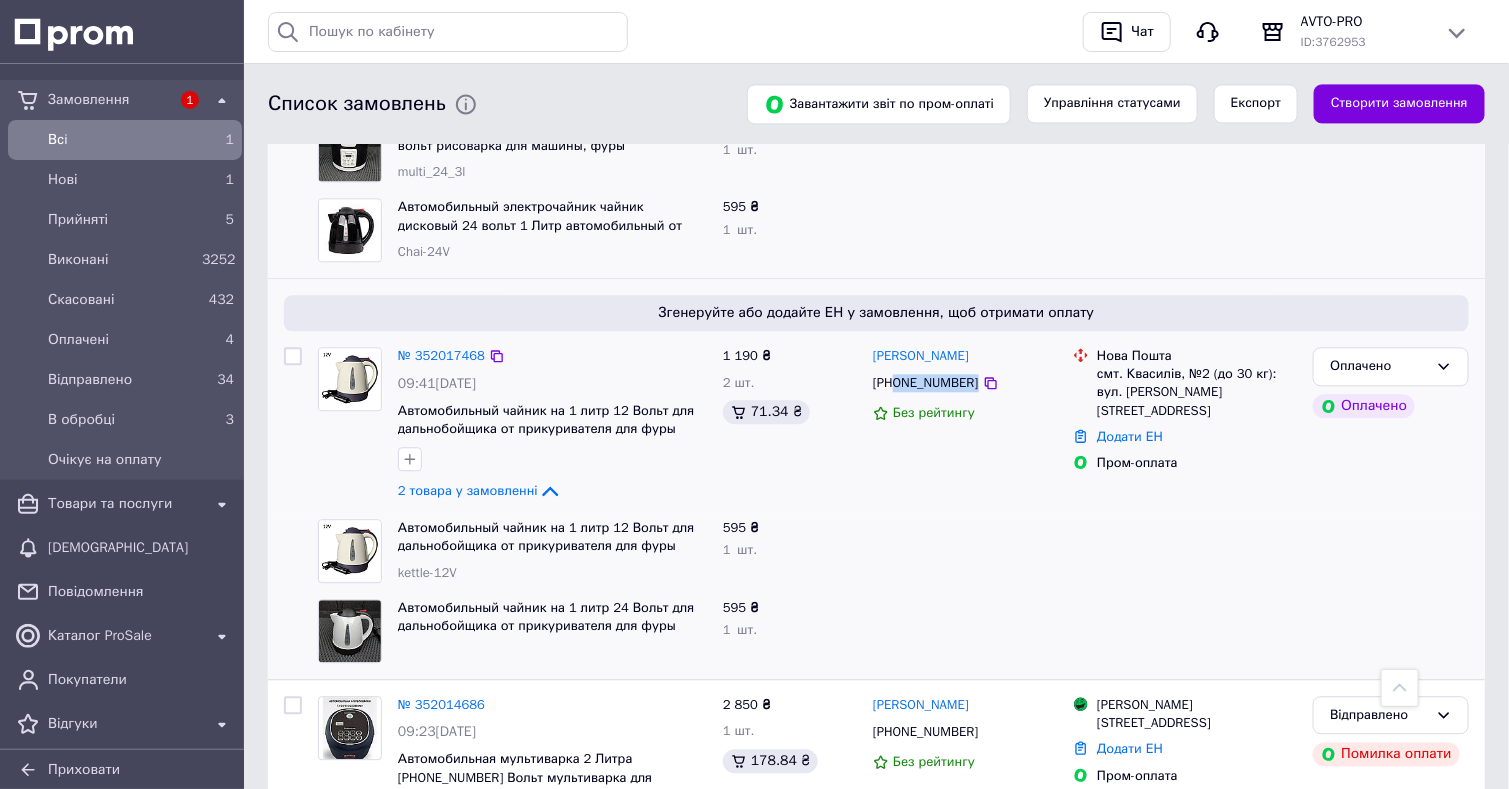 drag, startPoint x: 895, startPoint y: 329, endPoint x: 1008, endPoint y: 331, distance: 113.0177 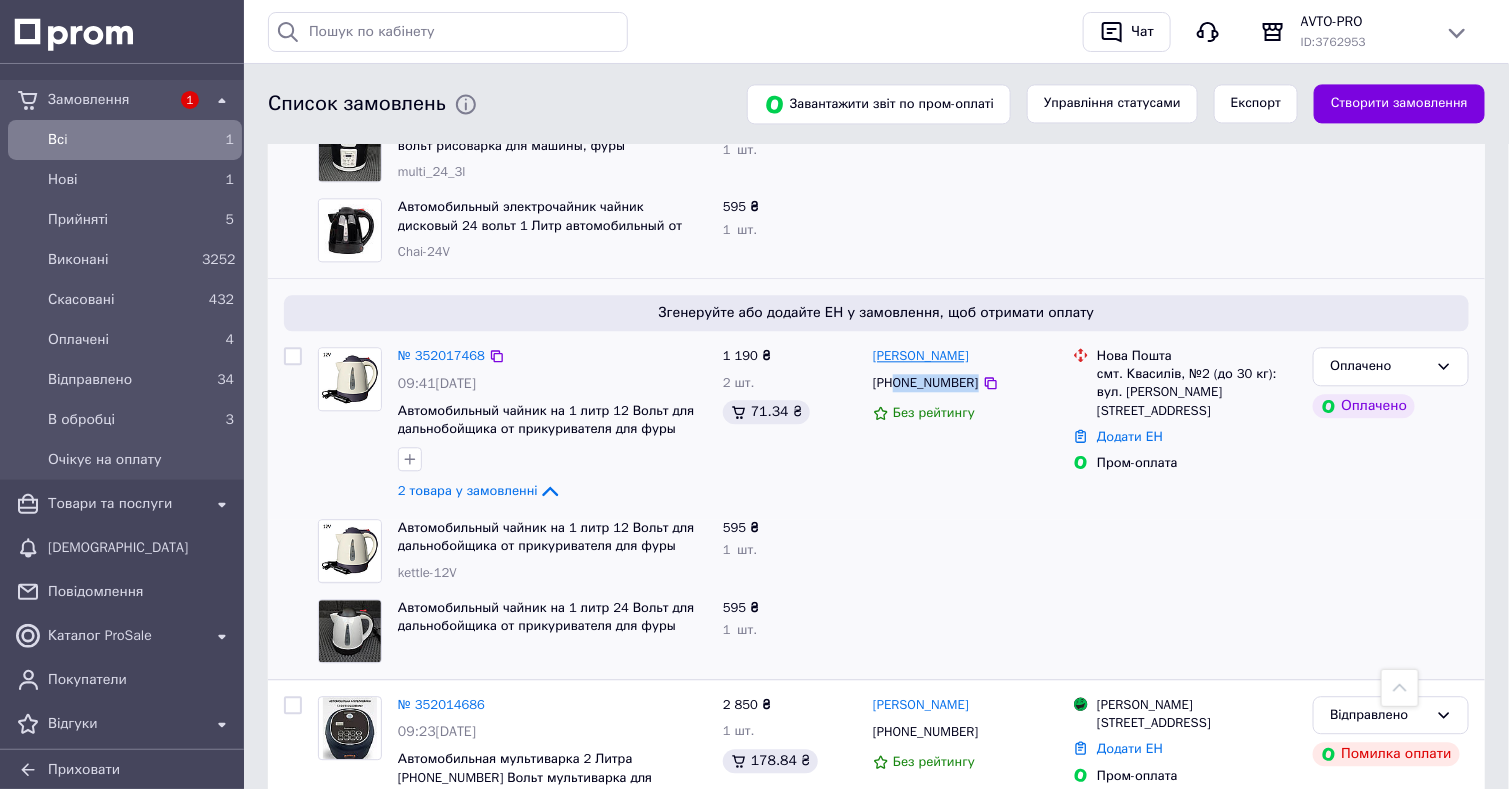 drag, startPoint x: 985, startPoint y: 302, endPoint x: 930, endPoint y: 302, distance: 55 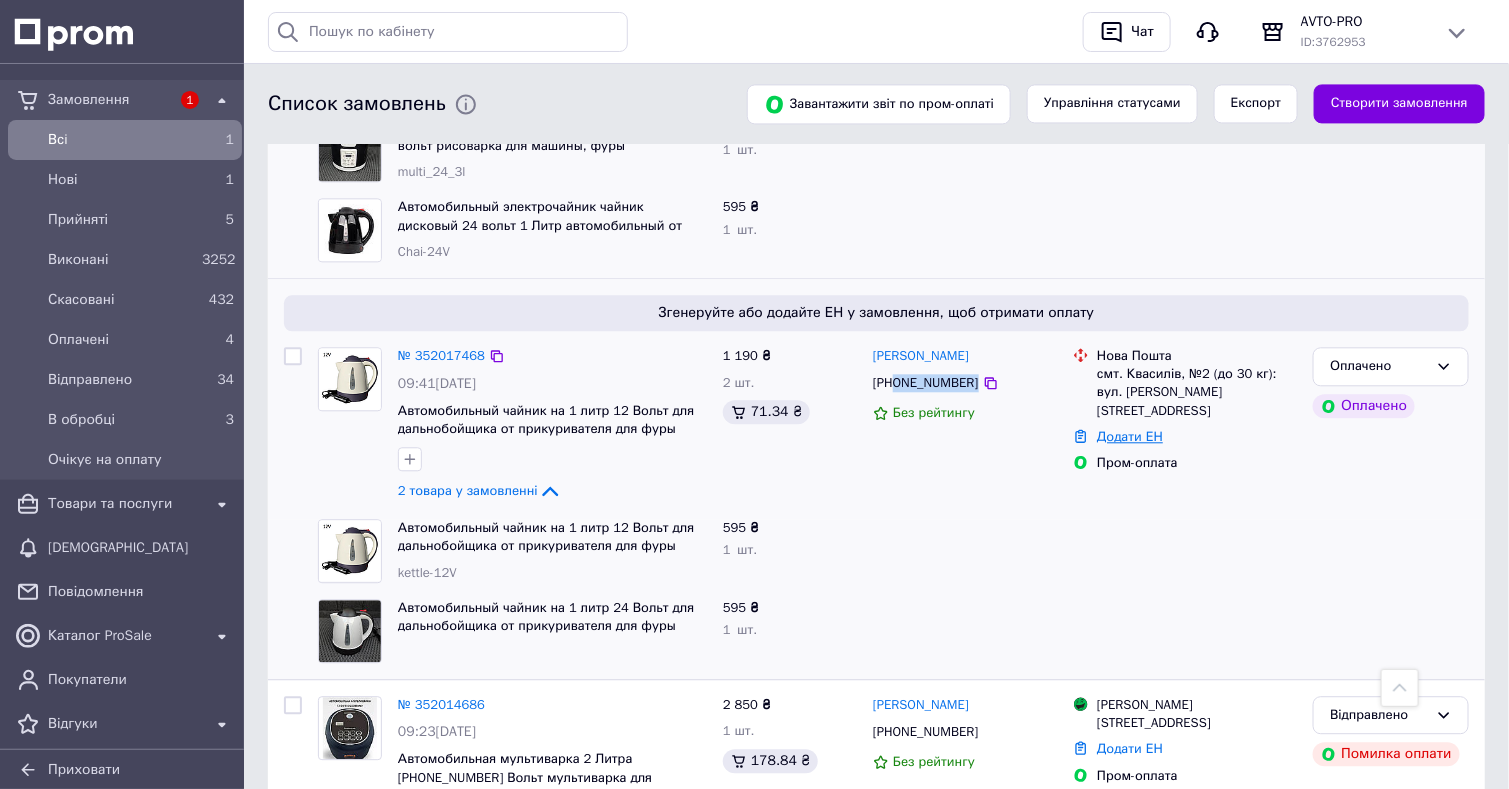 click on "Додати ЕН" at bounding box center [1130, 436] 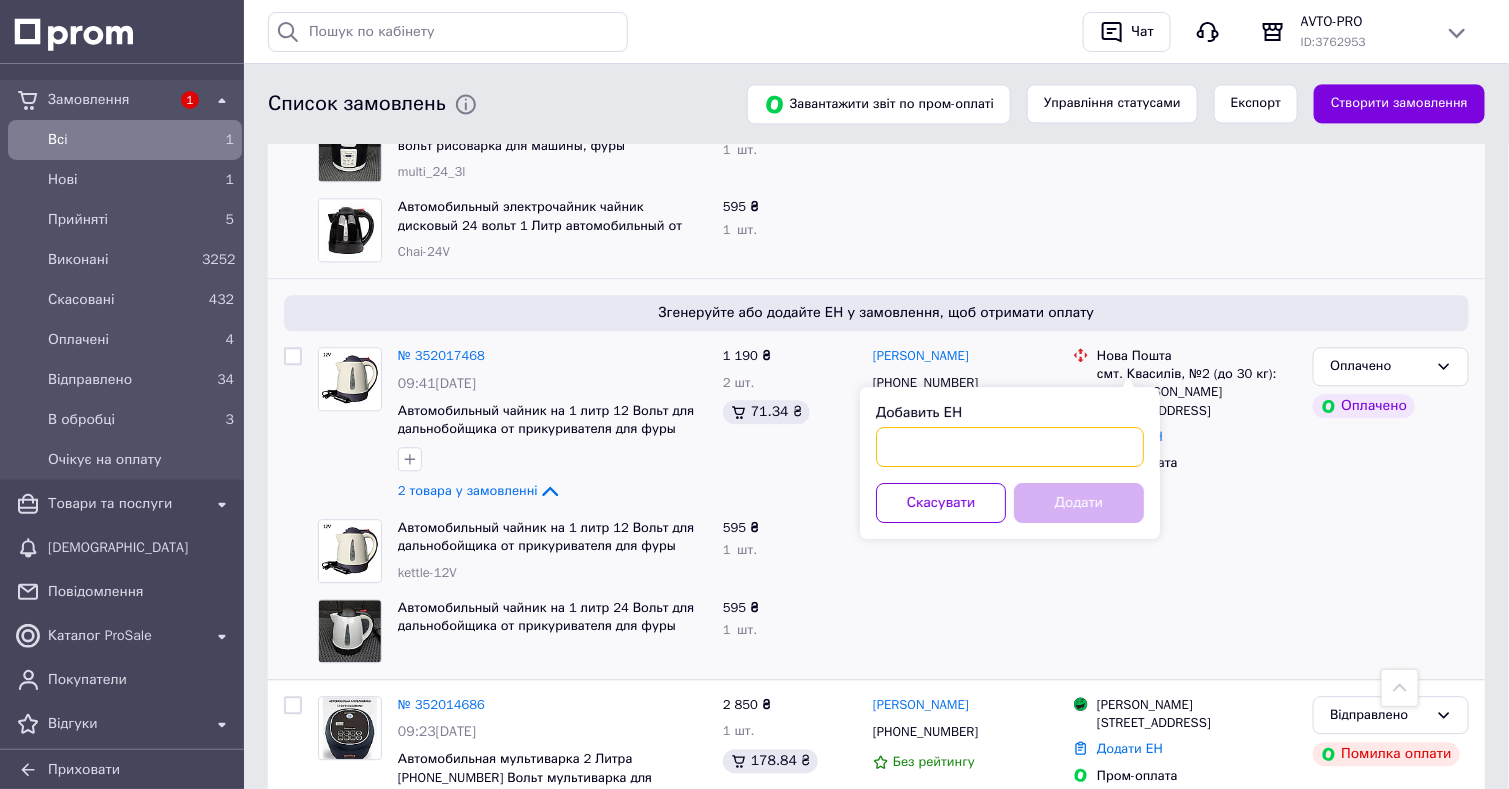 click on "Добавить ЕН" at bounding box center [1010, 447] 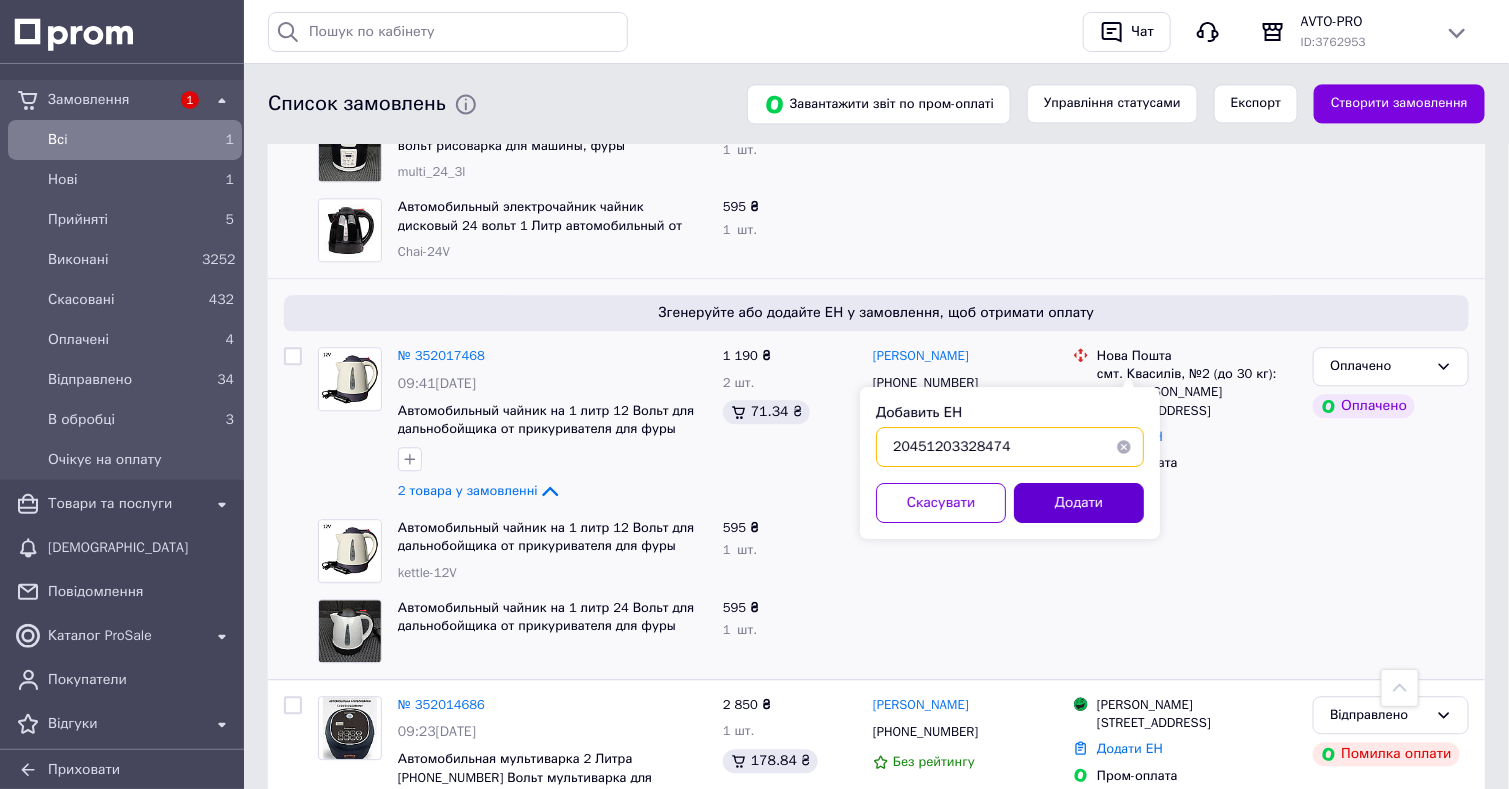 type on "20451203328474" 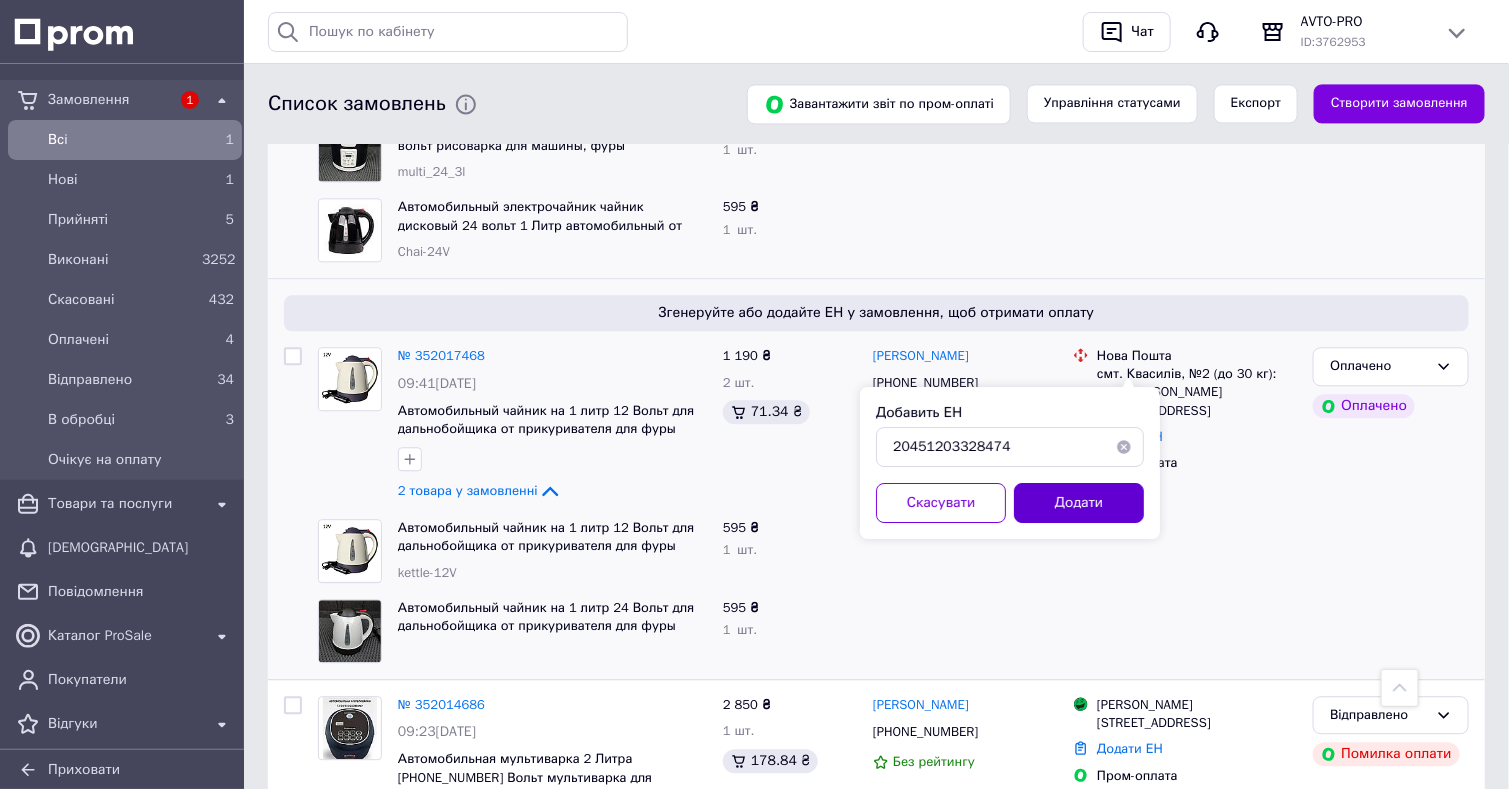 click on "Додати" at bounding box center (1079, 503) 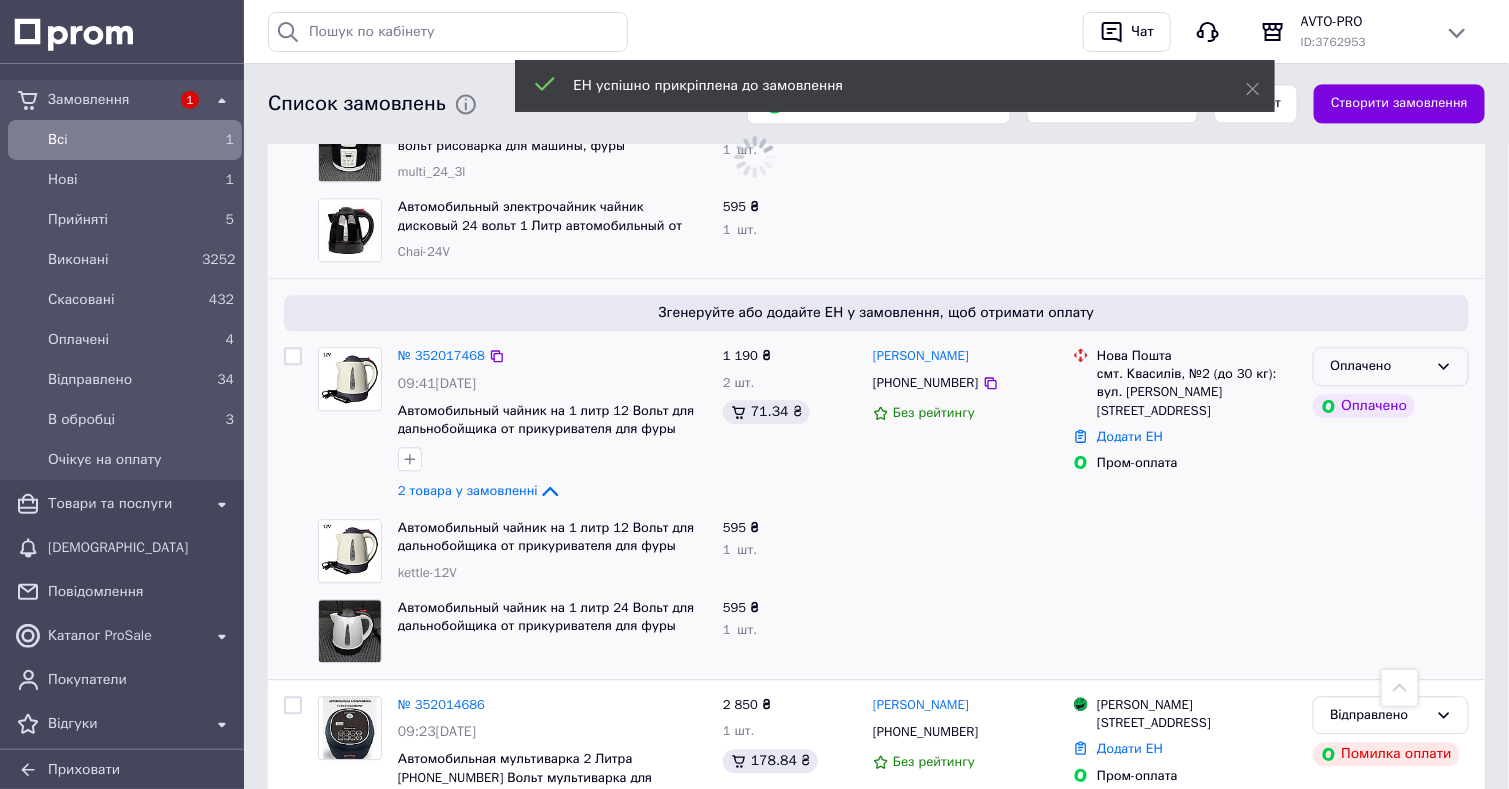 click 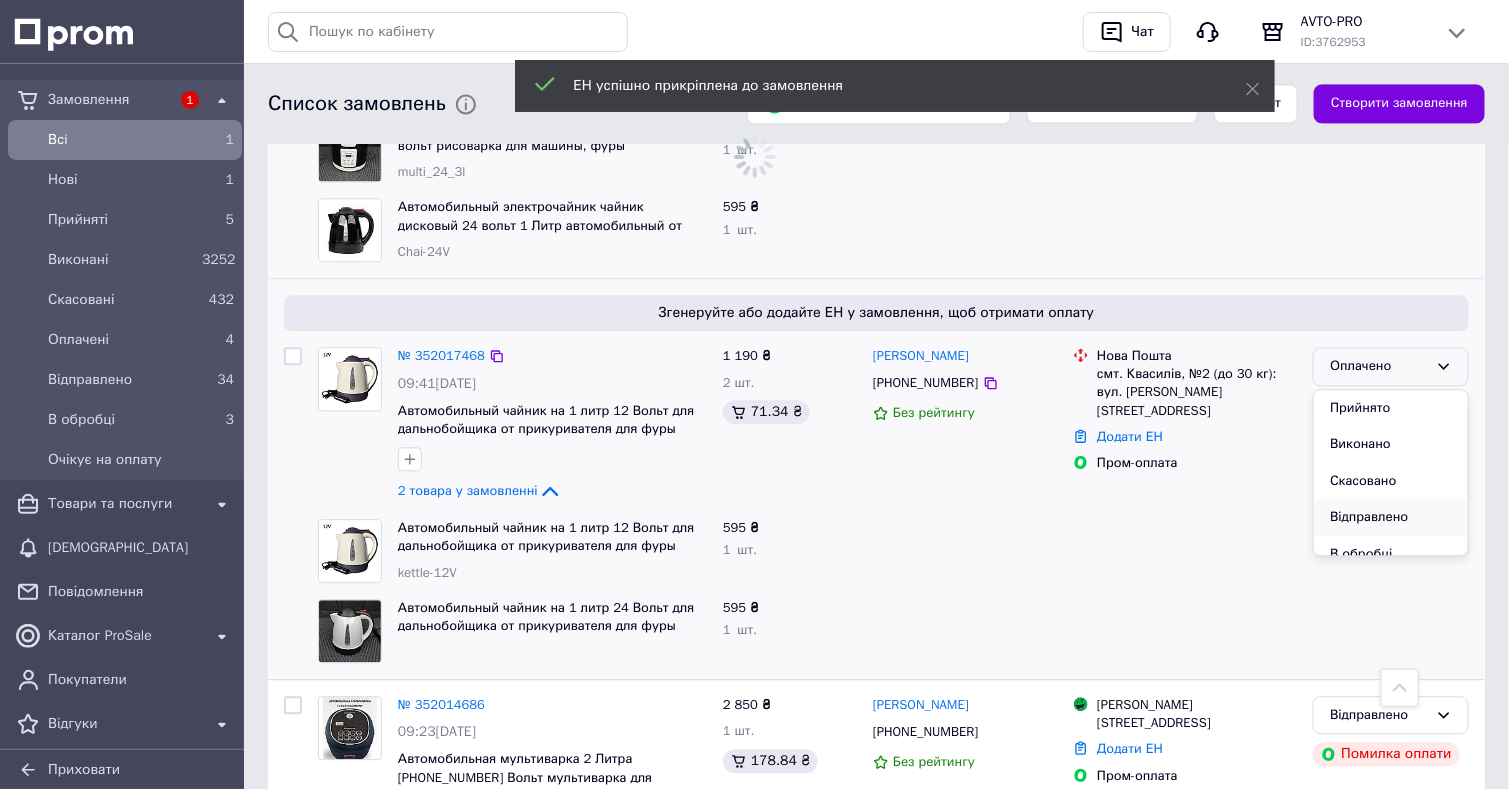 click on "Відправлено" at bounding box center (1391, 517) 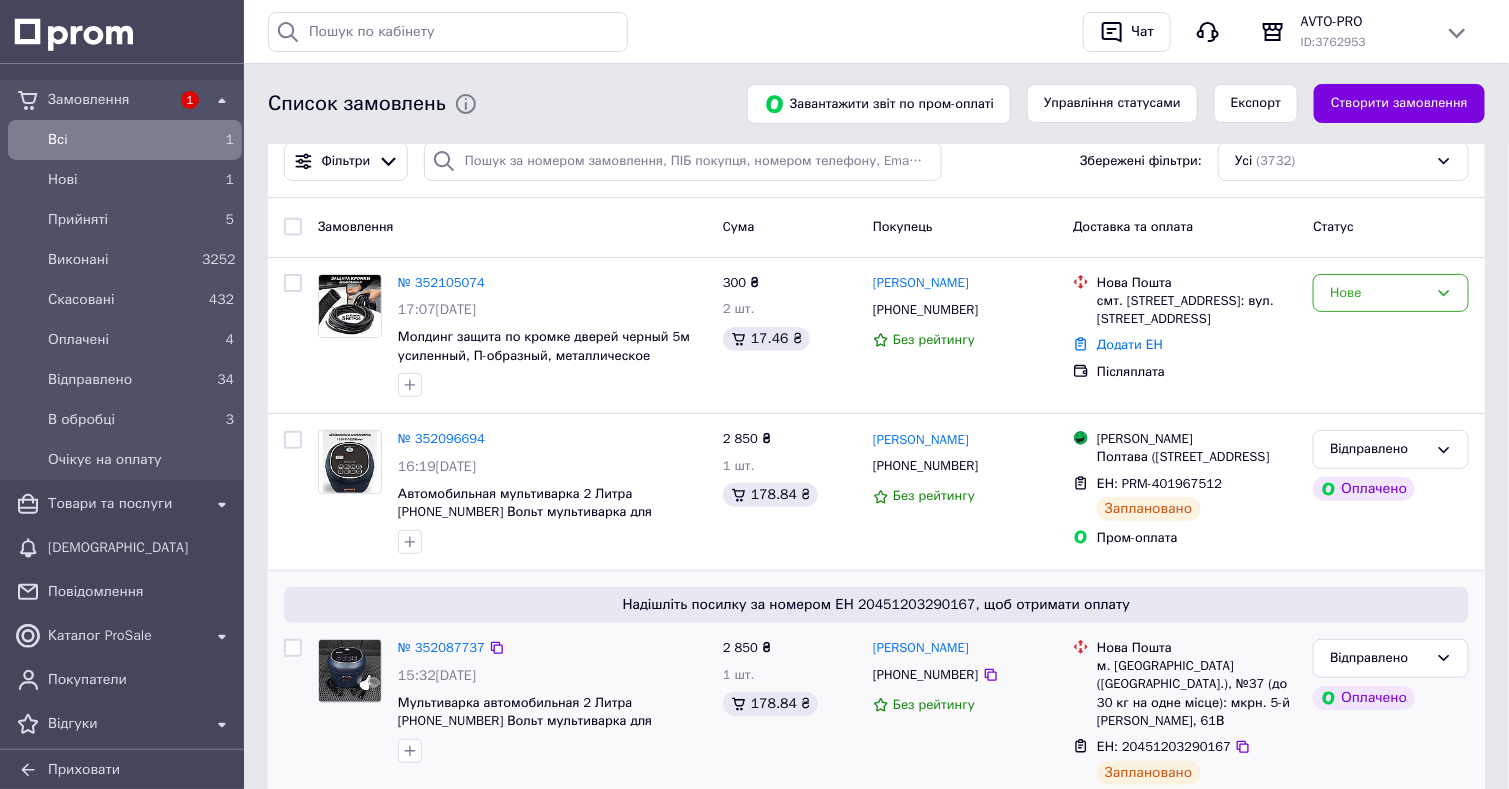 scroll, scrollTop: 0, scrollLeft: 0, axis: both 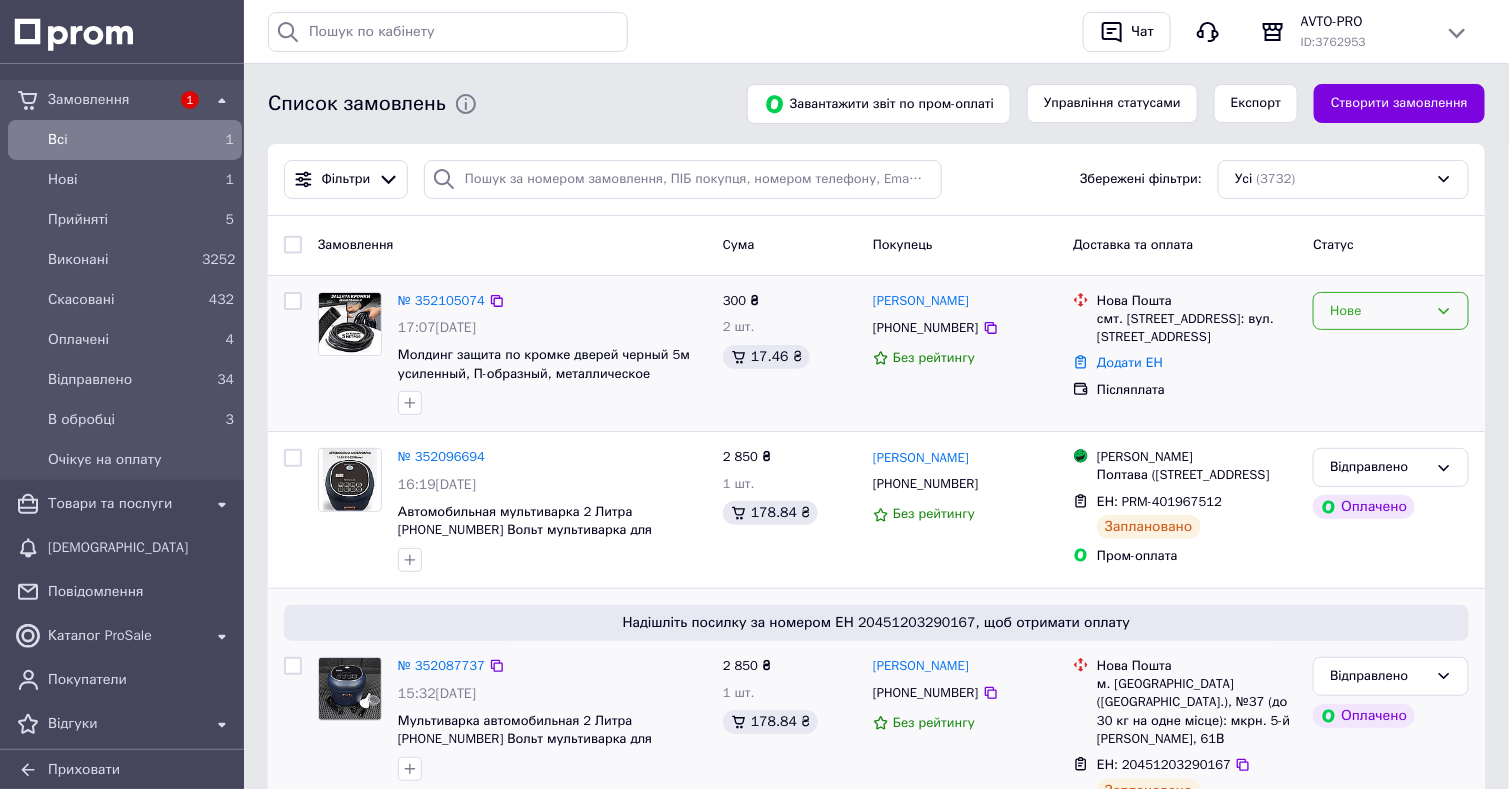 click on "Нове" at bounding box center [1391, 311] 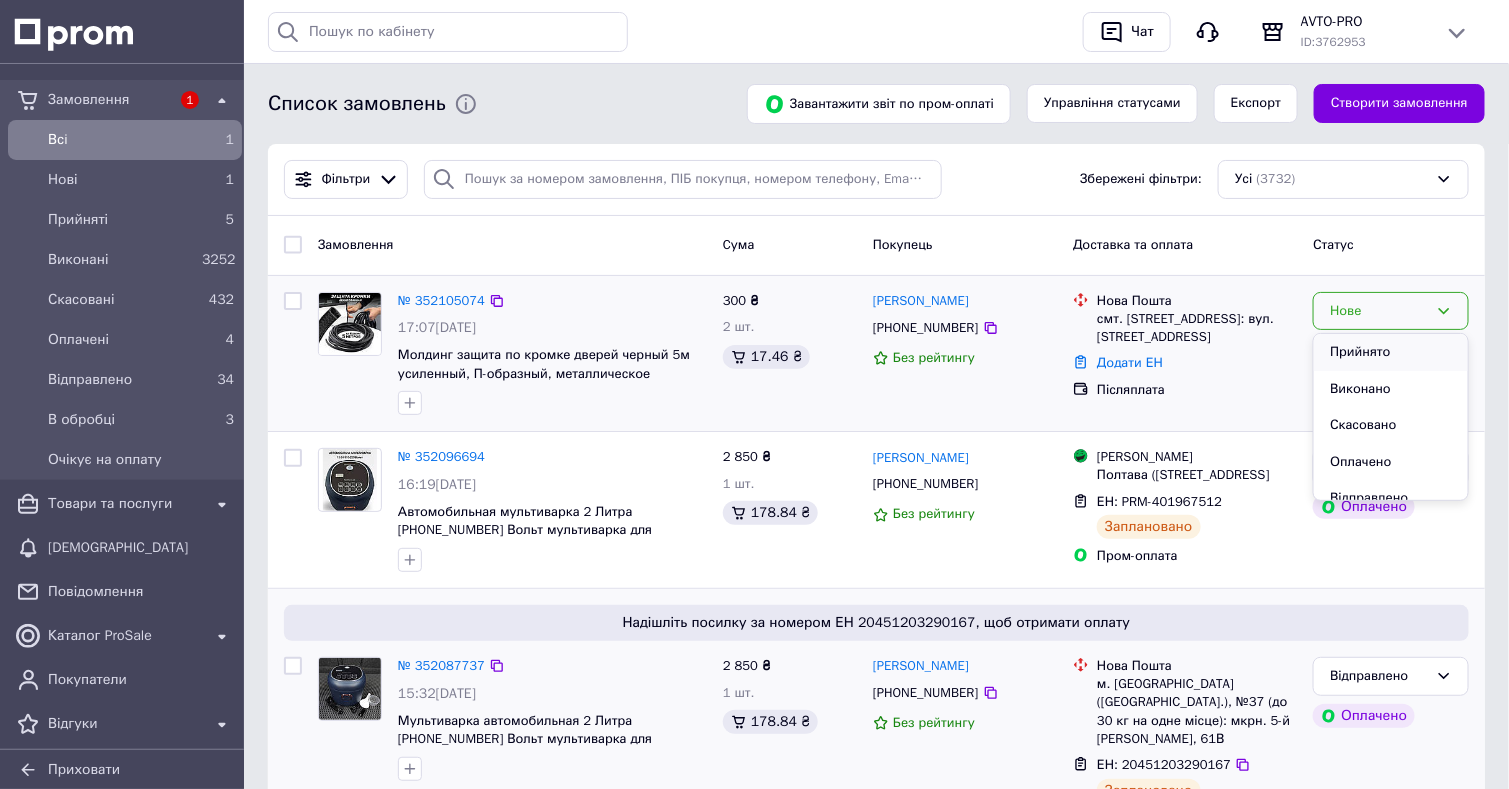 click on "Прийнято" at bounding box center [1391, 352] 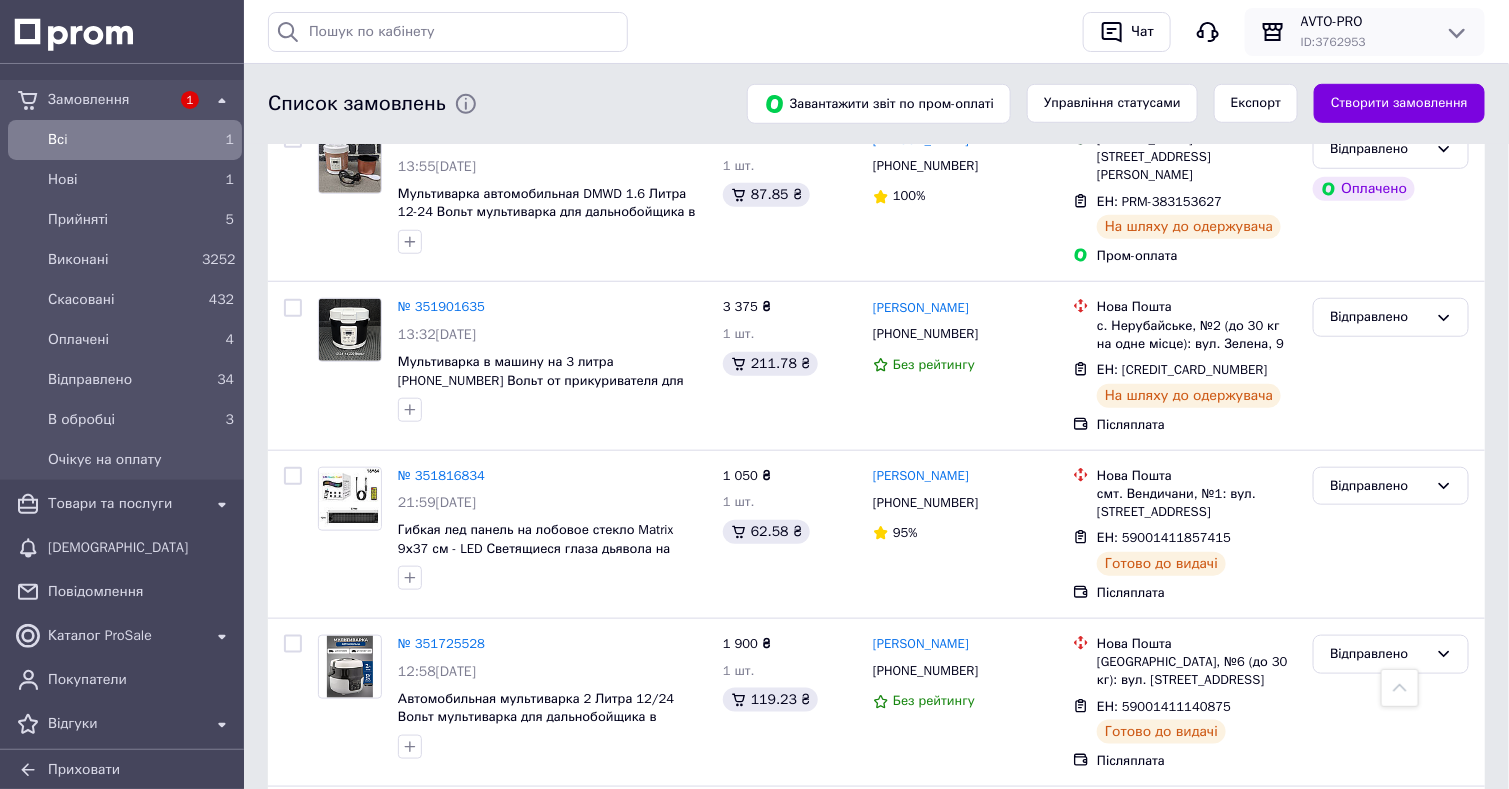 scroll, scrollTop: 3360, scrollLeft: 0, axis: vertical 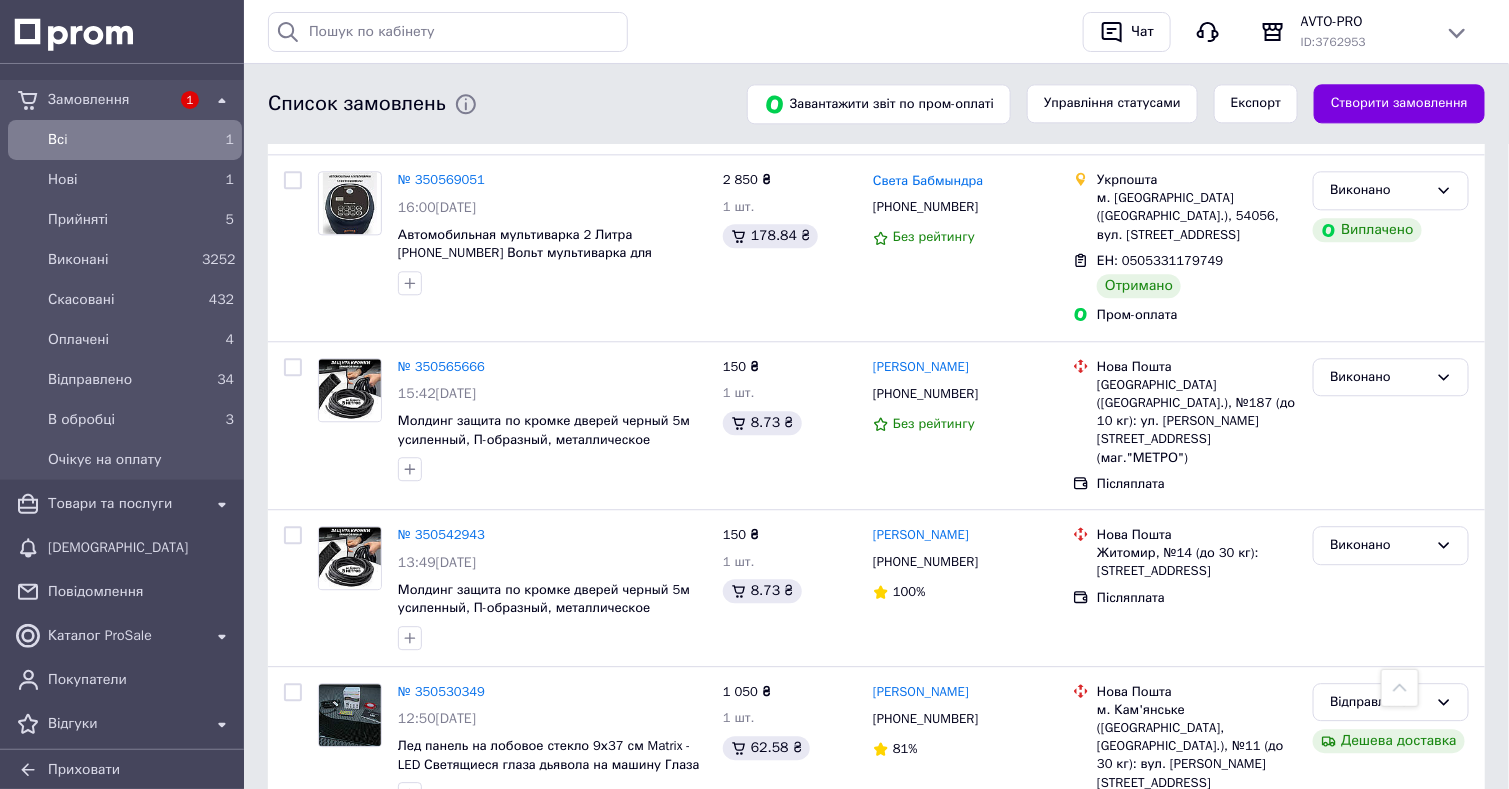 drag, startPoint x: 895, startPoint y: 462, endPoint x: 967, endPoint y: 460, distance: 72.02777 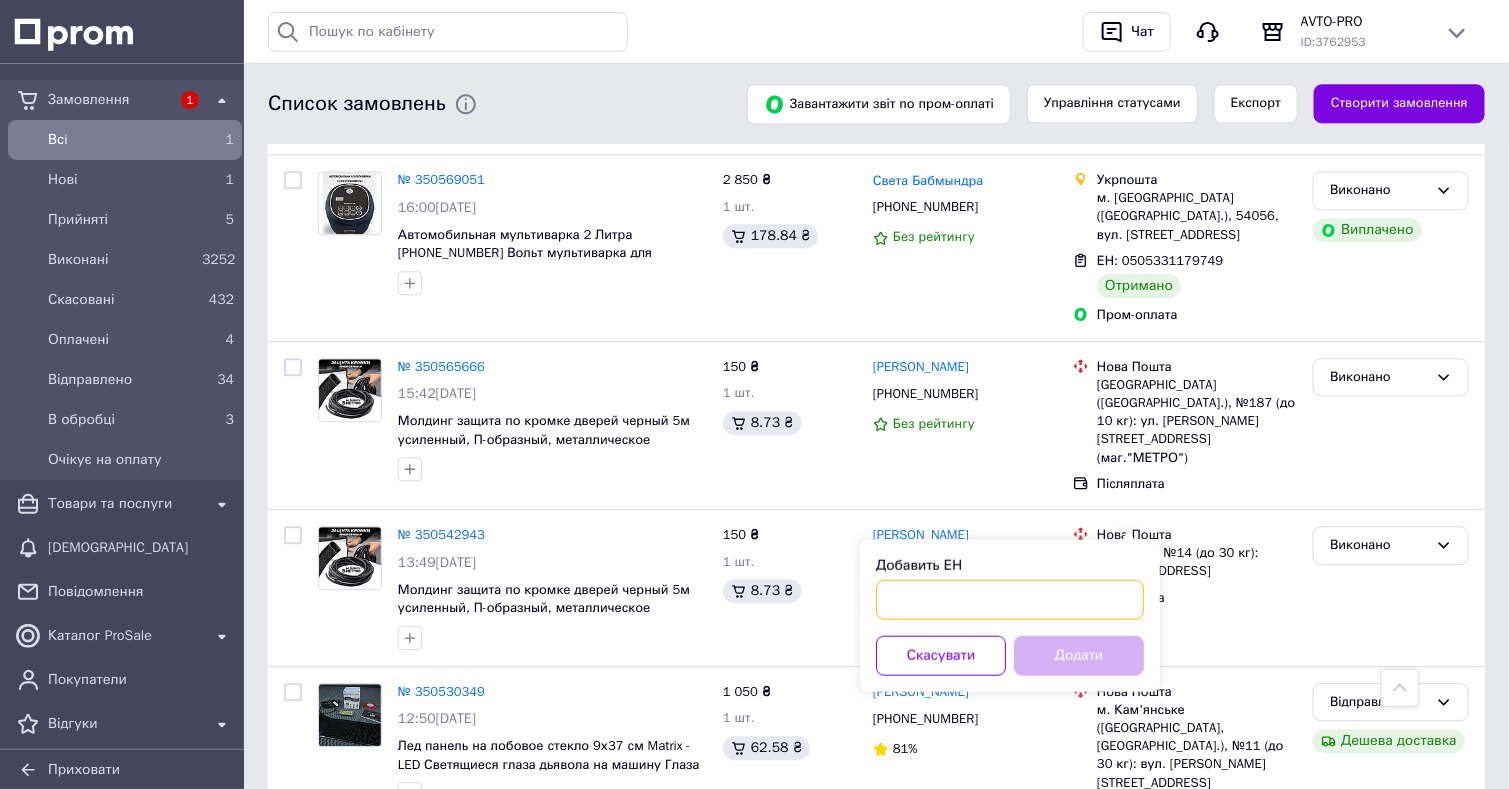 click on "Добавить ЕН" at bounding box center (1010, 600) 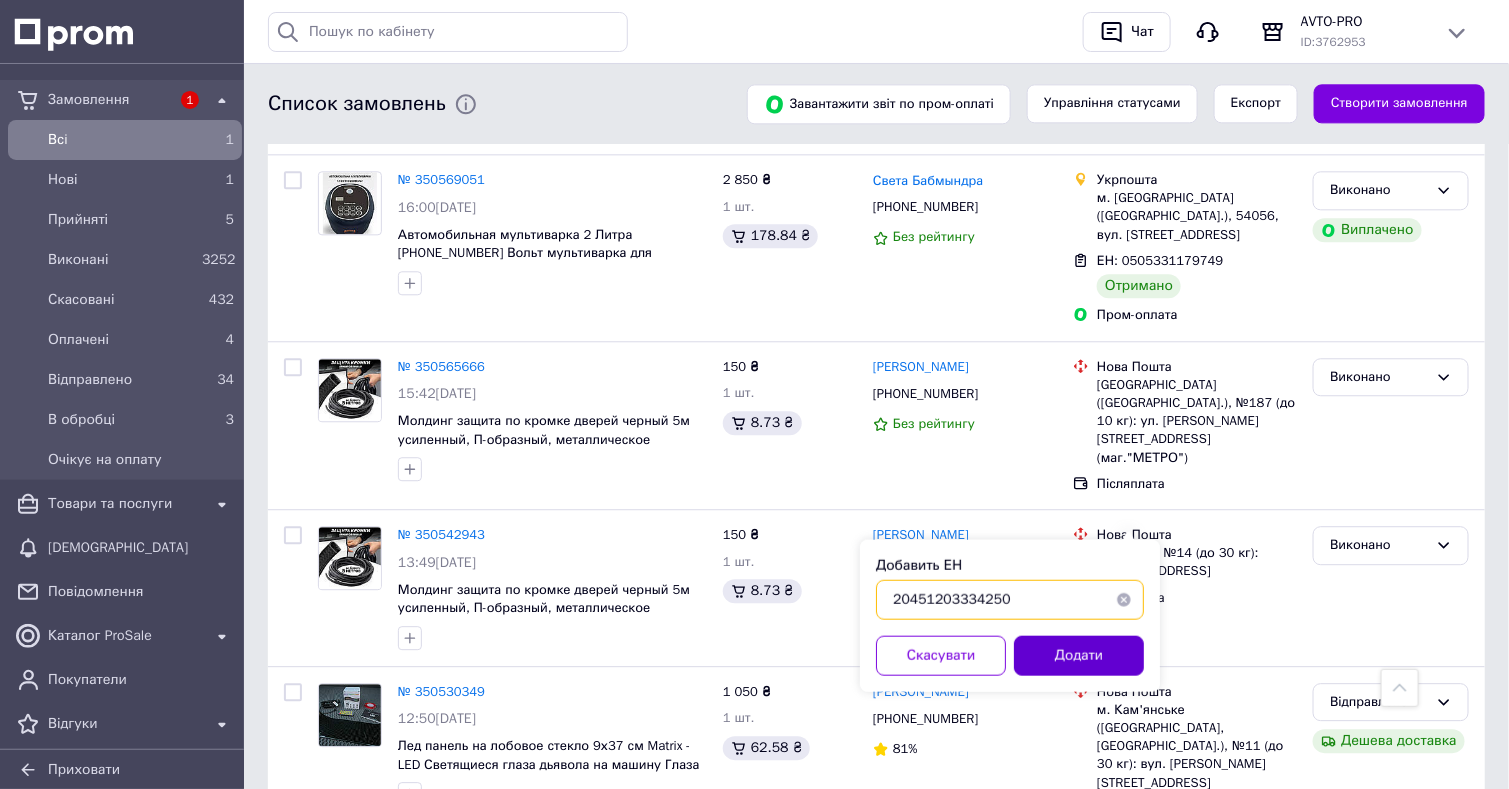type on "20451203334250" 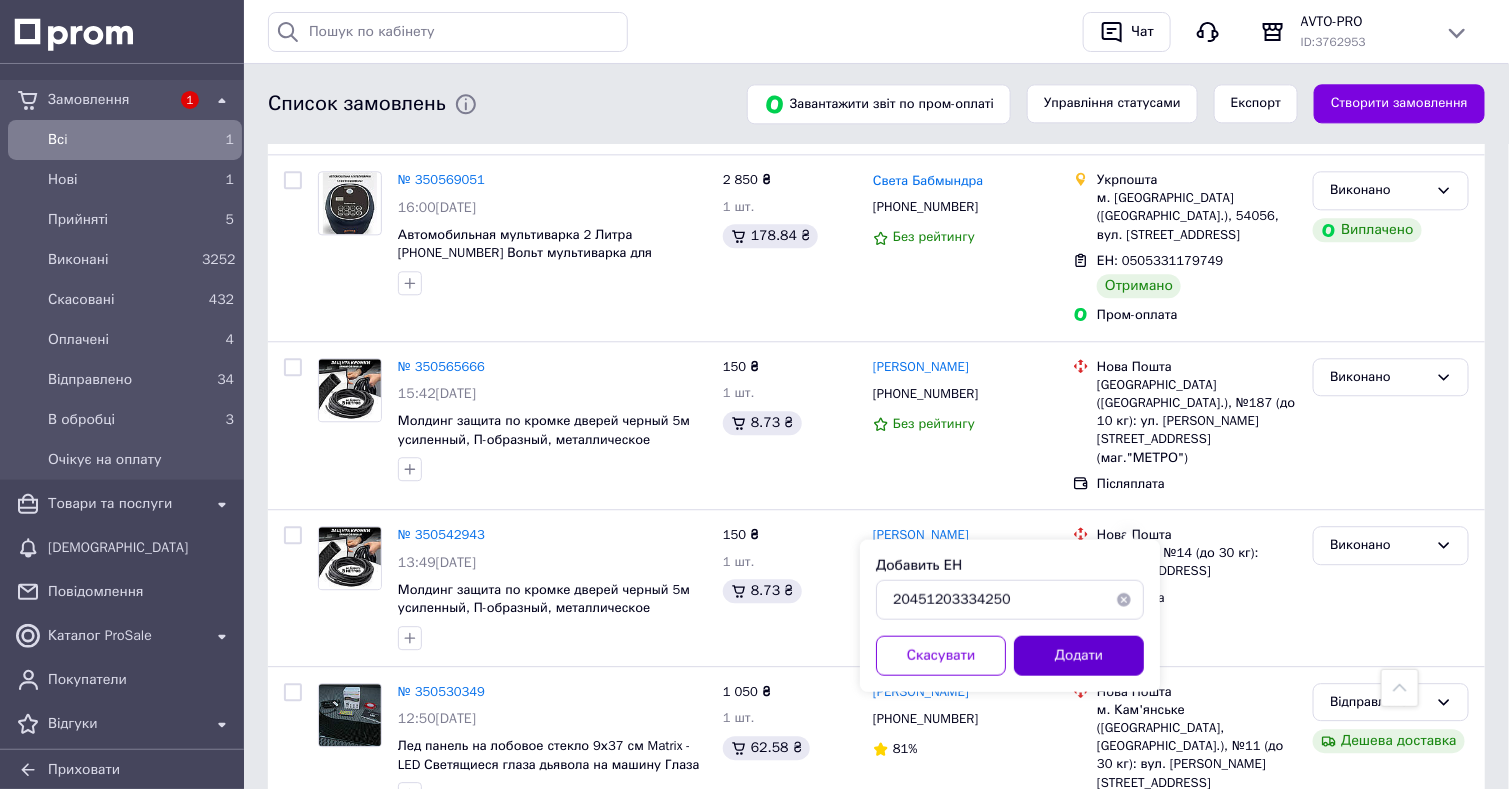 click on "Додати" at bounding box center (1079, 656) 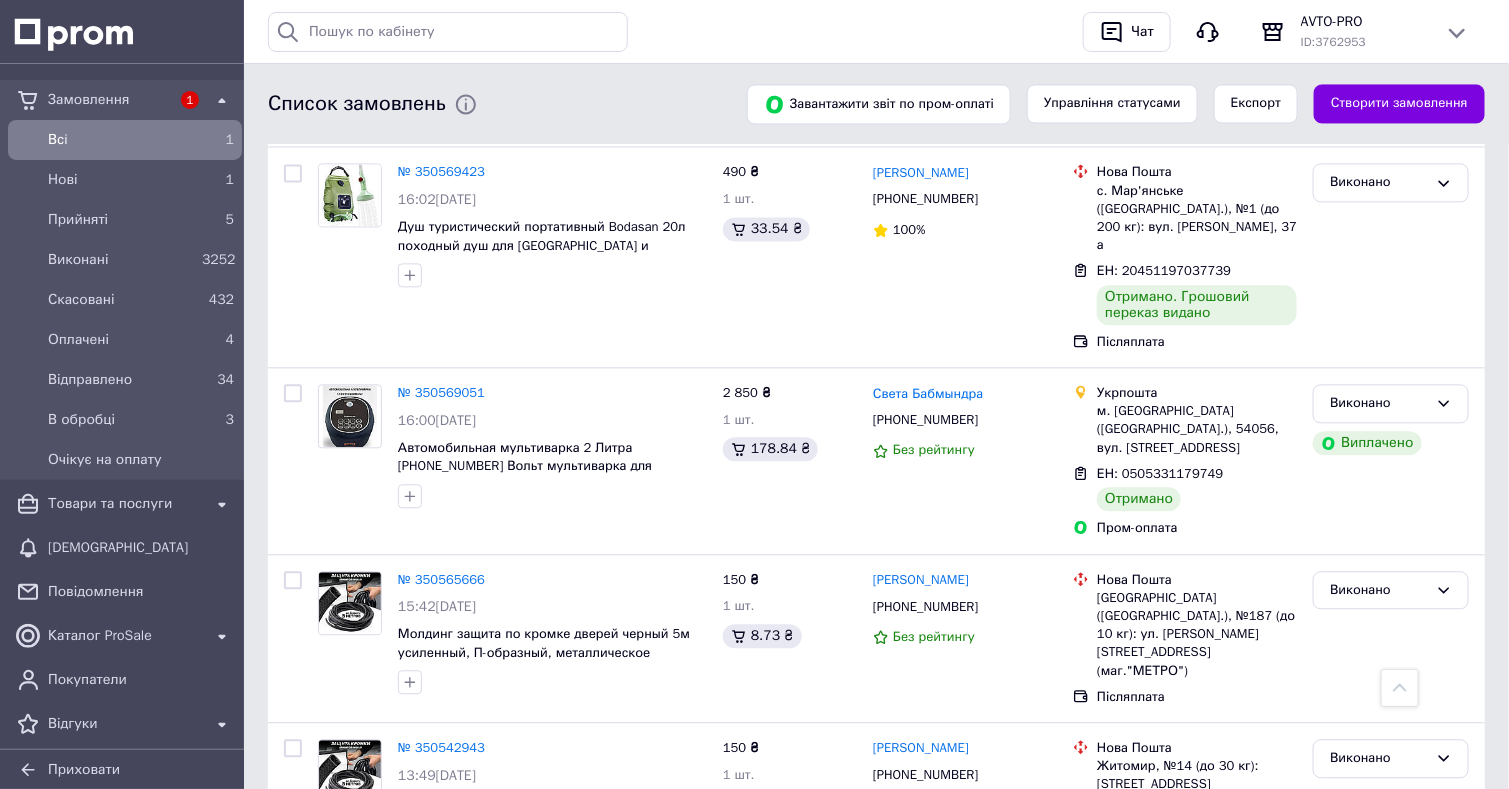 scroll, scrollTop: 16145, scrollLeft: 0, axis: vertical 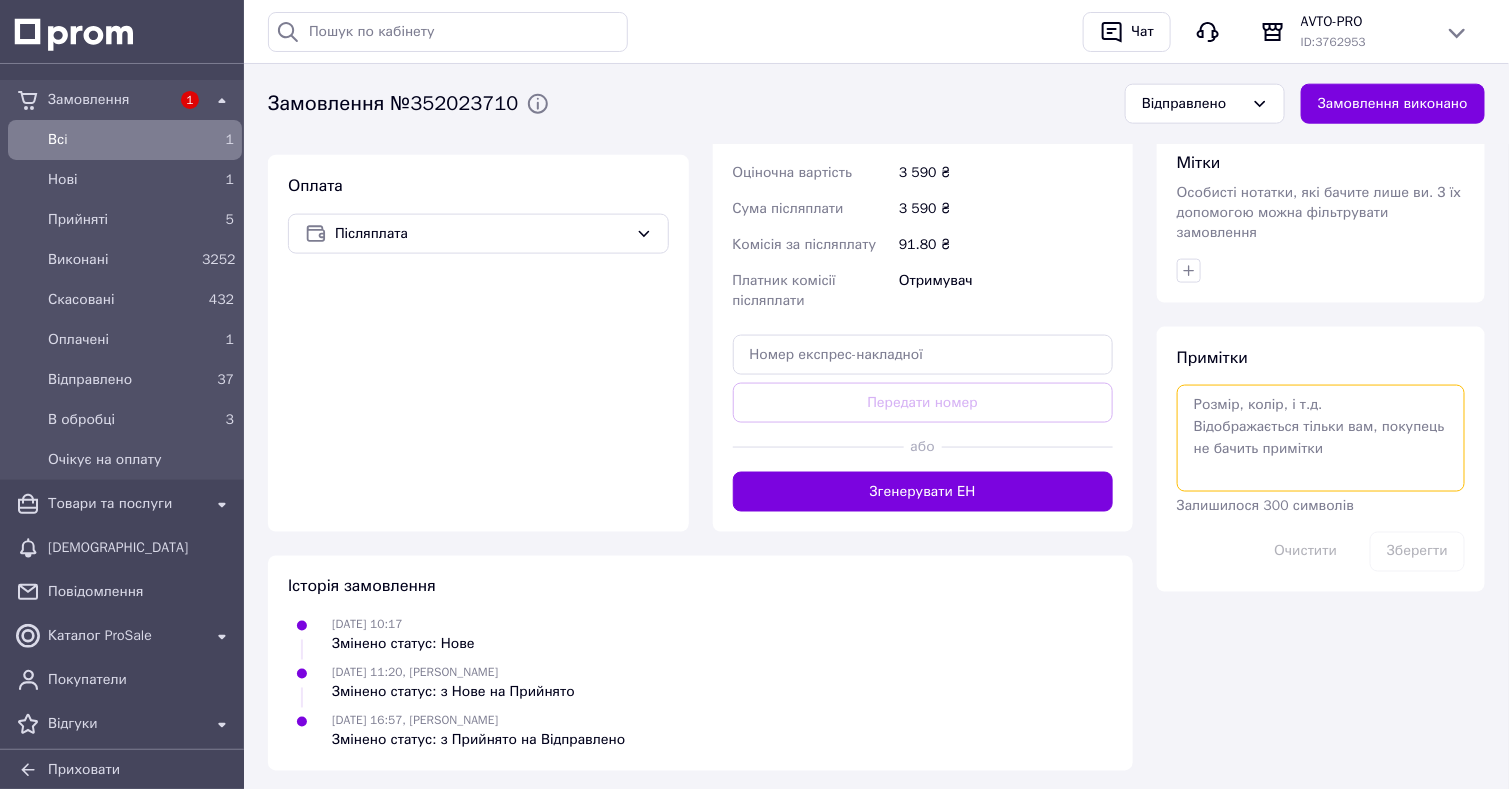 click at bounding box center (1321, 438) 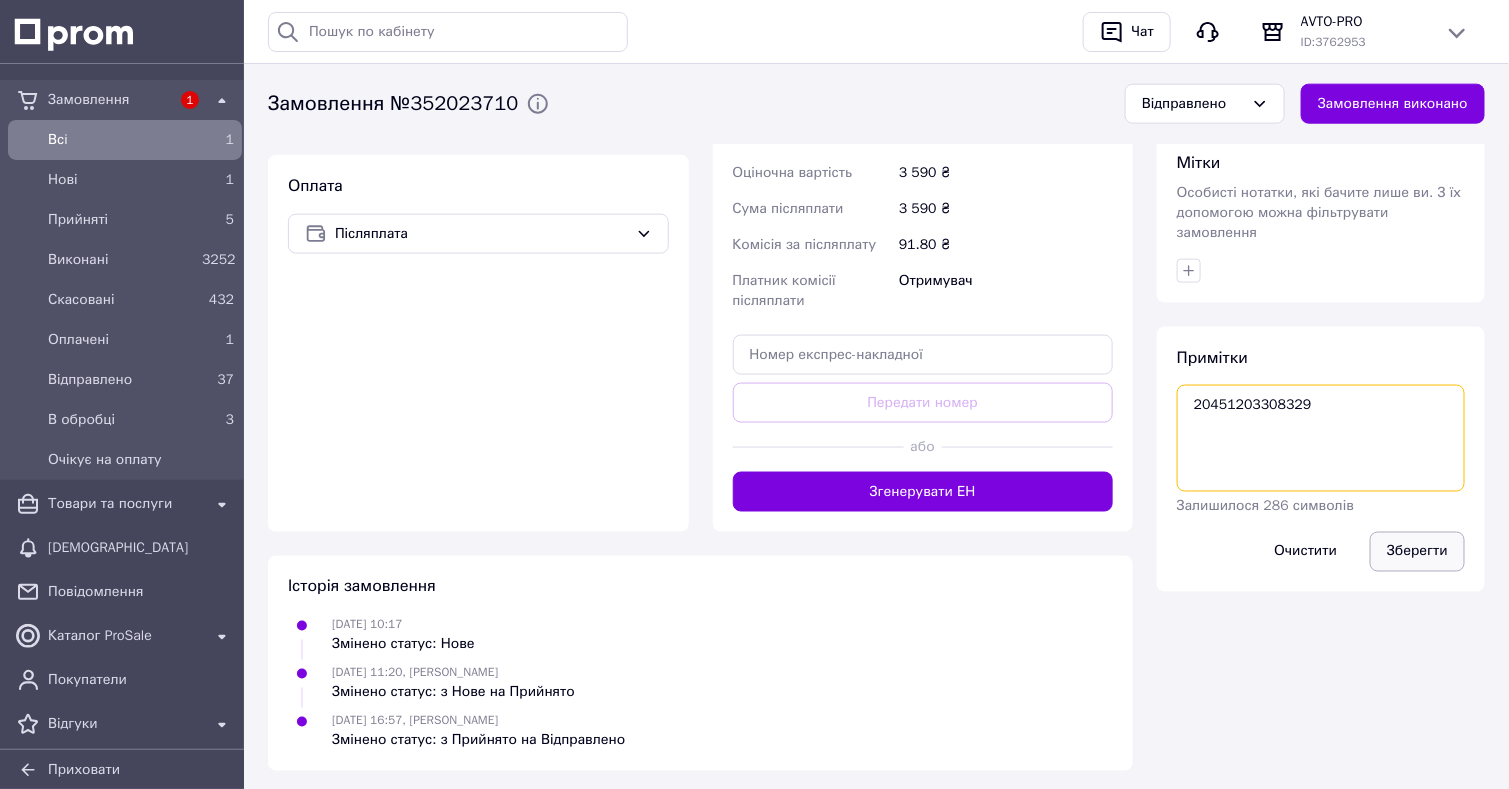 type on "20451203308329" 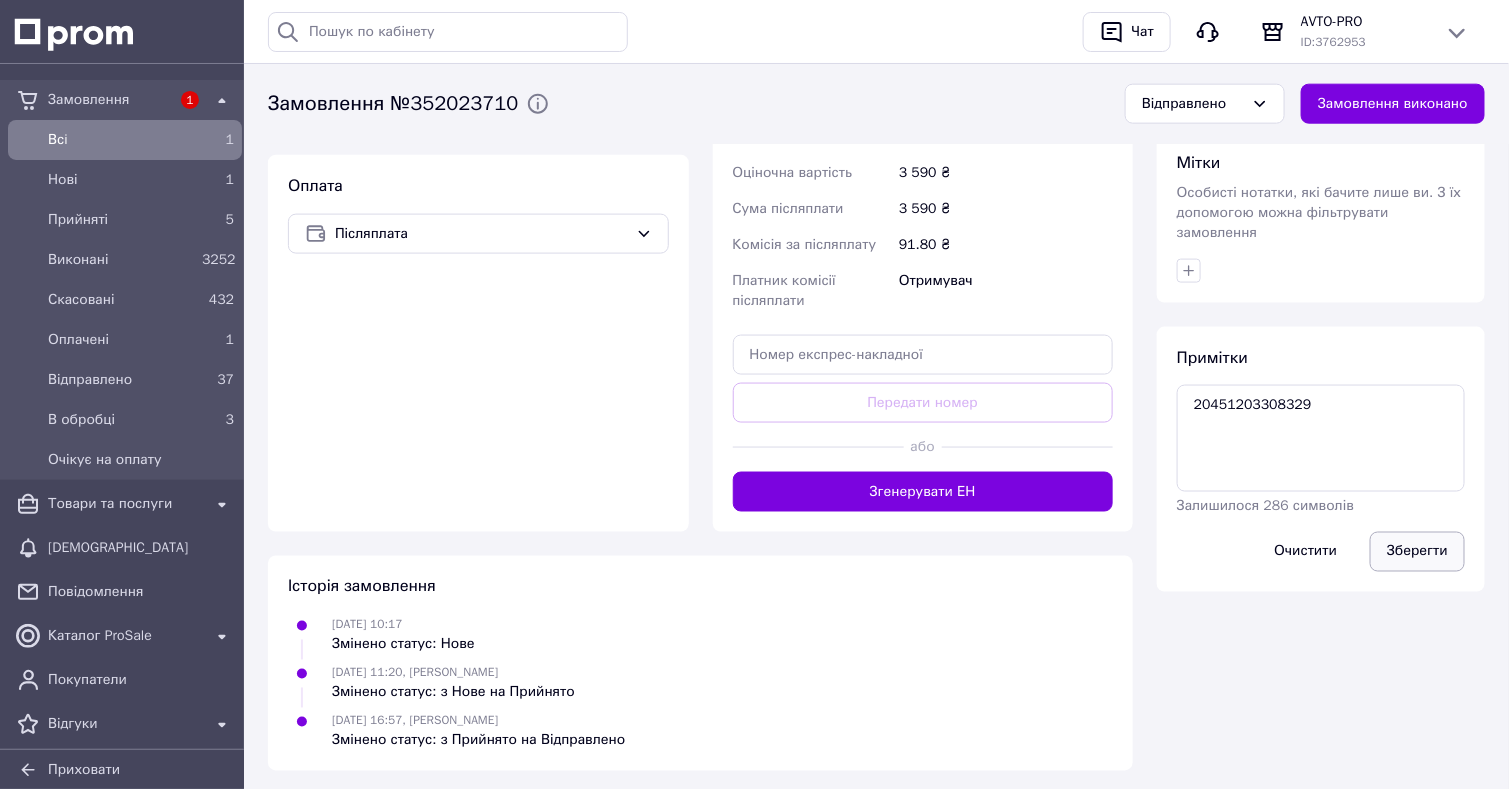 click on "Зберегти" at bounding box center [1417, 552] 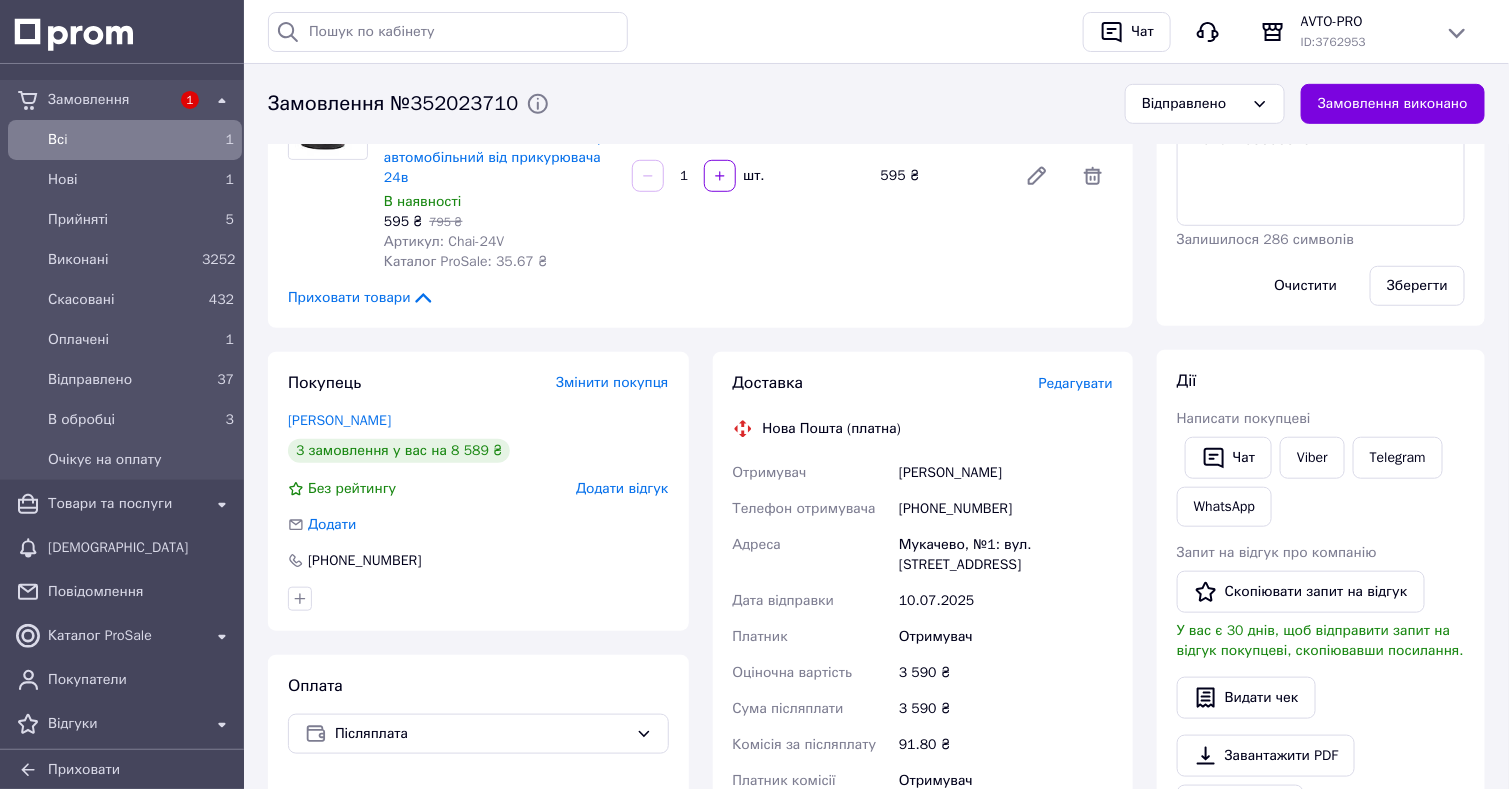 scroll, scrollTop: 0, scrollLeft: 0, axis: both 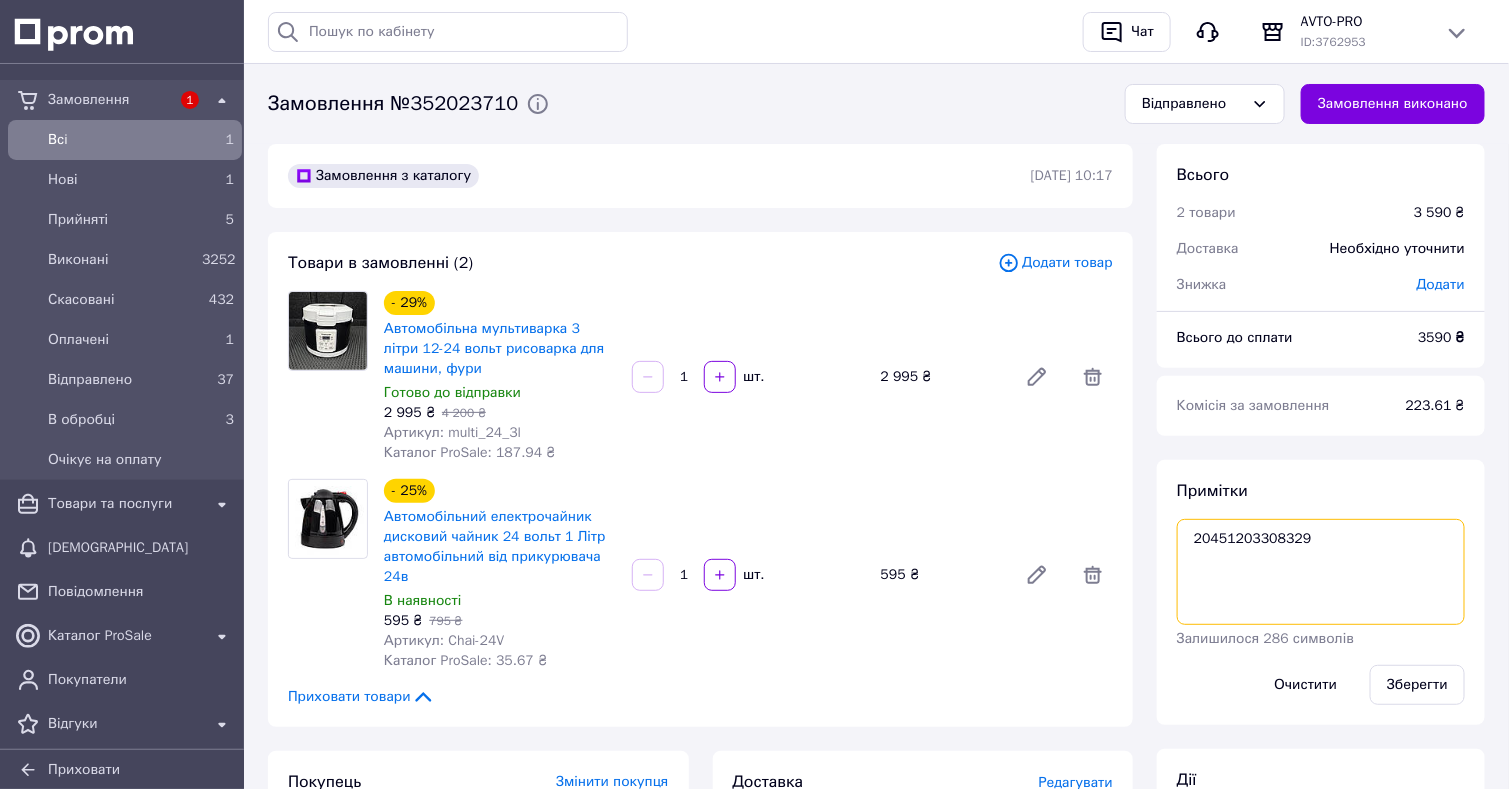 click on "20451203308329" at bounding box center (1321, 572) 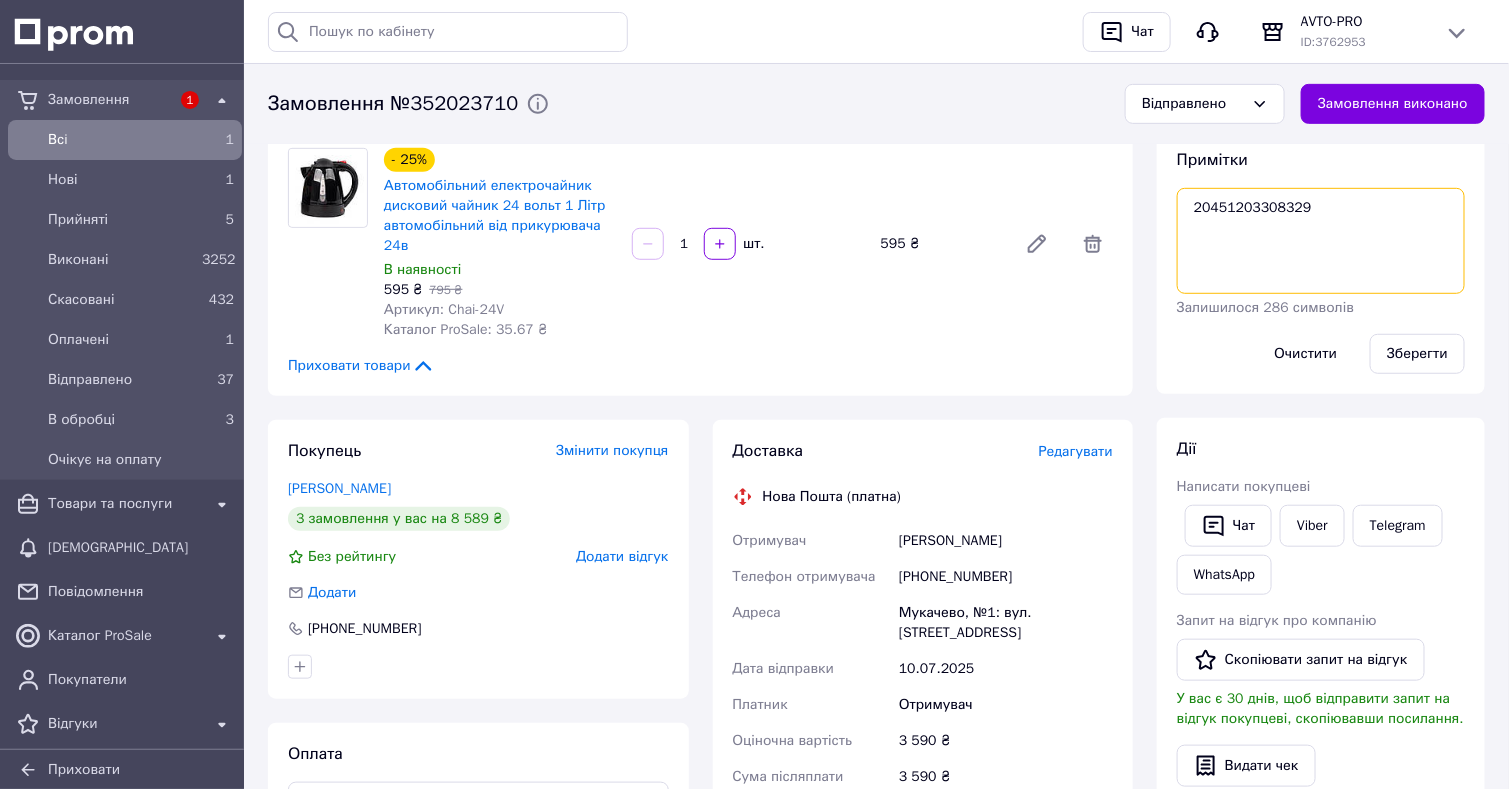scroll, scrollTop: 700, scrollLeft: 0, axis: vertical 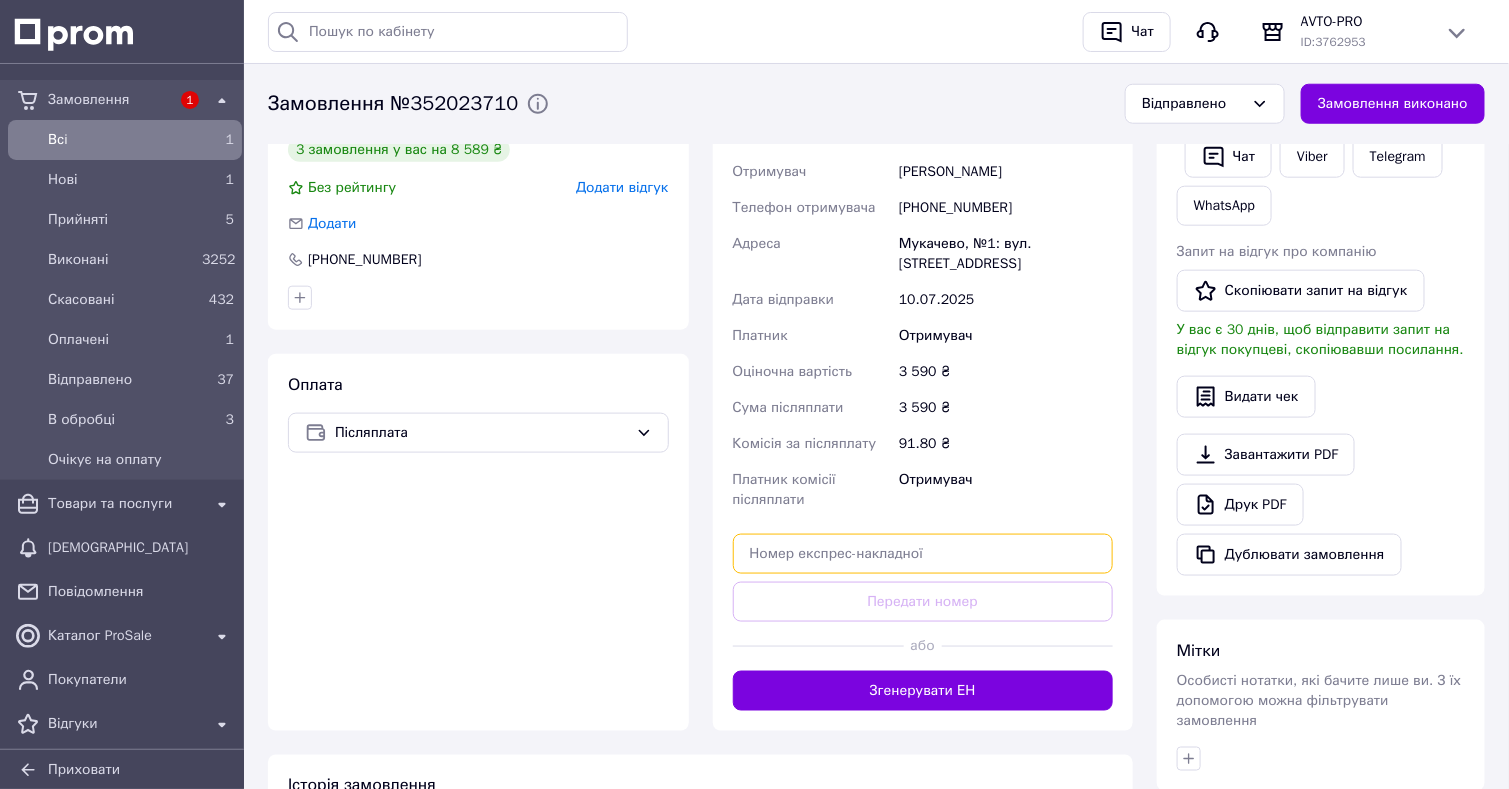 click at bounding box center (923, 554) 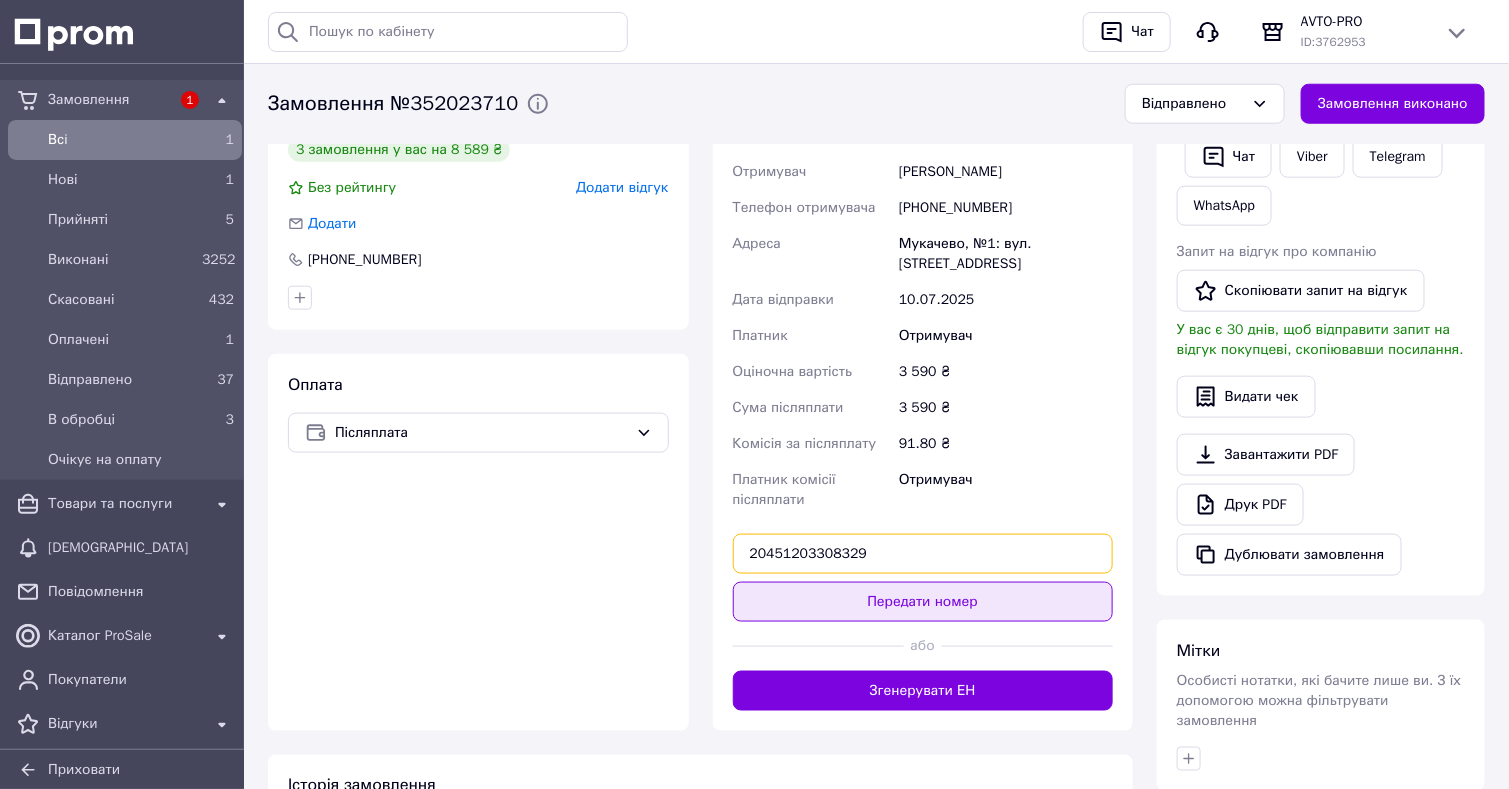 type on "20451203308329" 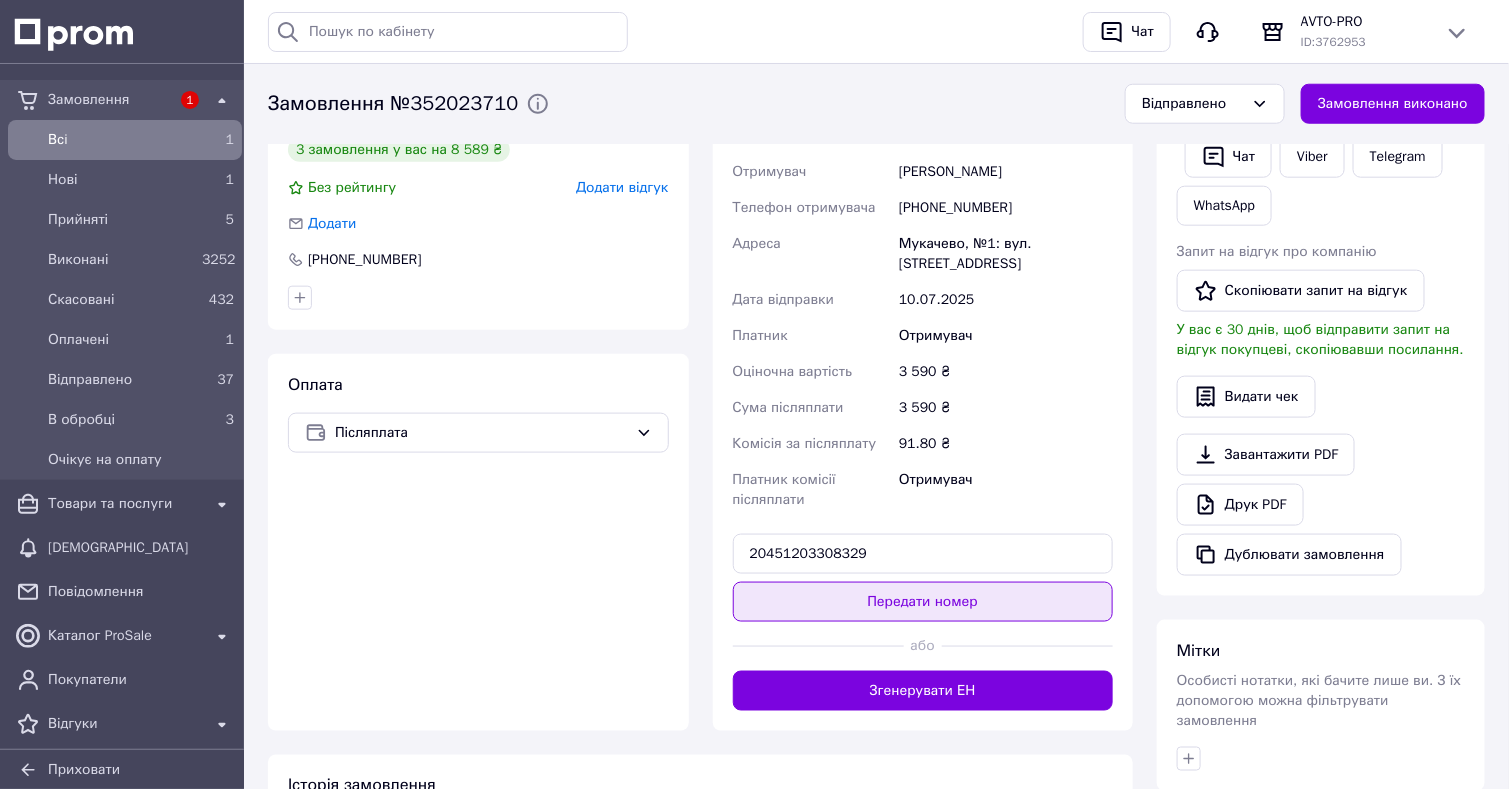 click on "Передати номер" at bounding box center (923, 602) 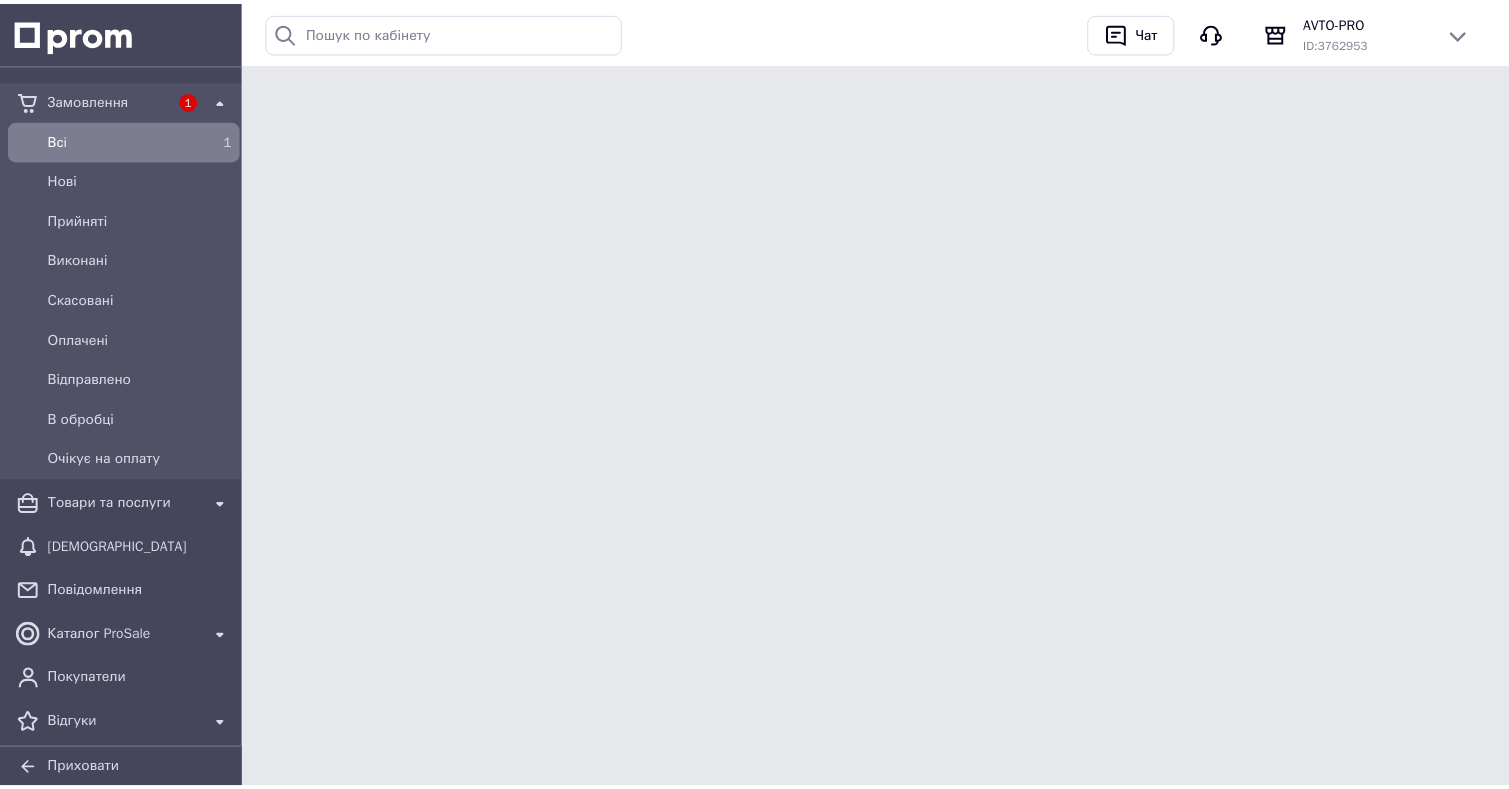 scroll, scrollTop: 0, scrollLeft: 0, axis: both 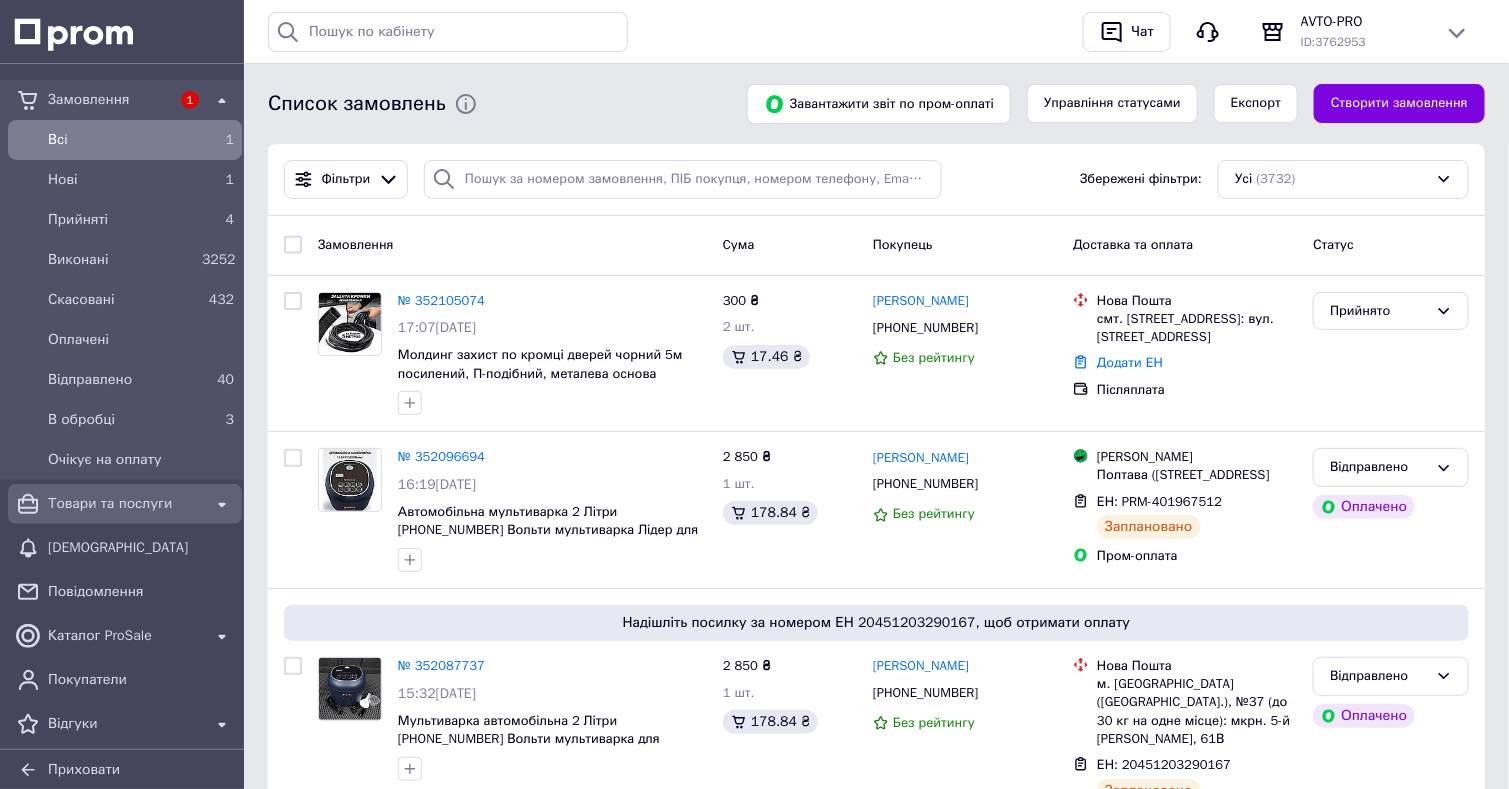 click on "Товари та послуги" at bounding box center [125, 504] 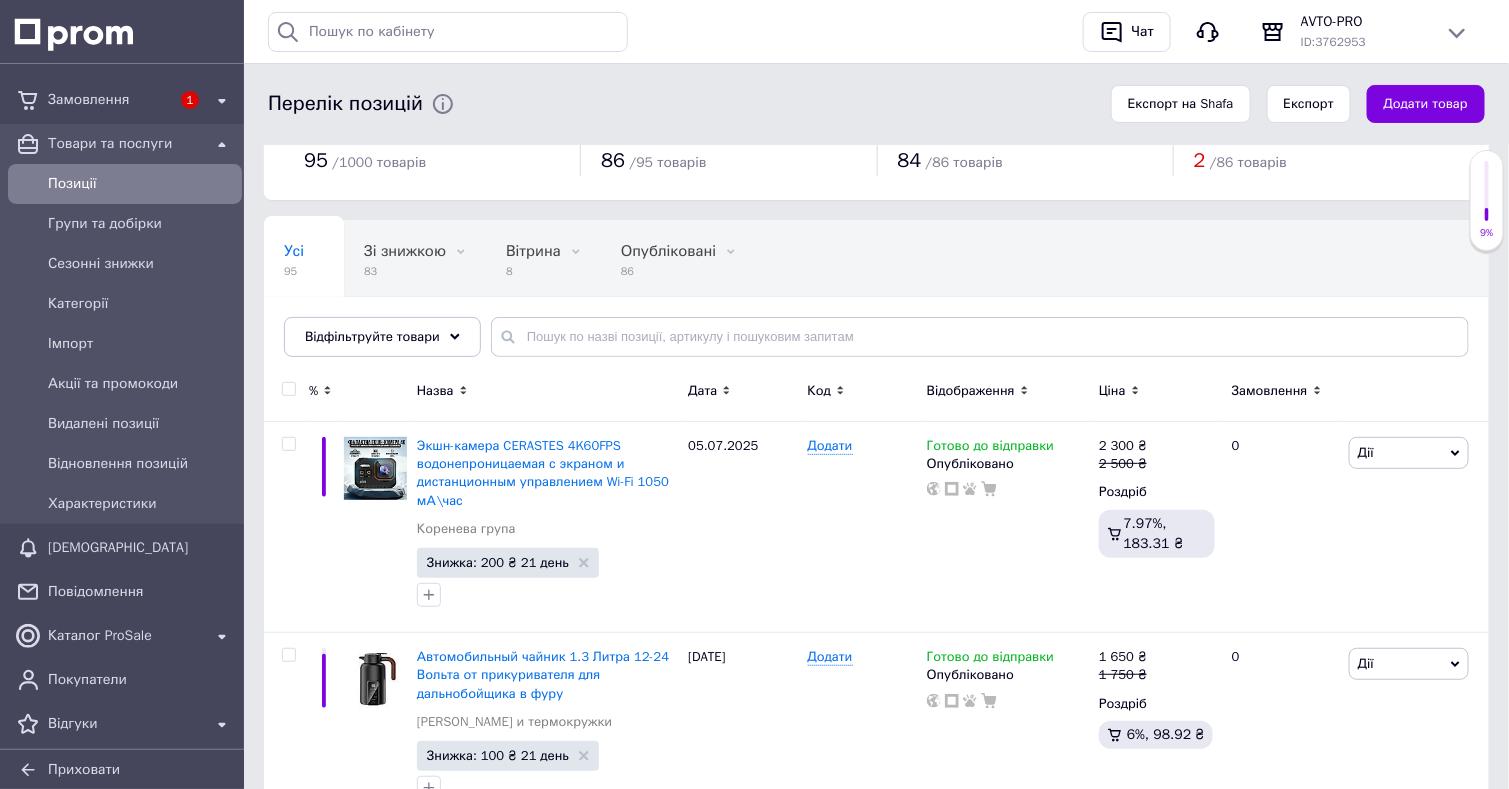 scroll, scrollTop: 0, scrollLeft: 0, axis: both 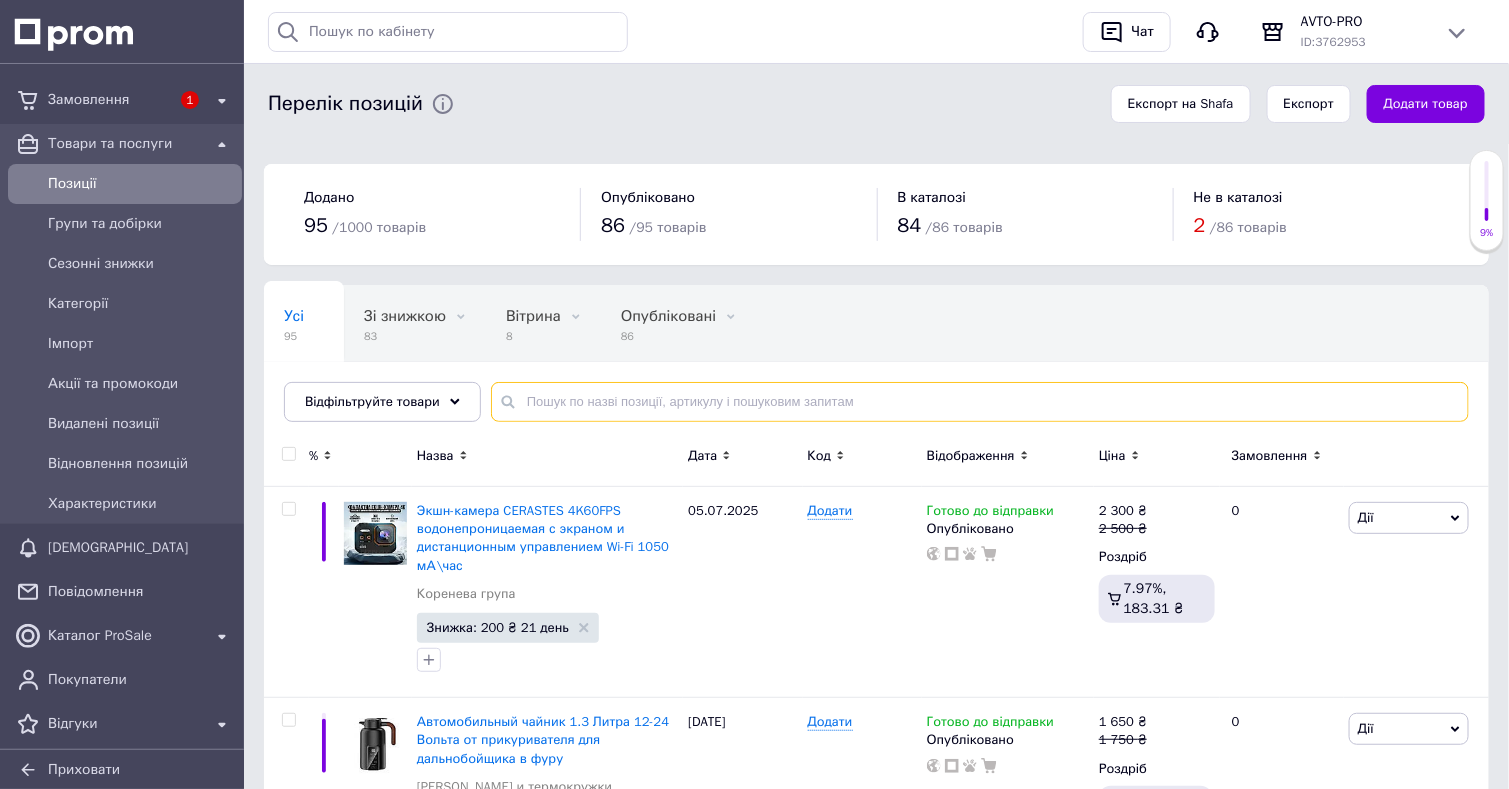 click at bounding box center (980, 402) 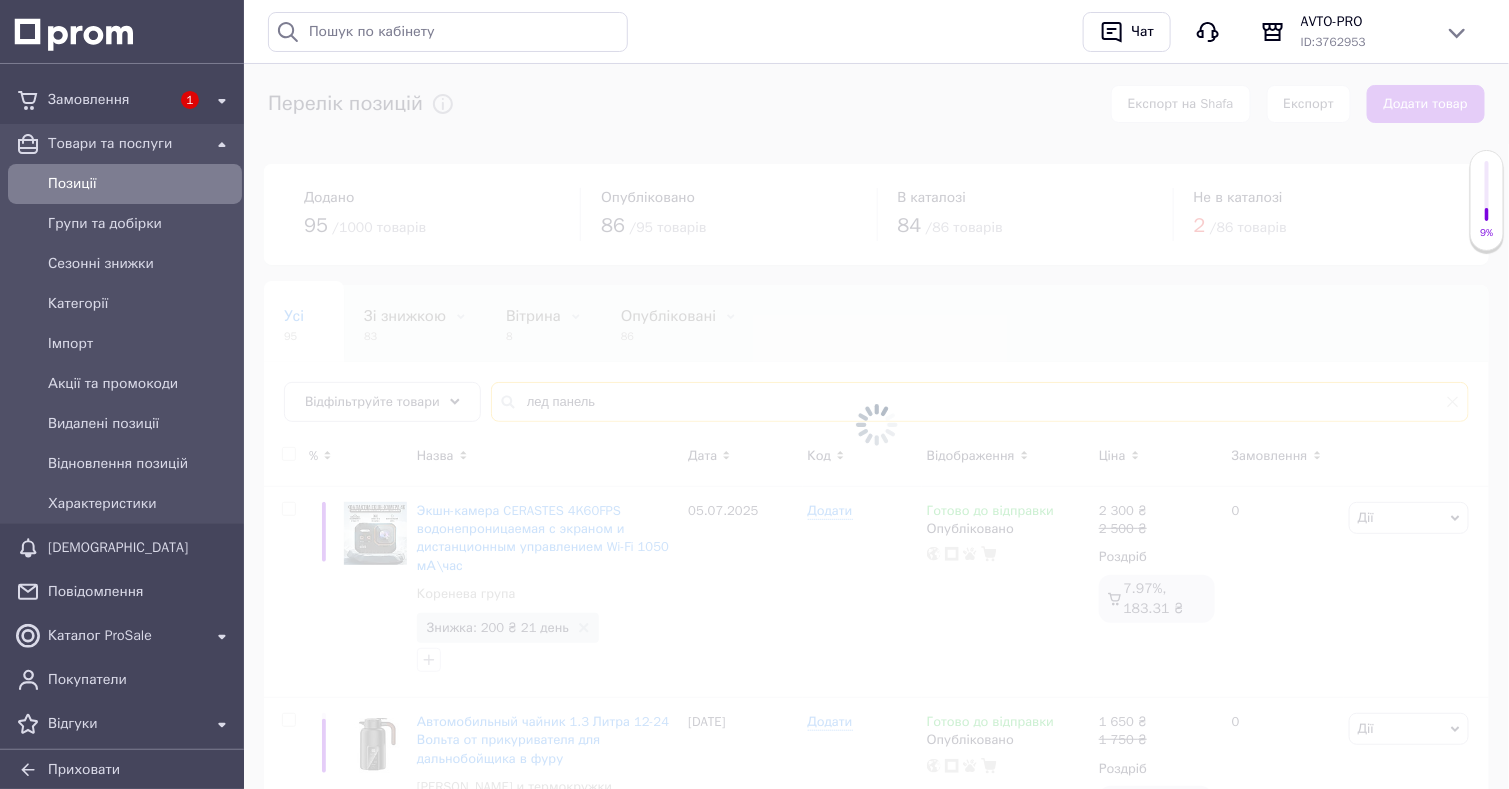 type on "лед панель" 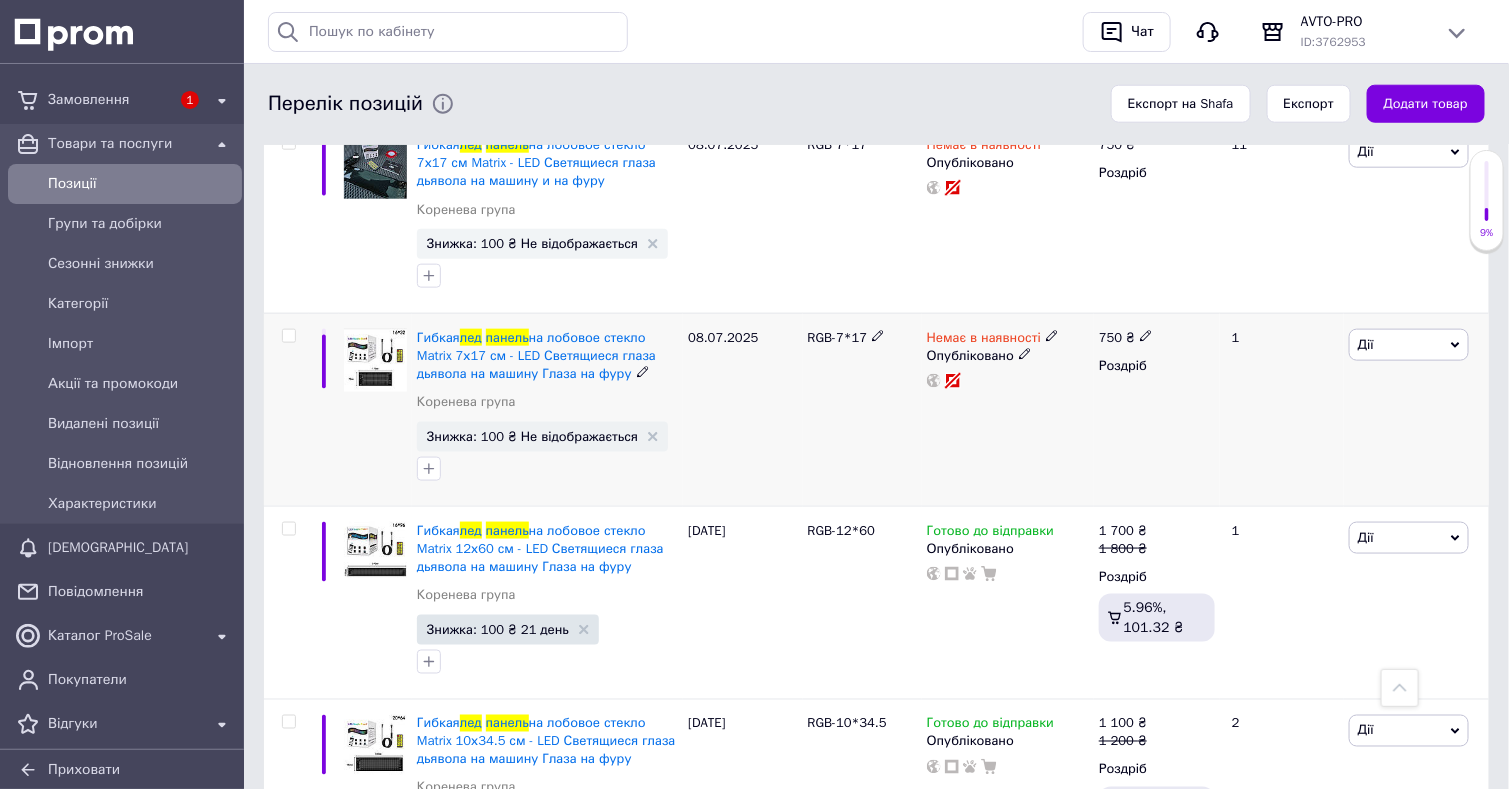 scroll, scrollTop: 899, scrollLeft: 0, axis: vertical 